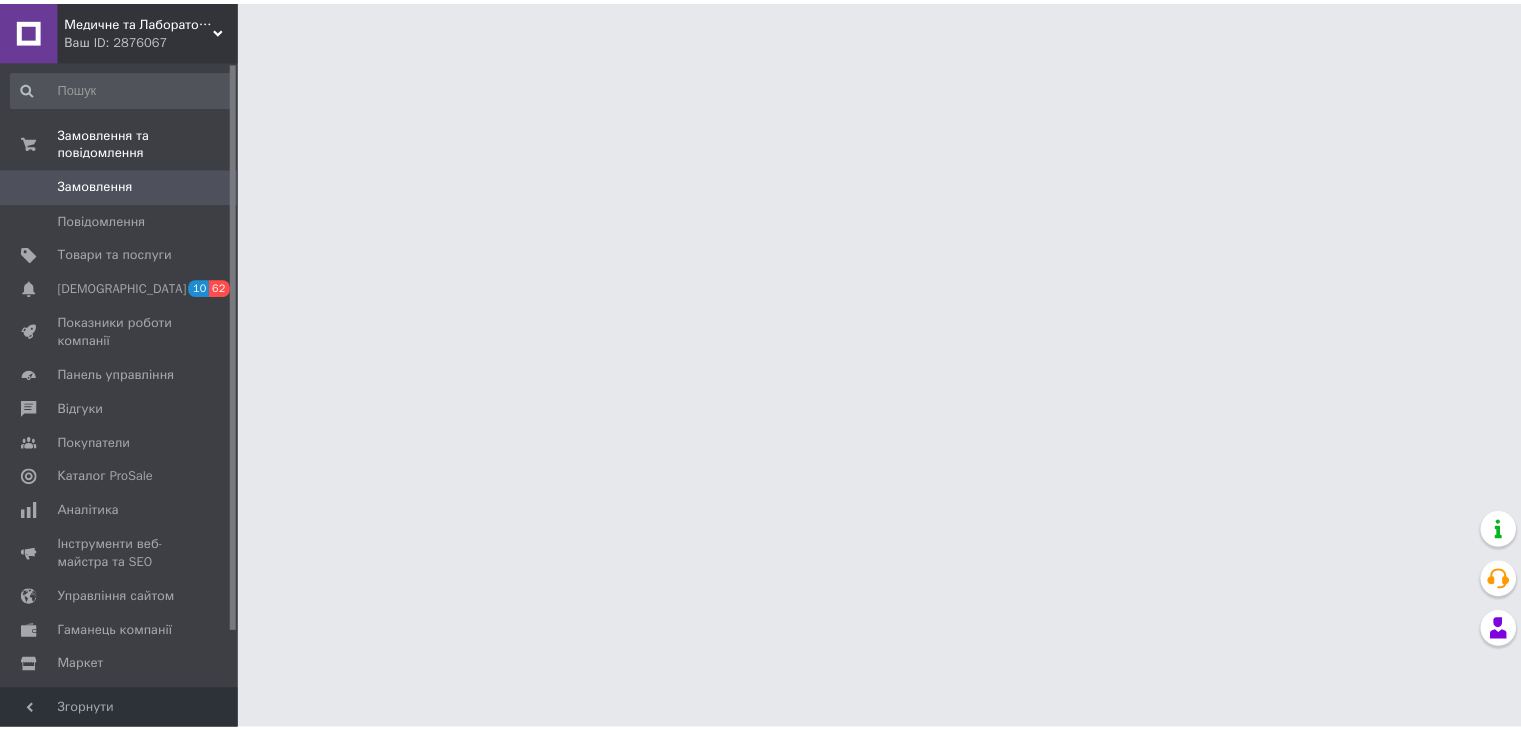 scroll, scrollTop: 0, scrollLeft: 0, axis: both 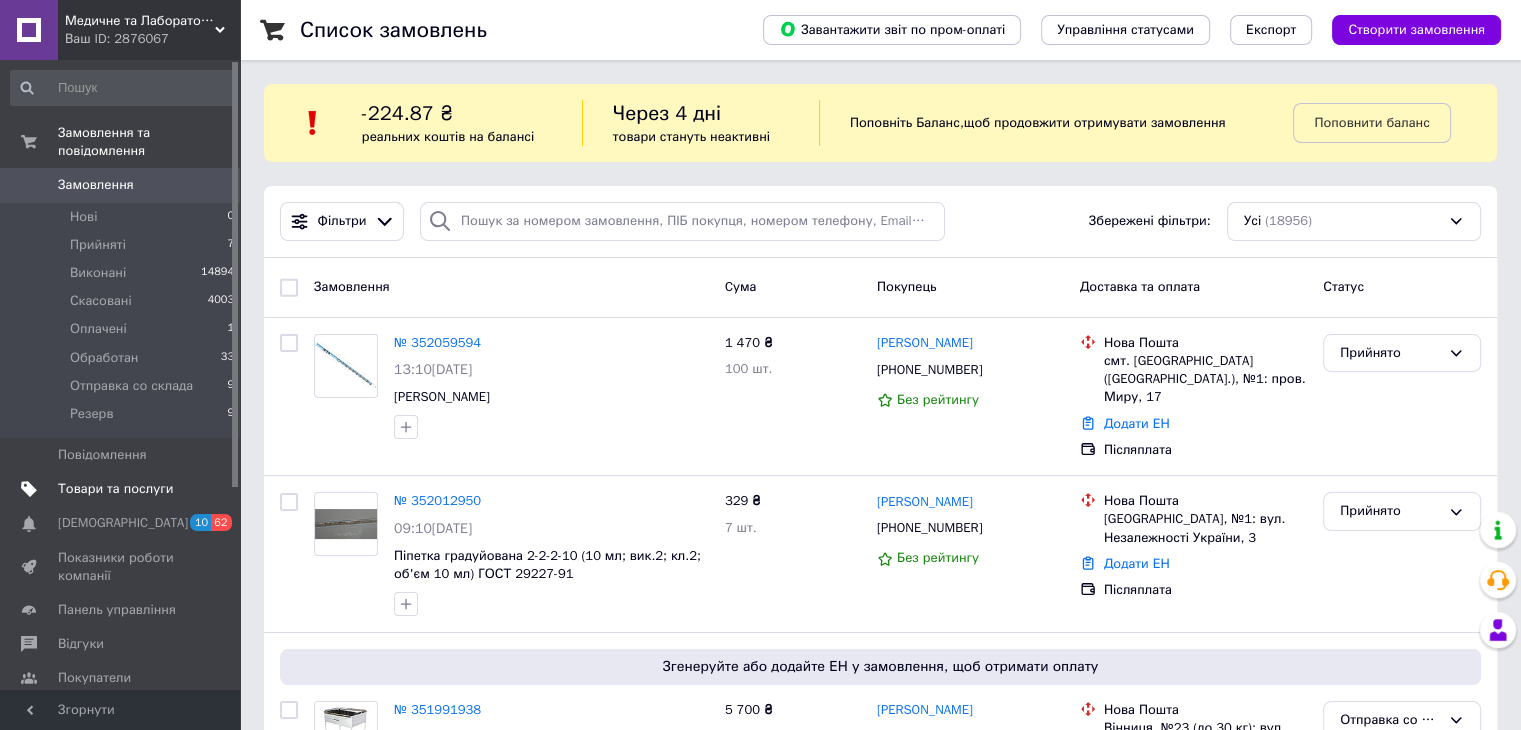 click on "Товари та послуги" at bounding box center (115, 489) 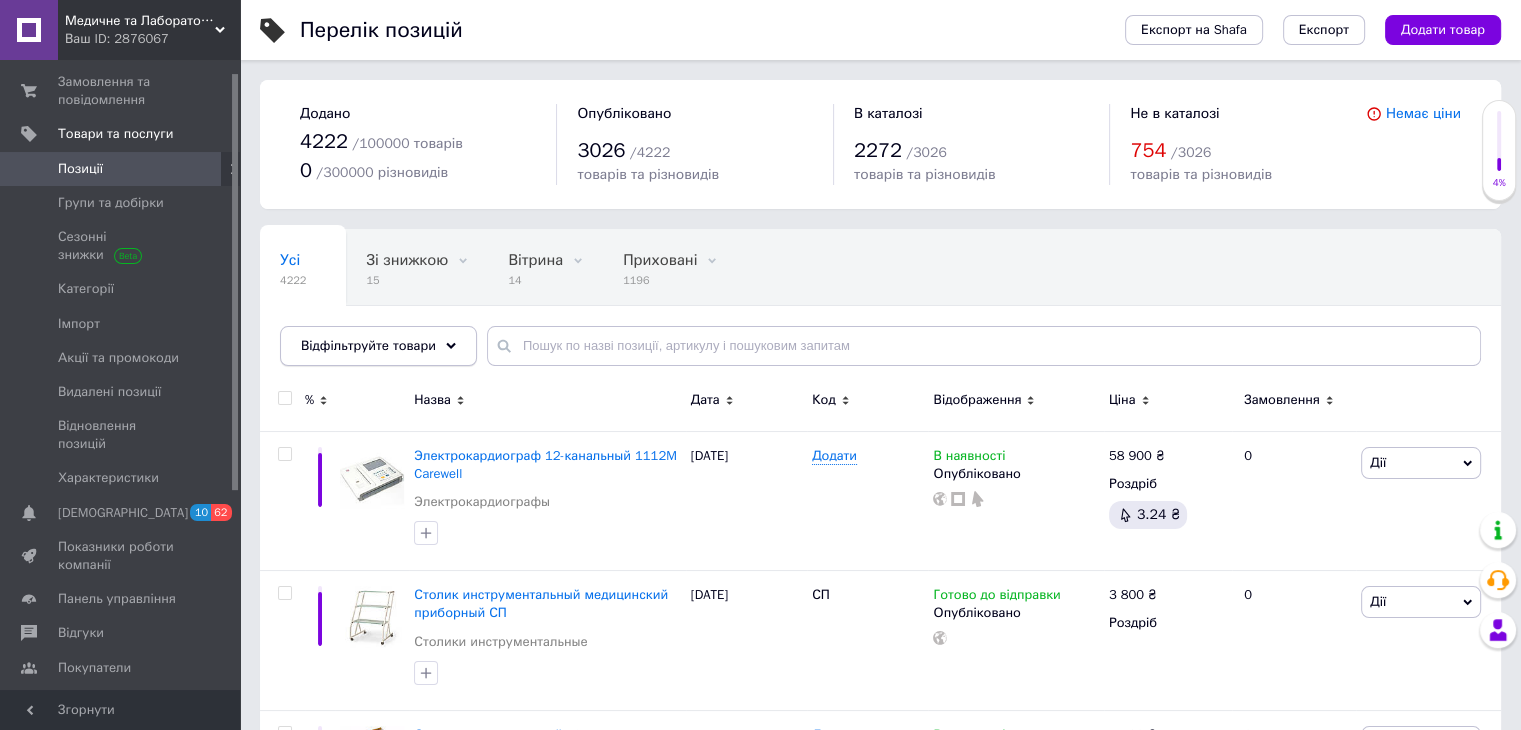 scroll, scrollTop: 0, scrollLeft: 0, axis: both 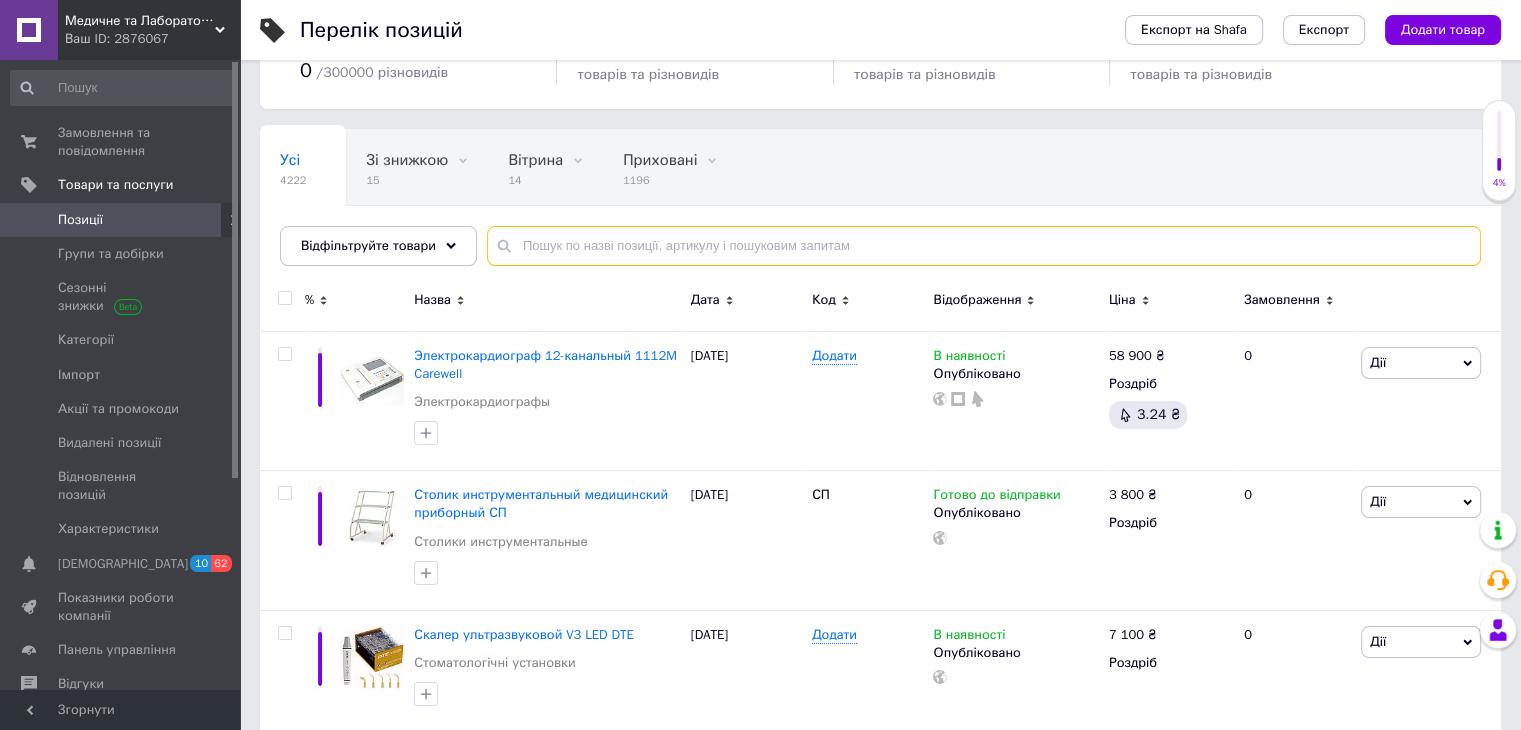 click at bounding box center [984, 246] 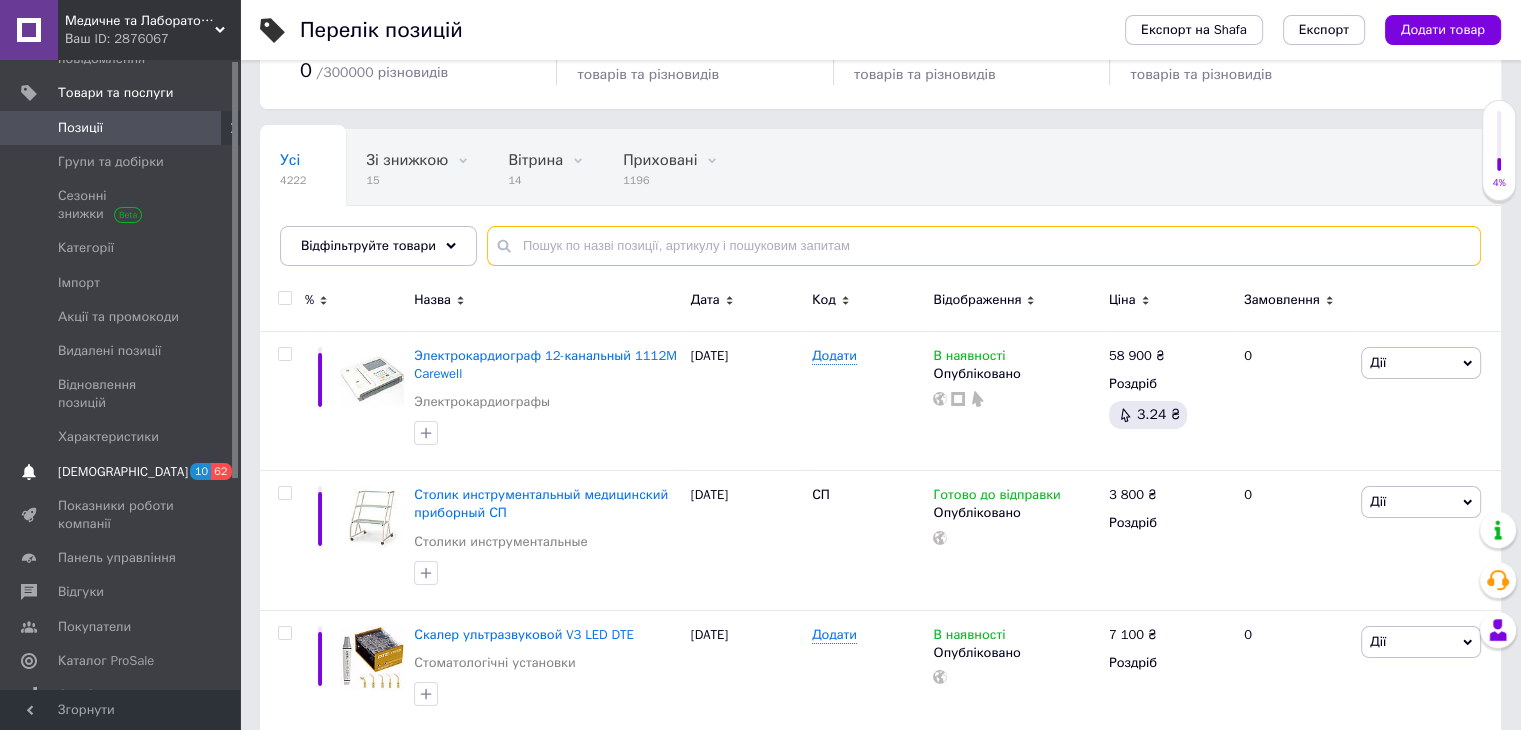 scroll, scrollTop: 100, scrollLeft: 0, axis: vertical 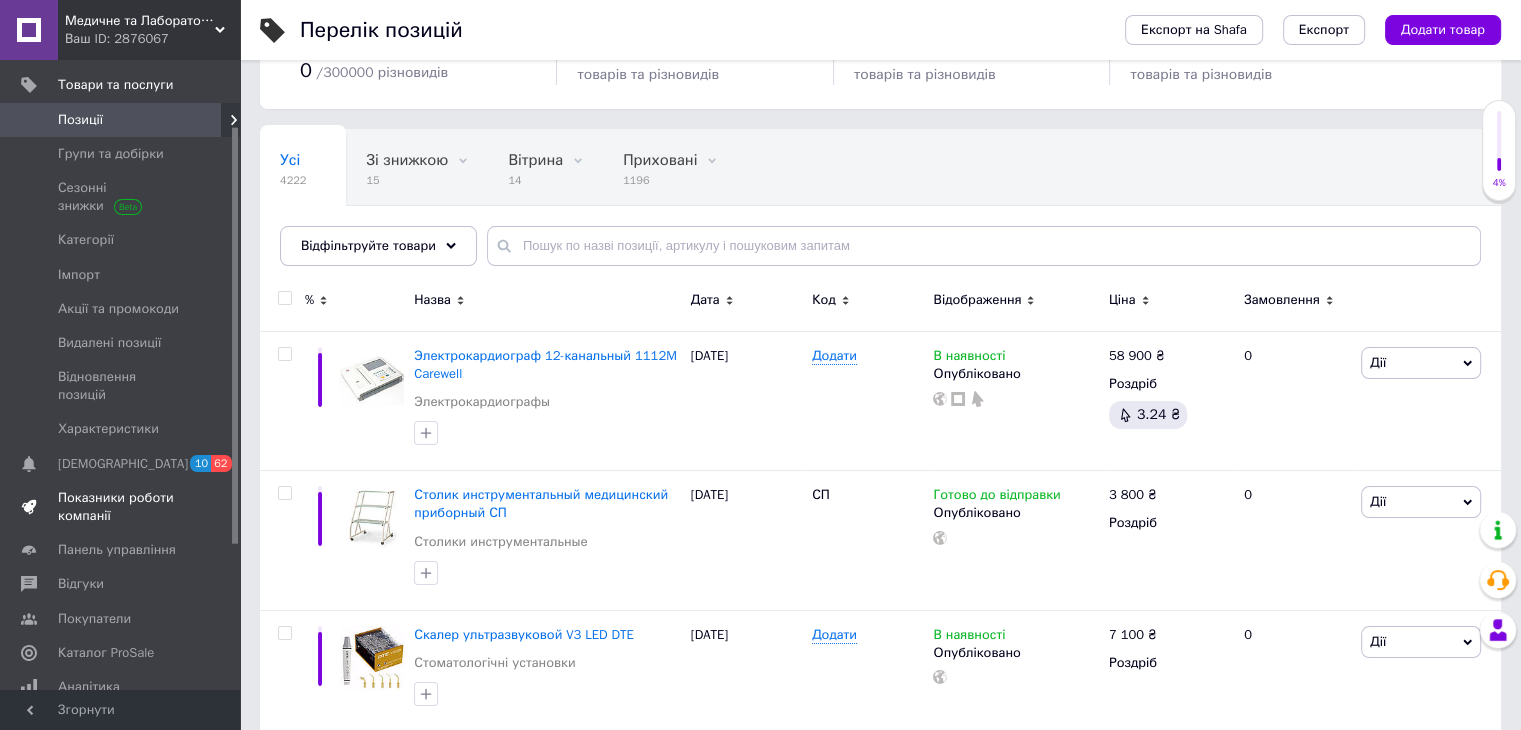 click on "Показники роботи компанії" at bounding box center (121, 507) 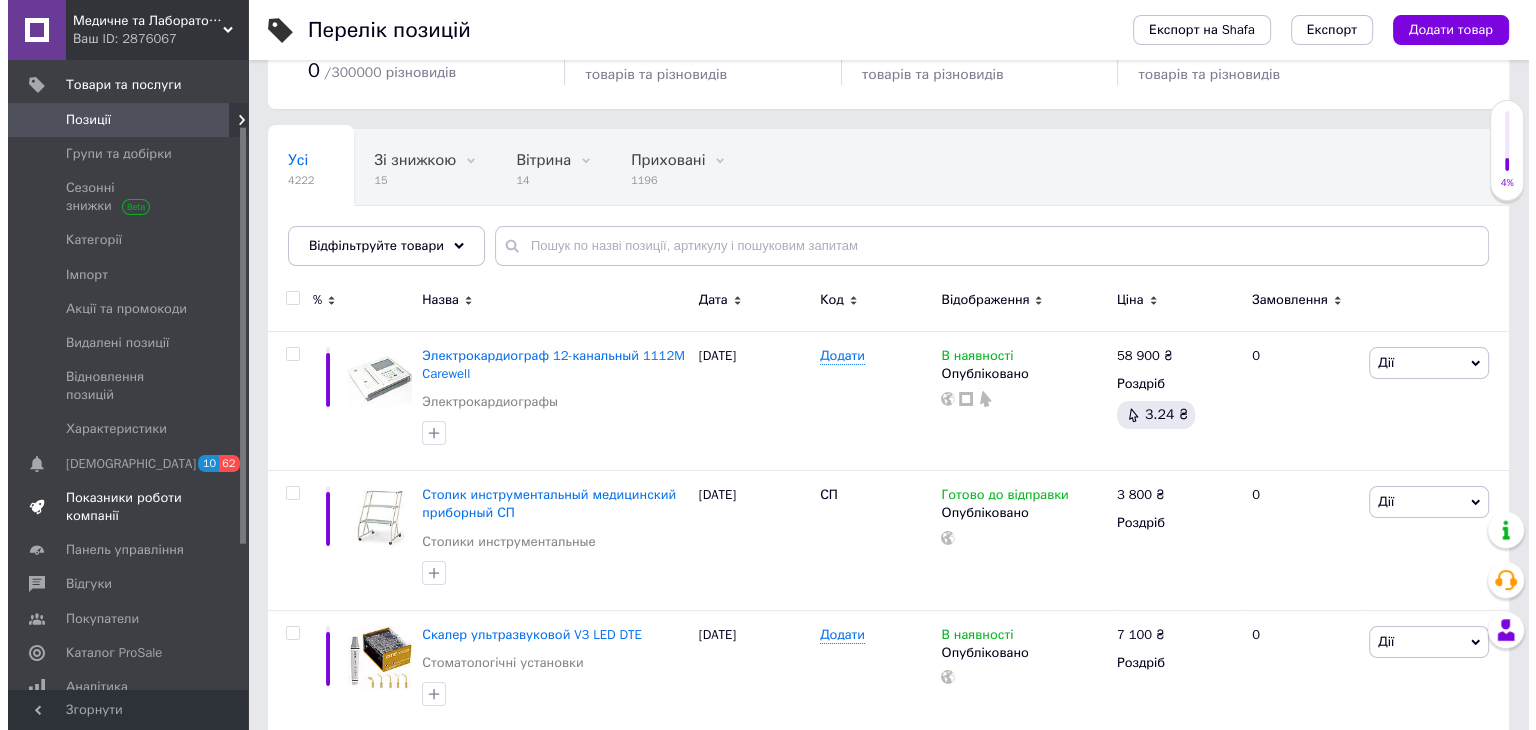 scroll, scrollTop: 0, scrollLeft: 0, axis: both 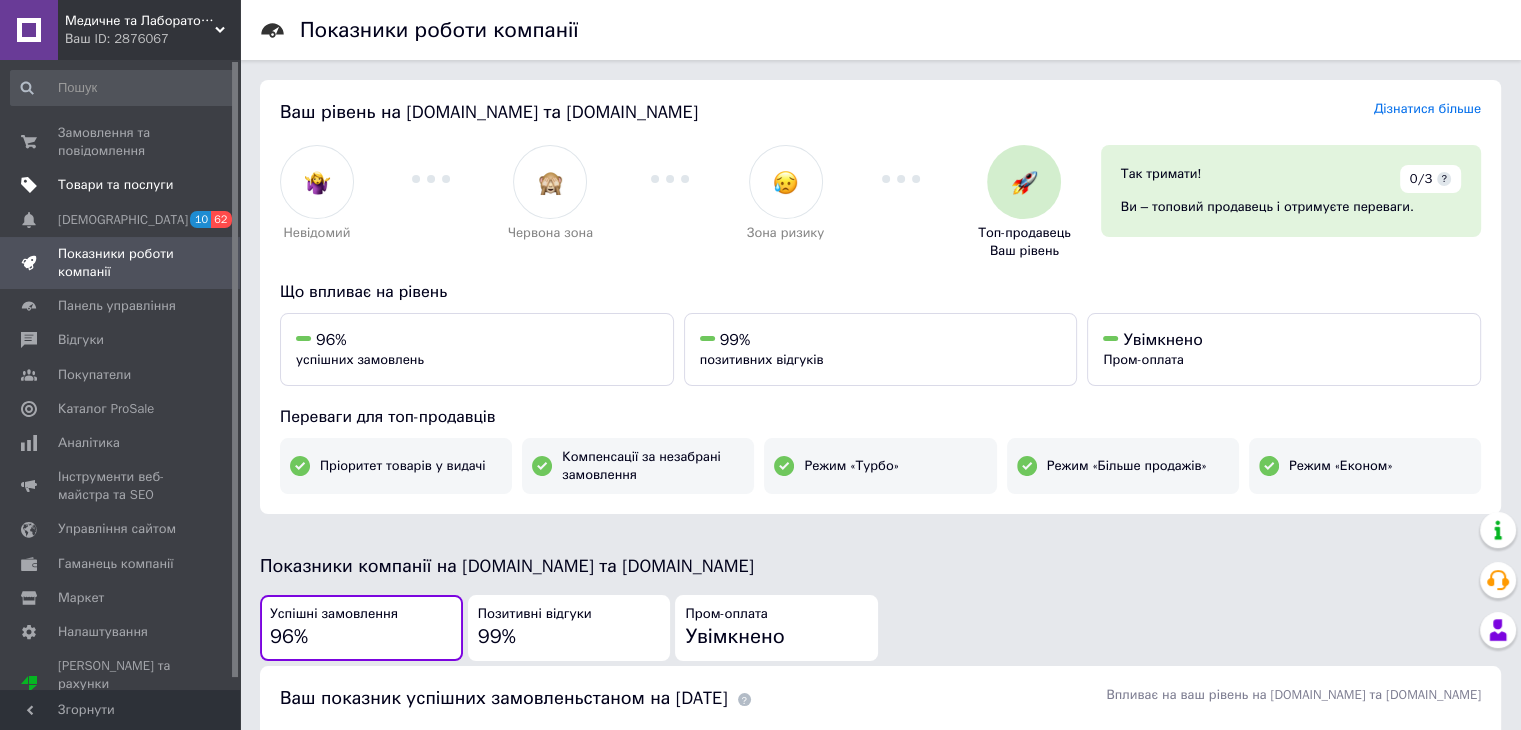 click on "Товари та послуги" at bounding box center (123, 185) 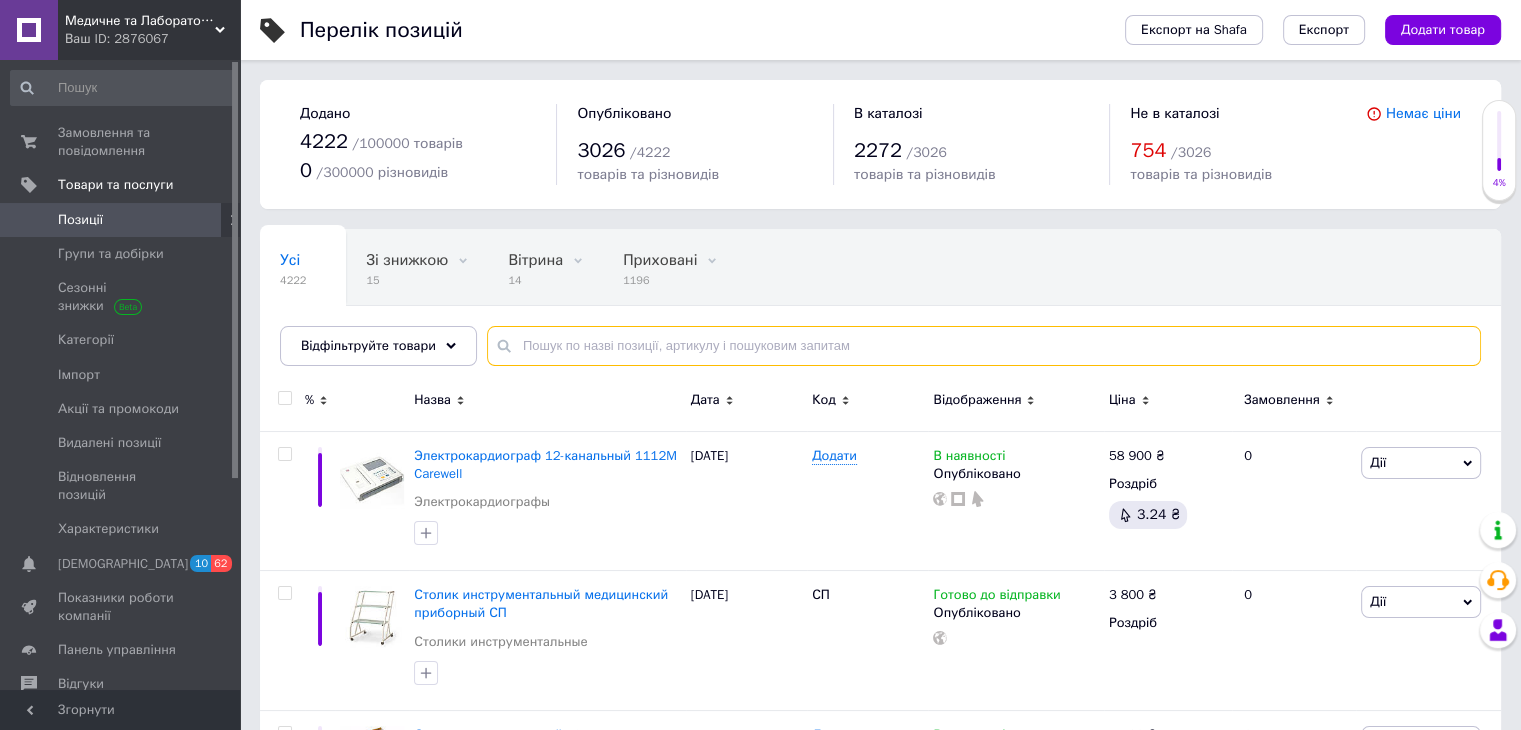 click at bounding box center (984, 346) 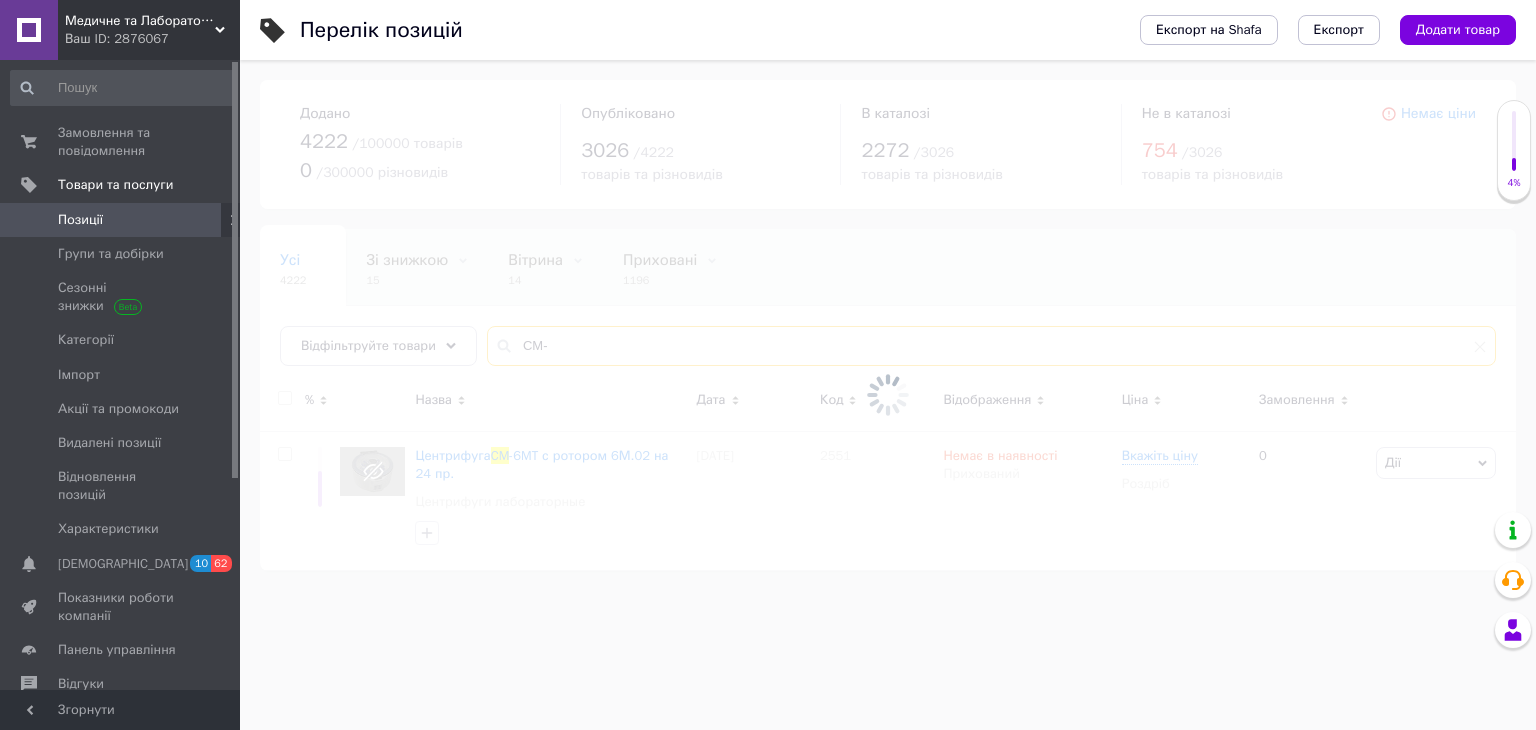 type on "CM-2" 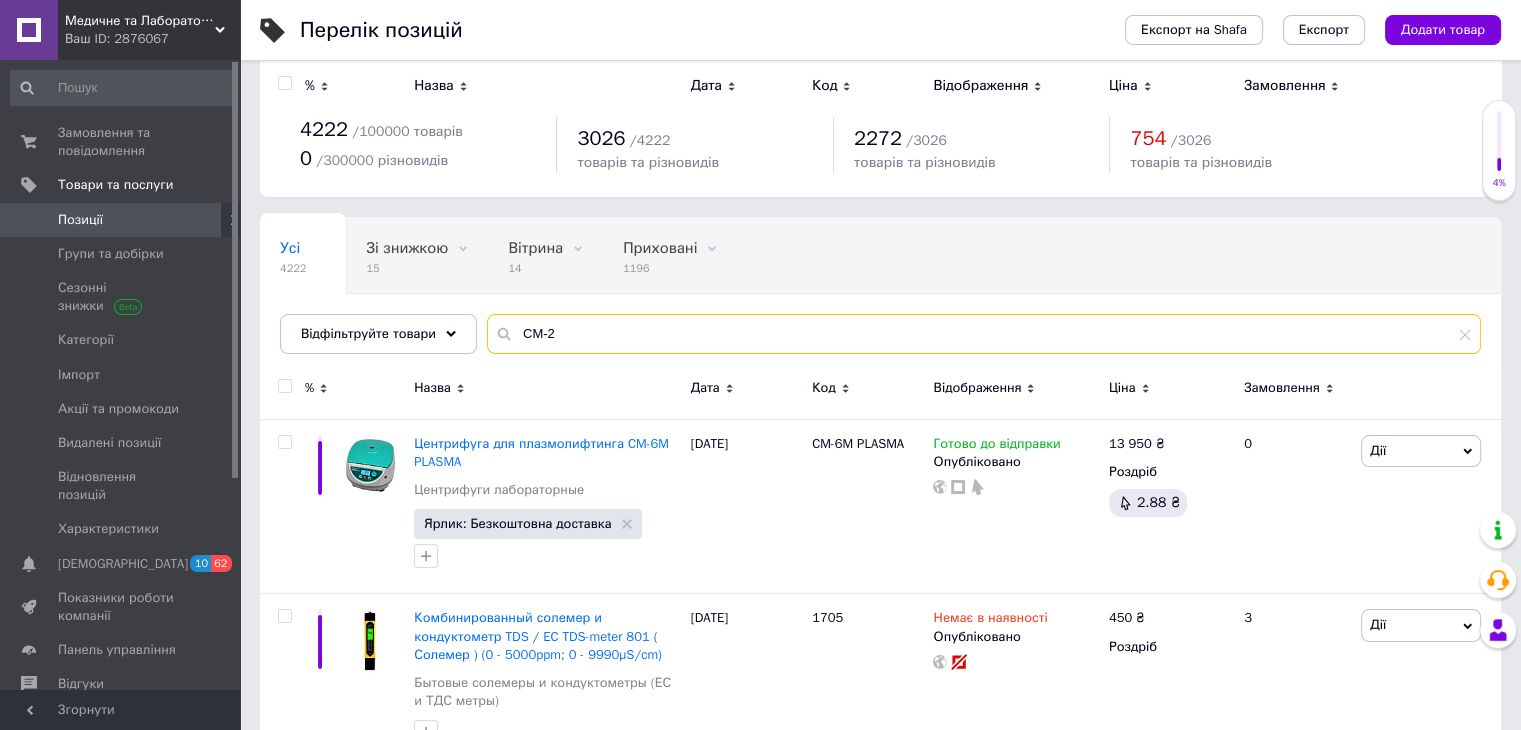 scroll, scrollTop: 0, scrollLeft: 0, axis: both 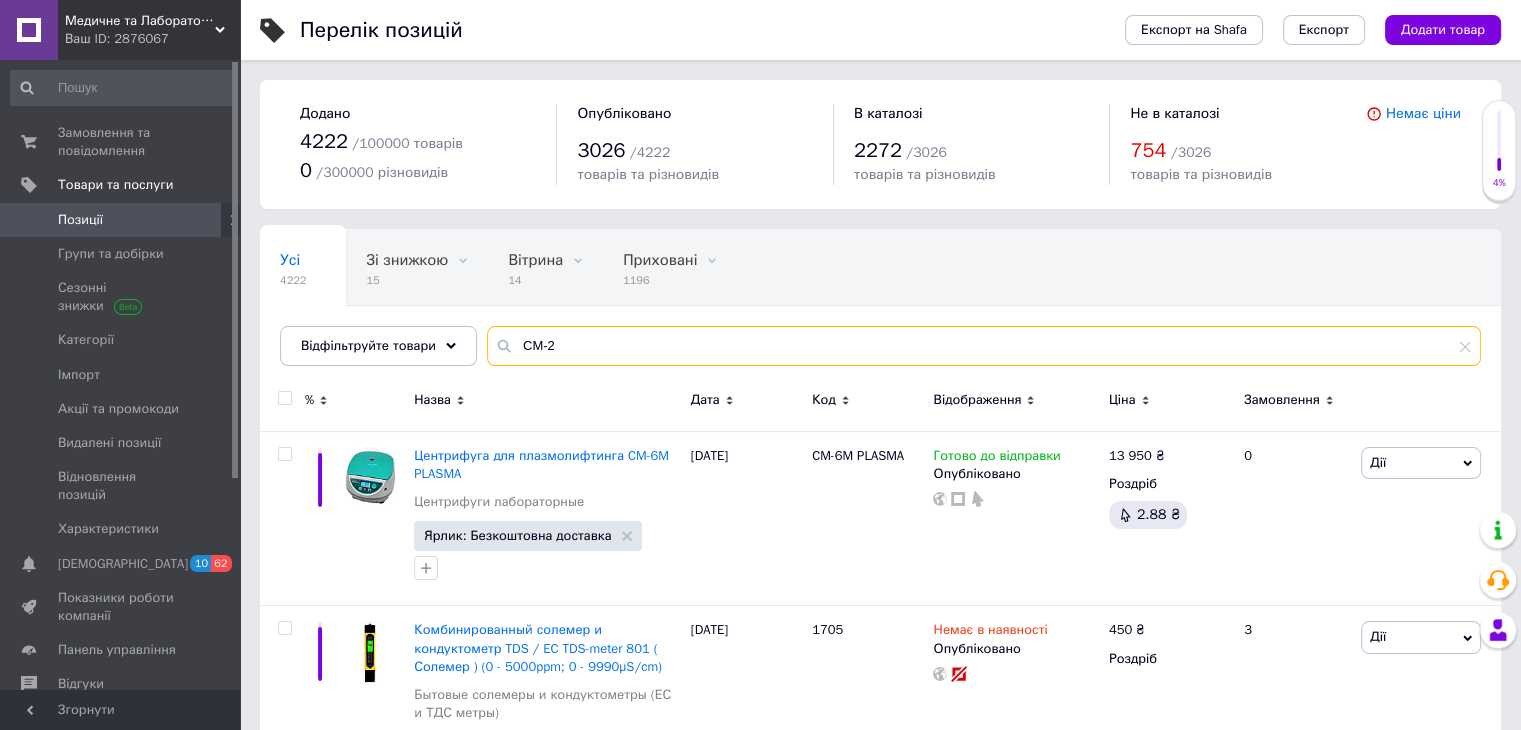 drag, startPoint x: 589, startPoint y: 337, endPoint x: 505, endPoint y: 341, distance: 84.095184 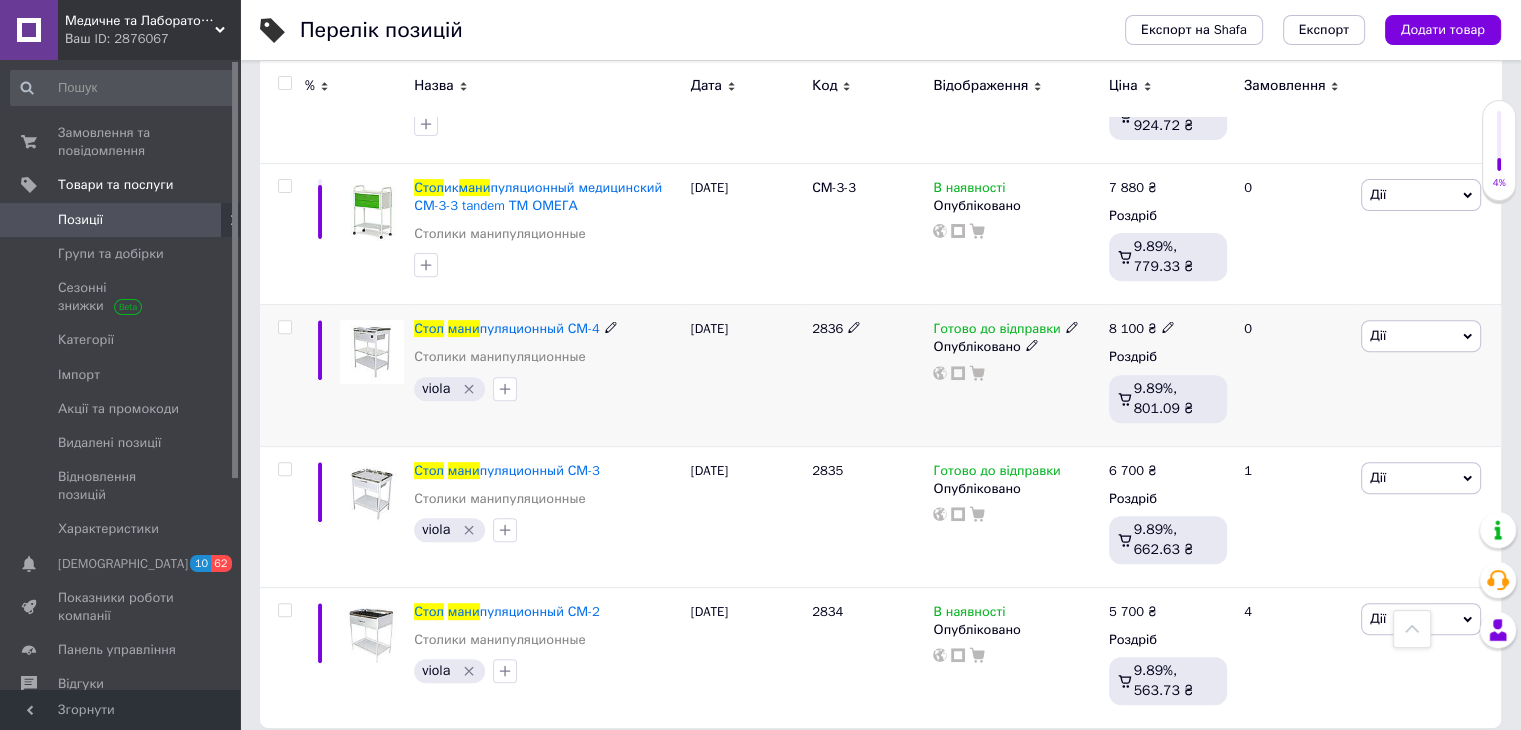 scroll, scrollTop: 708, scrollLeft: 0, axis: vertical 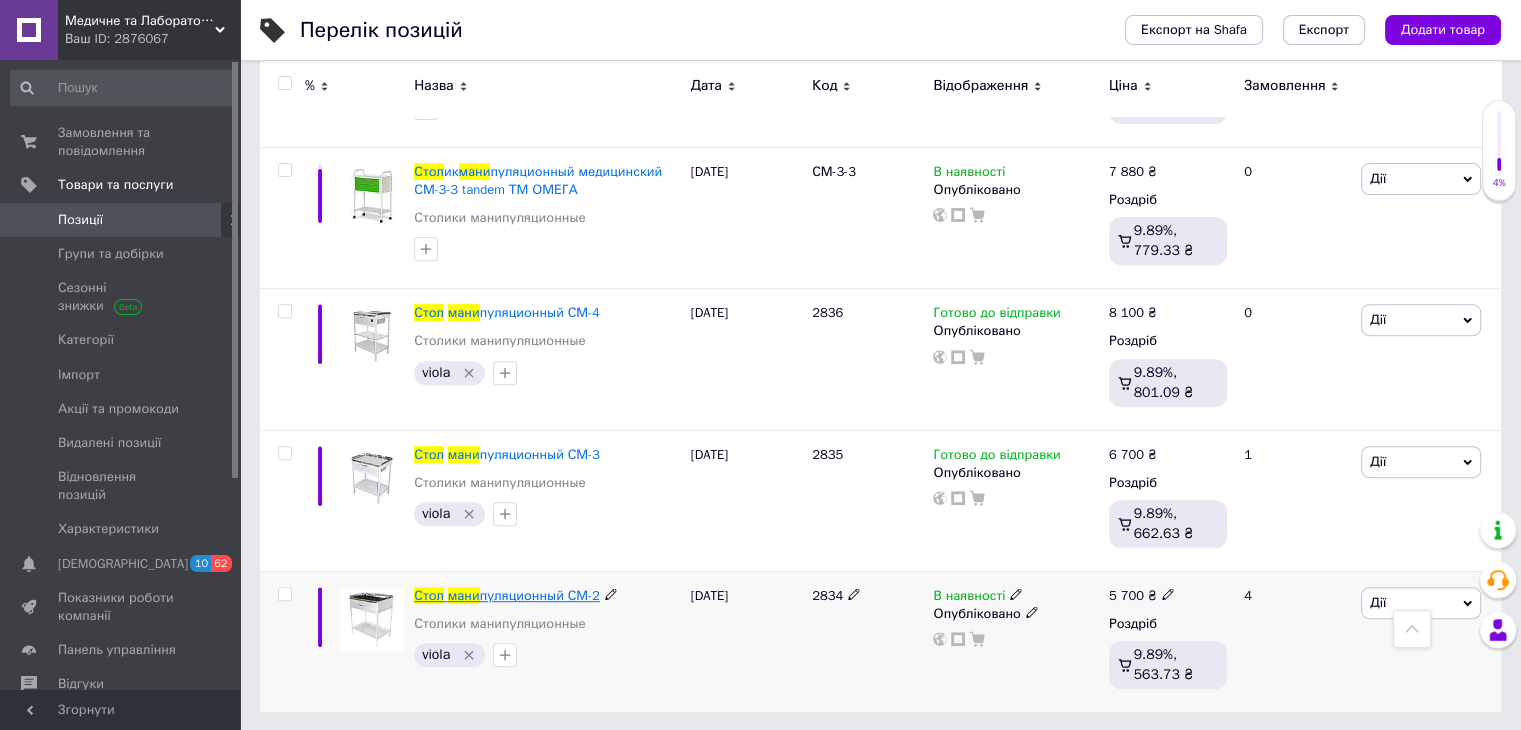 type on "[PERSON_NAME]" 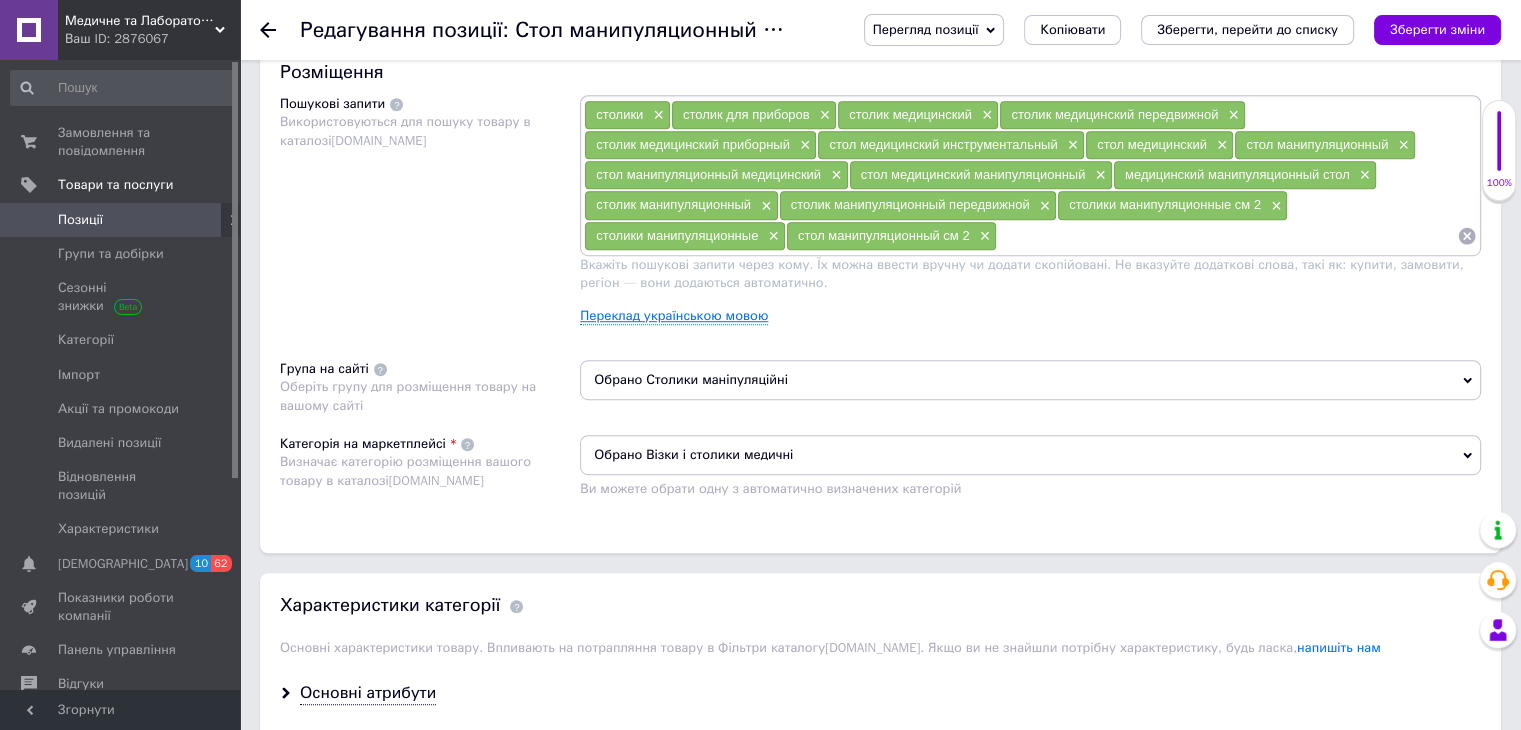 scroll, scrollTop: 1200, scrollLeft: 0, axis: vertical 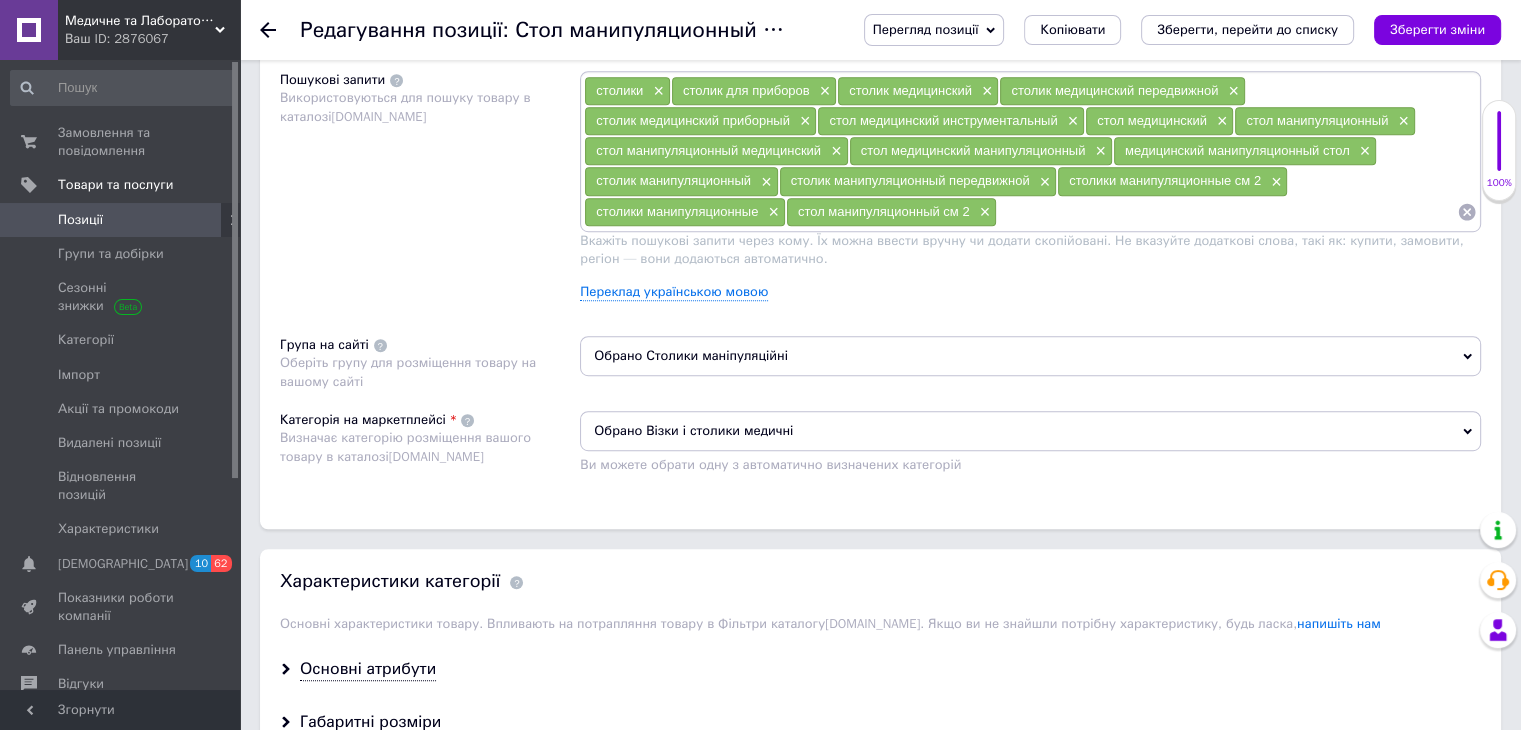 click on "Обрано Візки і столики медичні" at bounding box center [1030, 431] 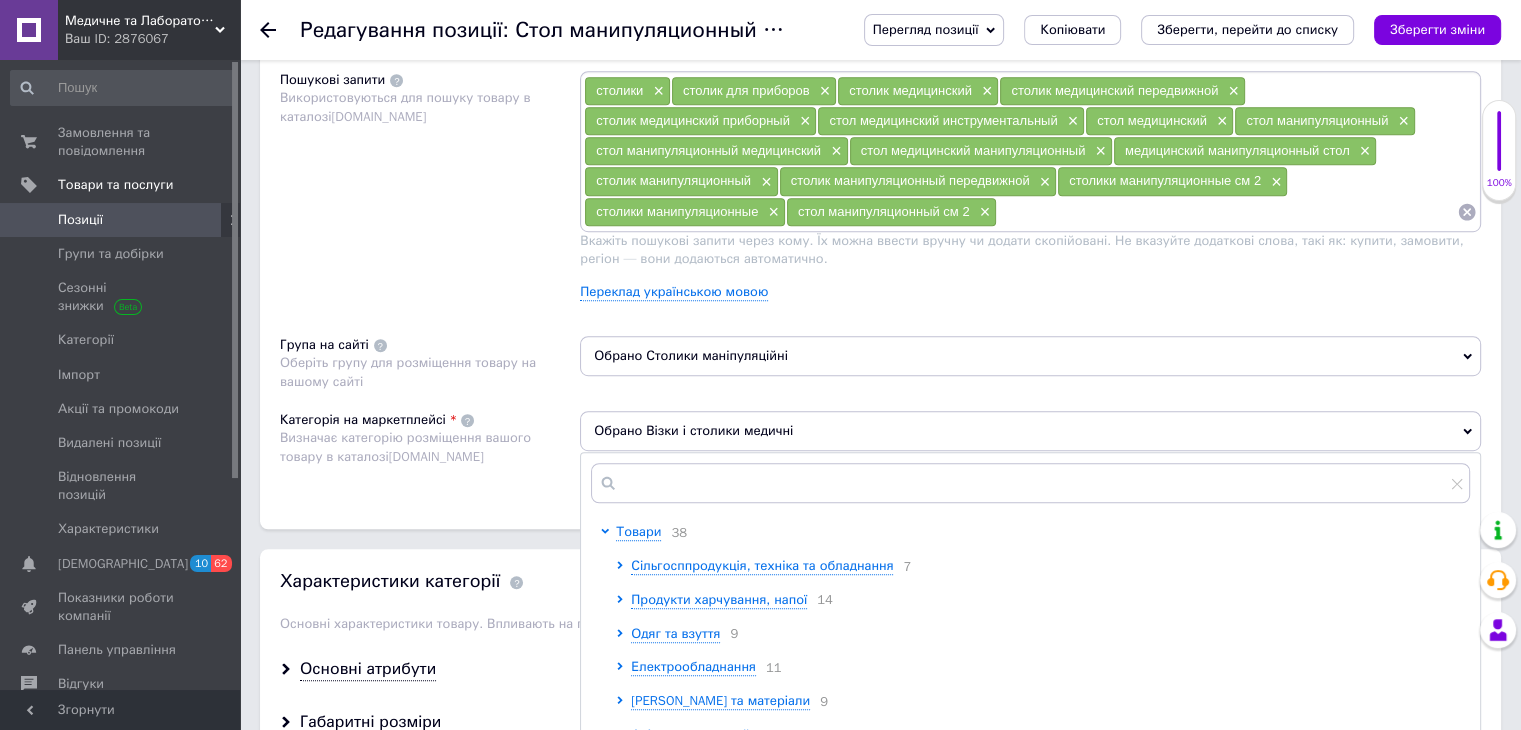 click on "Обрано Візки і столики медичні" at bounding box center [1030, 431] 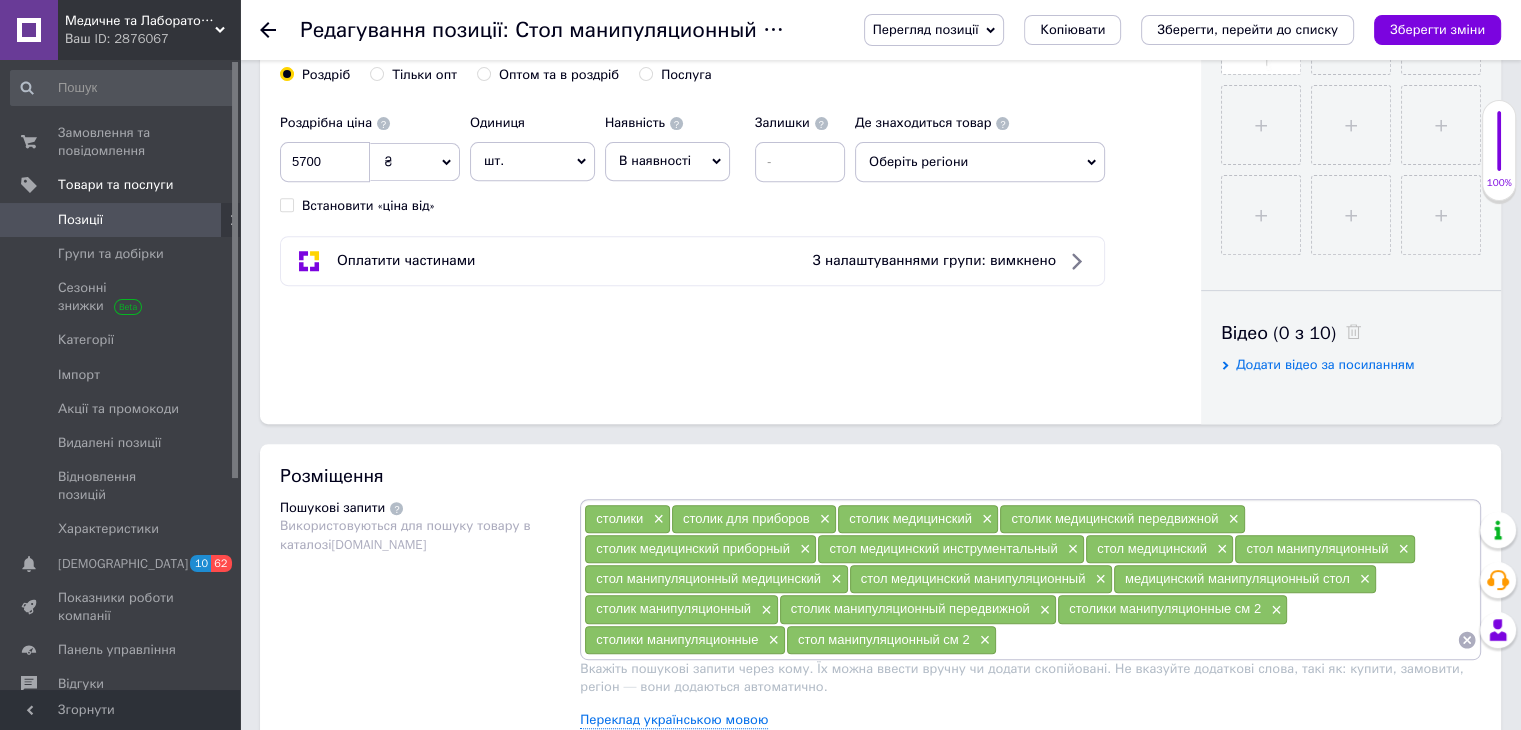 scroll, scrollTop: 700, scrollLeft: 0, axis: vertical 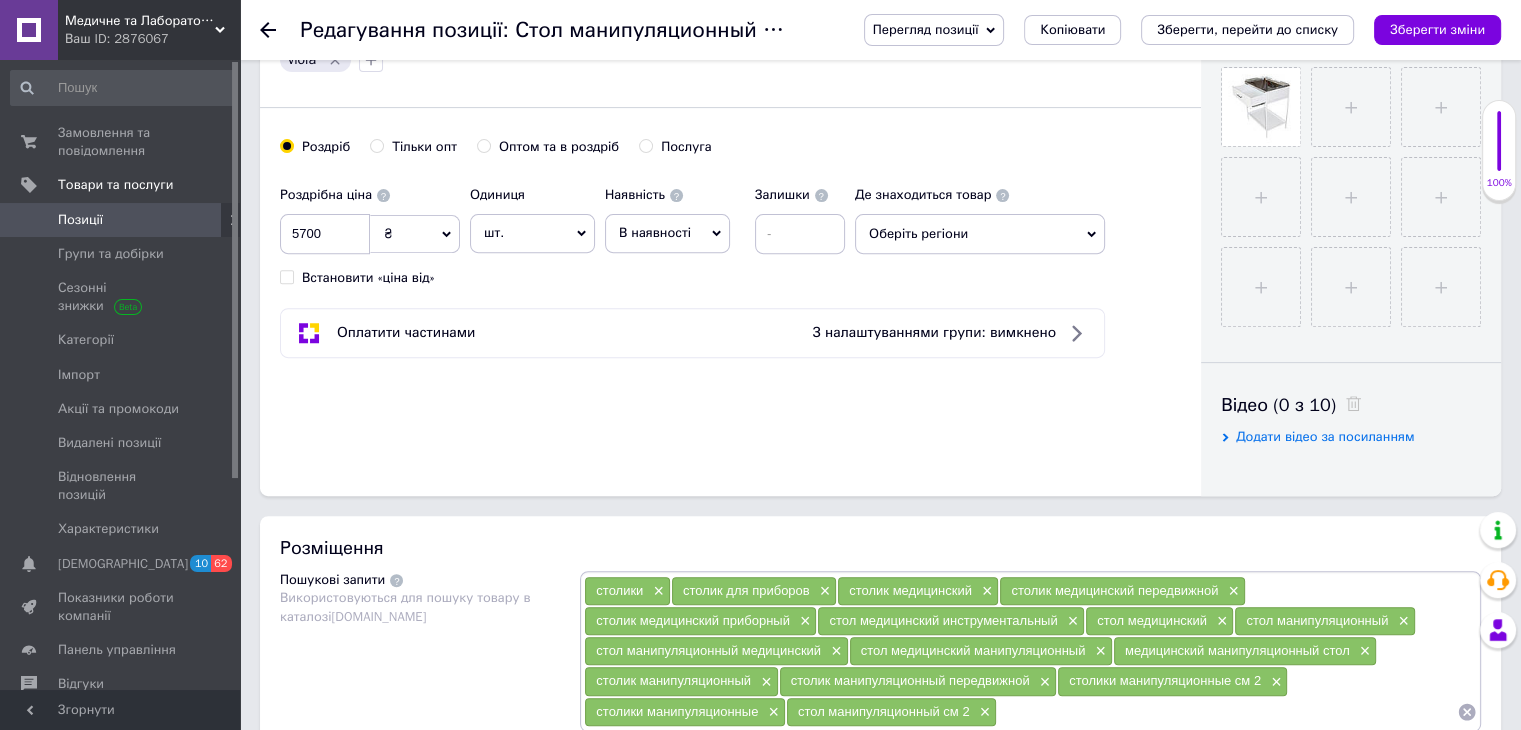 click on "Показники роботи компанії" at bounding box center [121, 607] 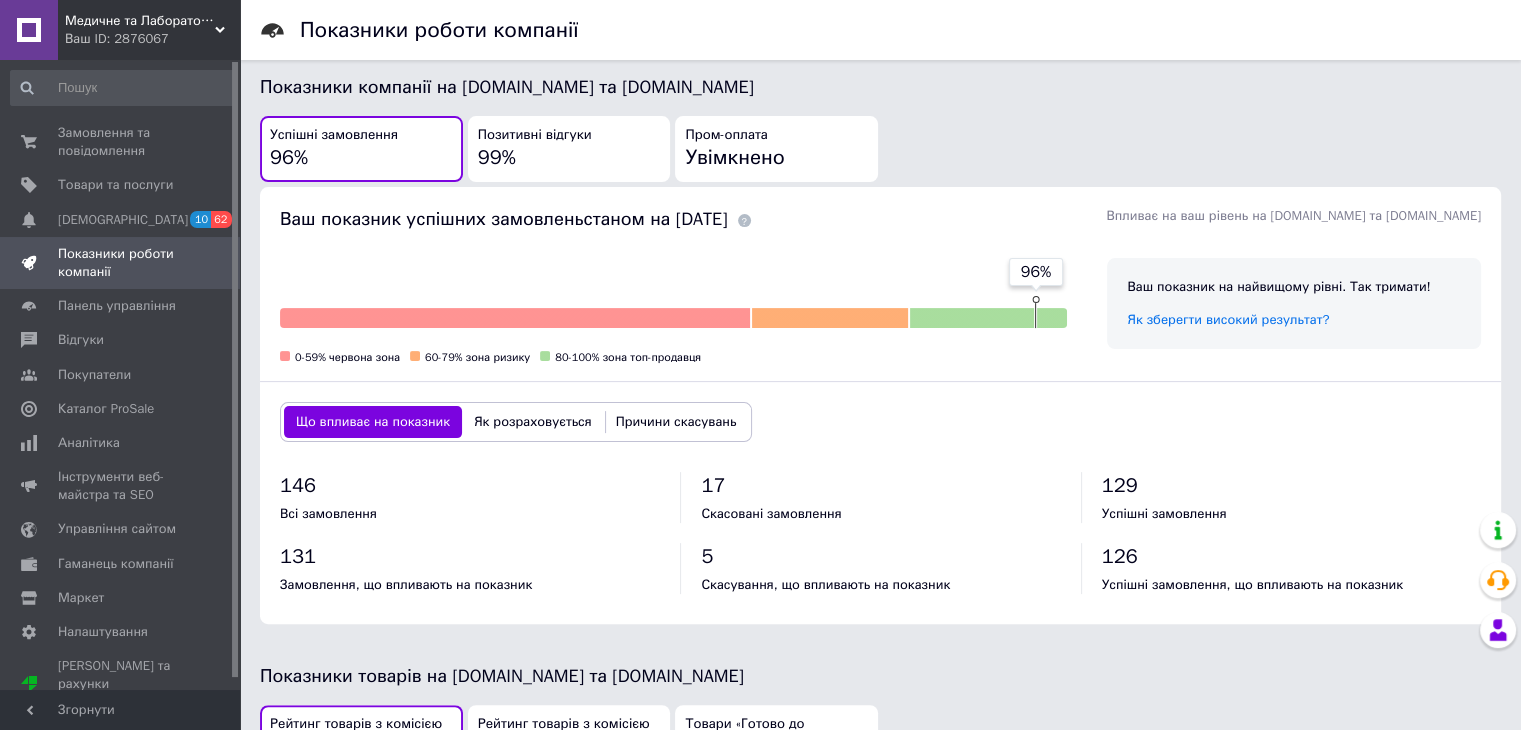 scroll, scrollTop: 500, scrollLeft: 0, axis: vertical 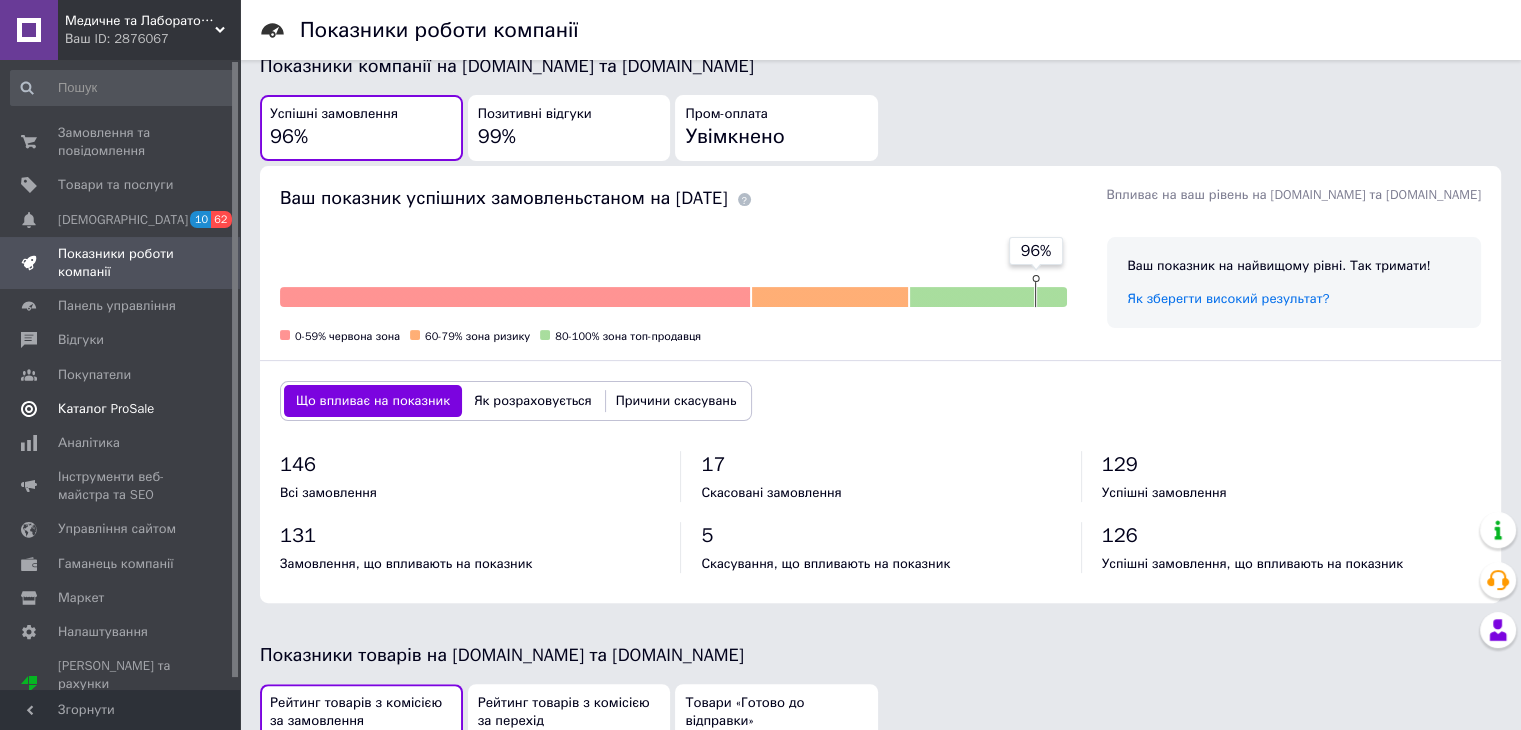 click on "Каталог ProSale" at bounding box center [106, 409] 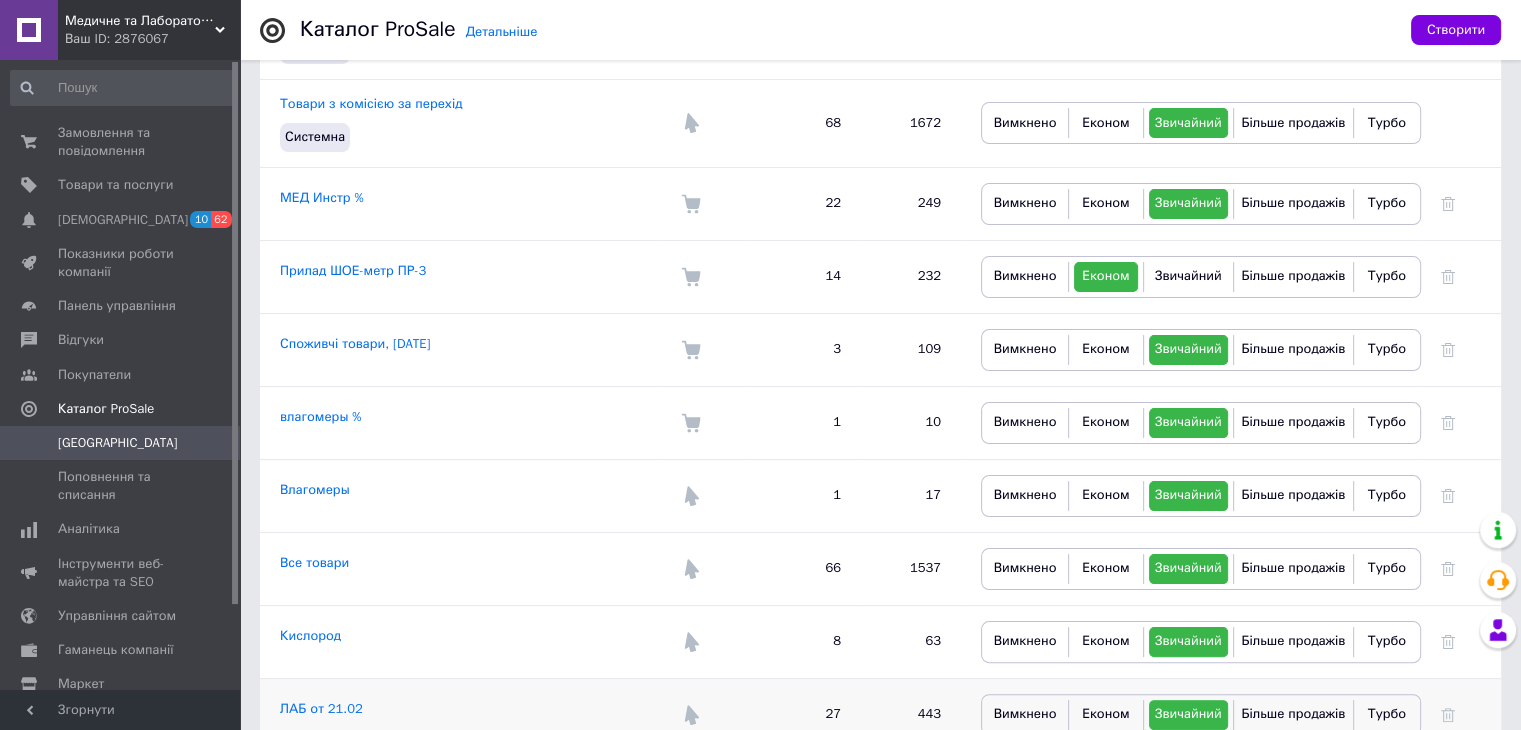 scroll, scrollTop: 299, scrollLeft: 0, axis: vertical 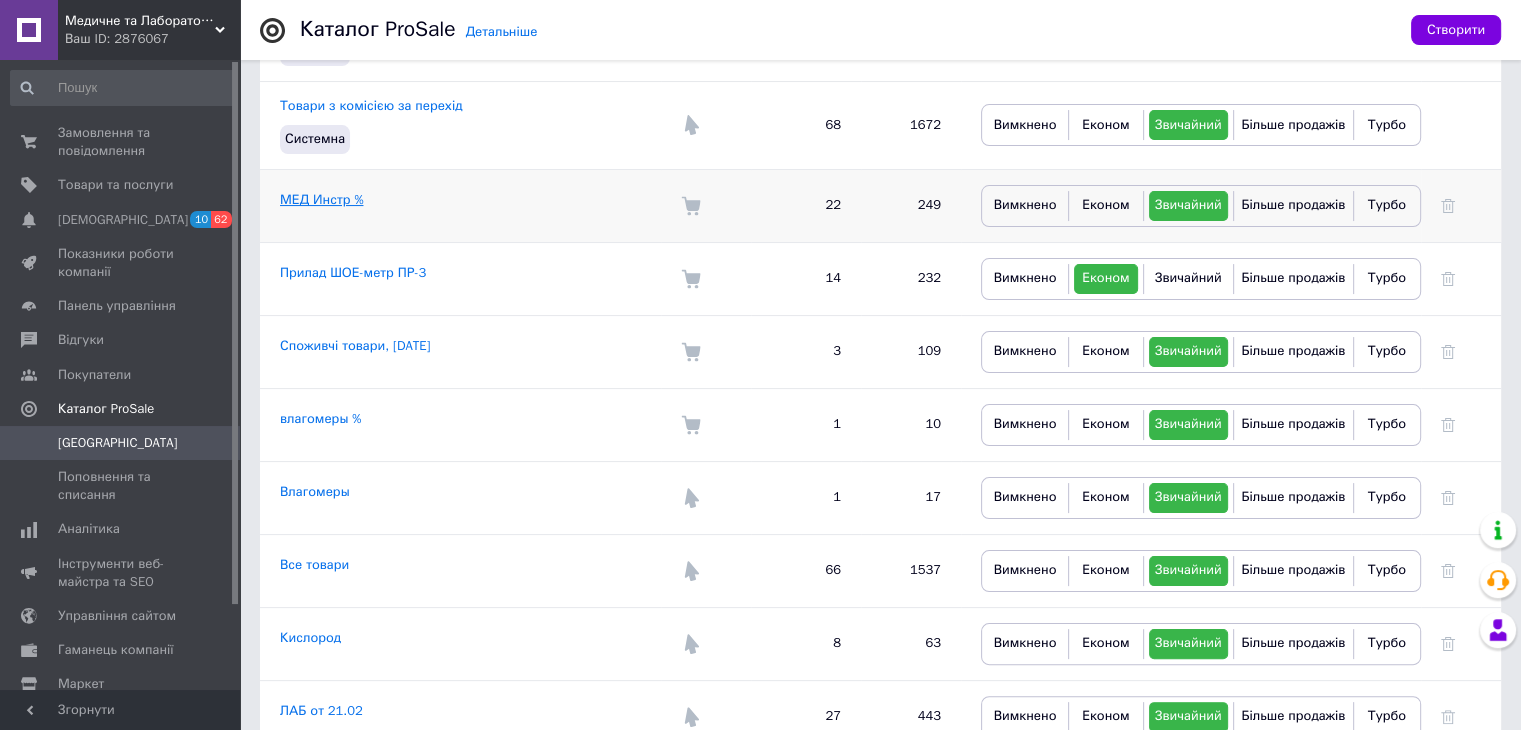 click on "МЕД Инстр %" at bounding box center (321, 199) 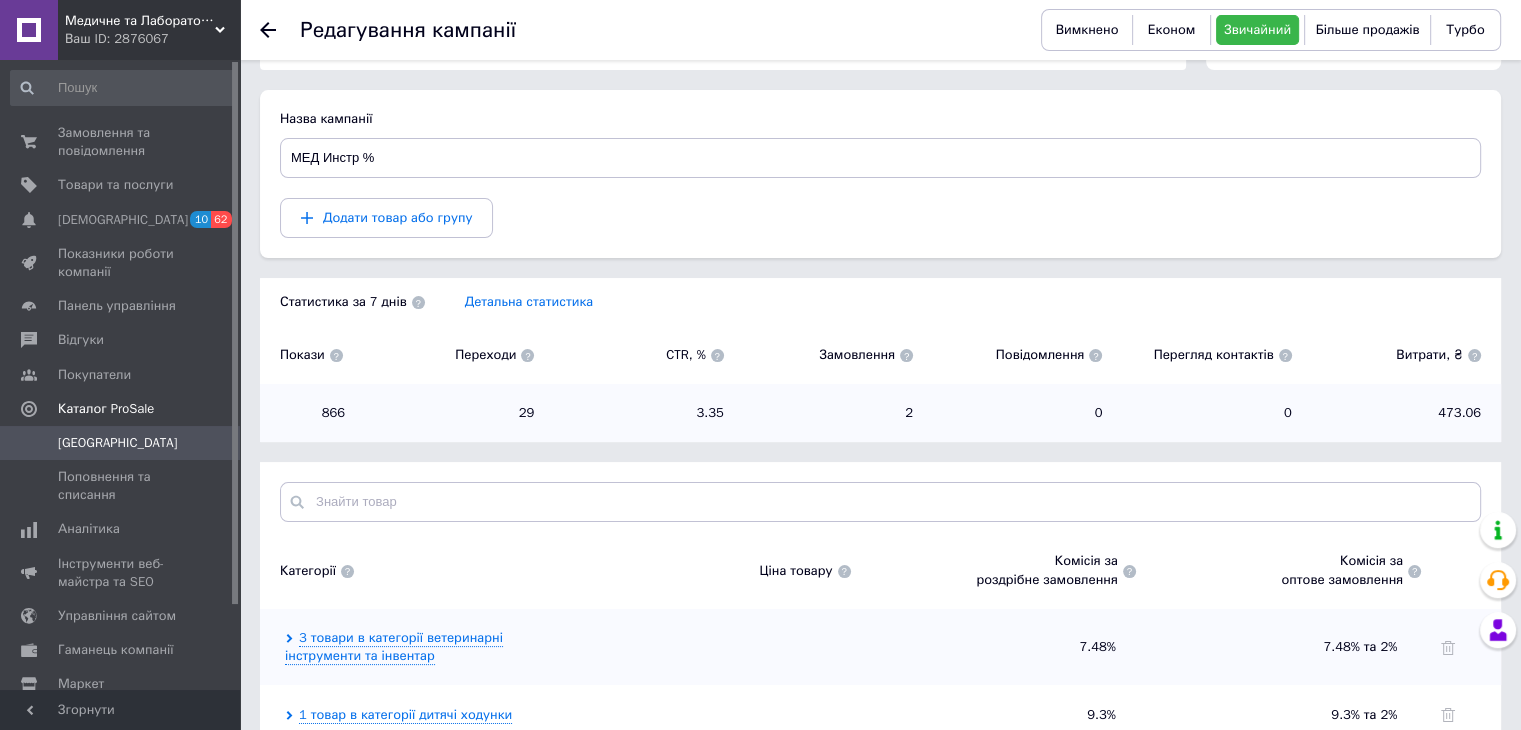 scroll, scrollTop: 300, scrollLeft: 0, axis: vertical 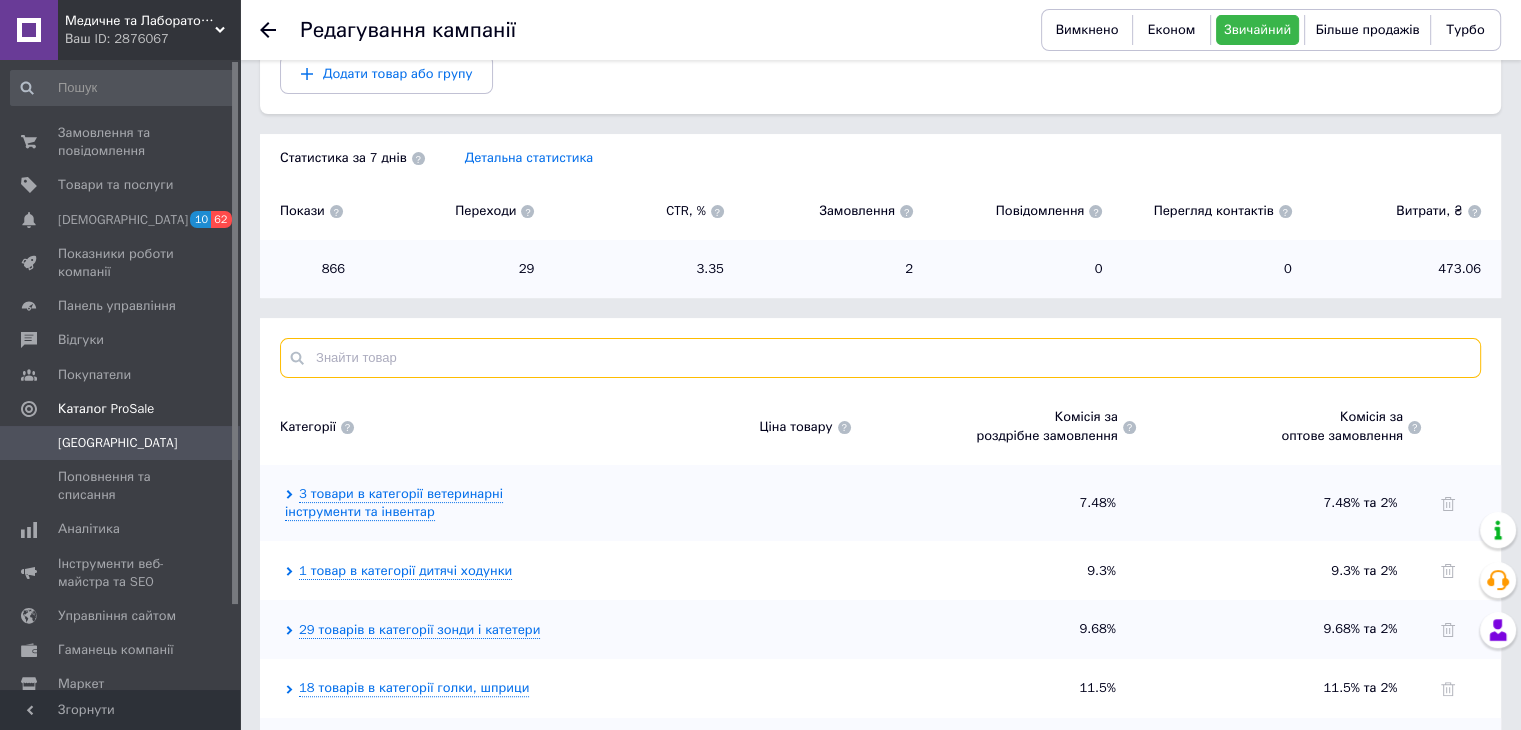 click at bounding box center (880, 358) 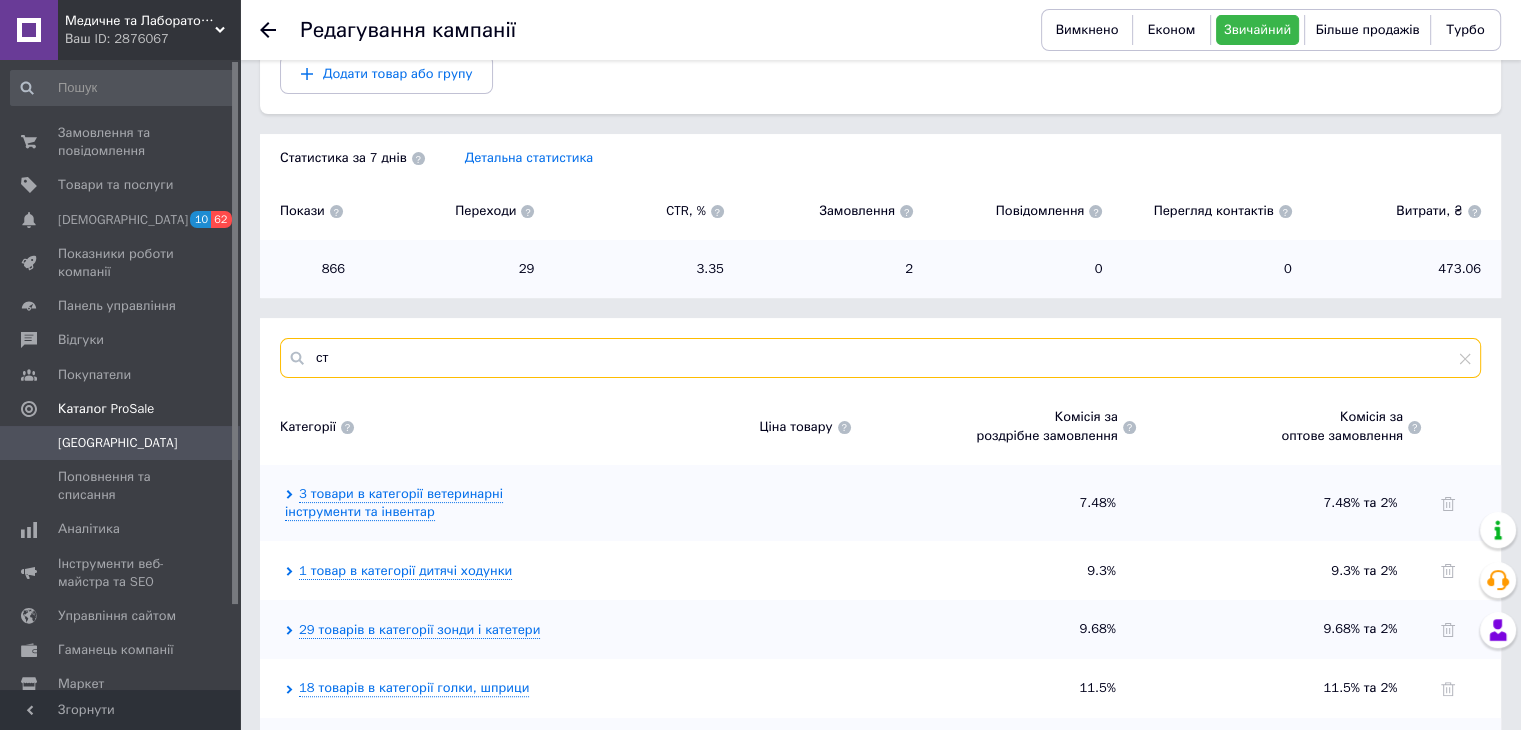 scroll, scrollTop: 163, scrollLeft: 0, axis: vertical 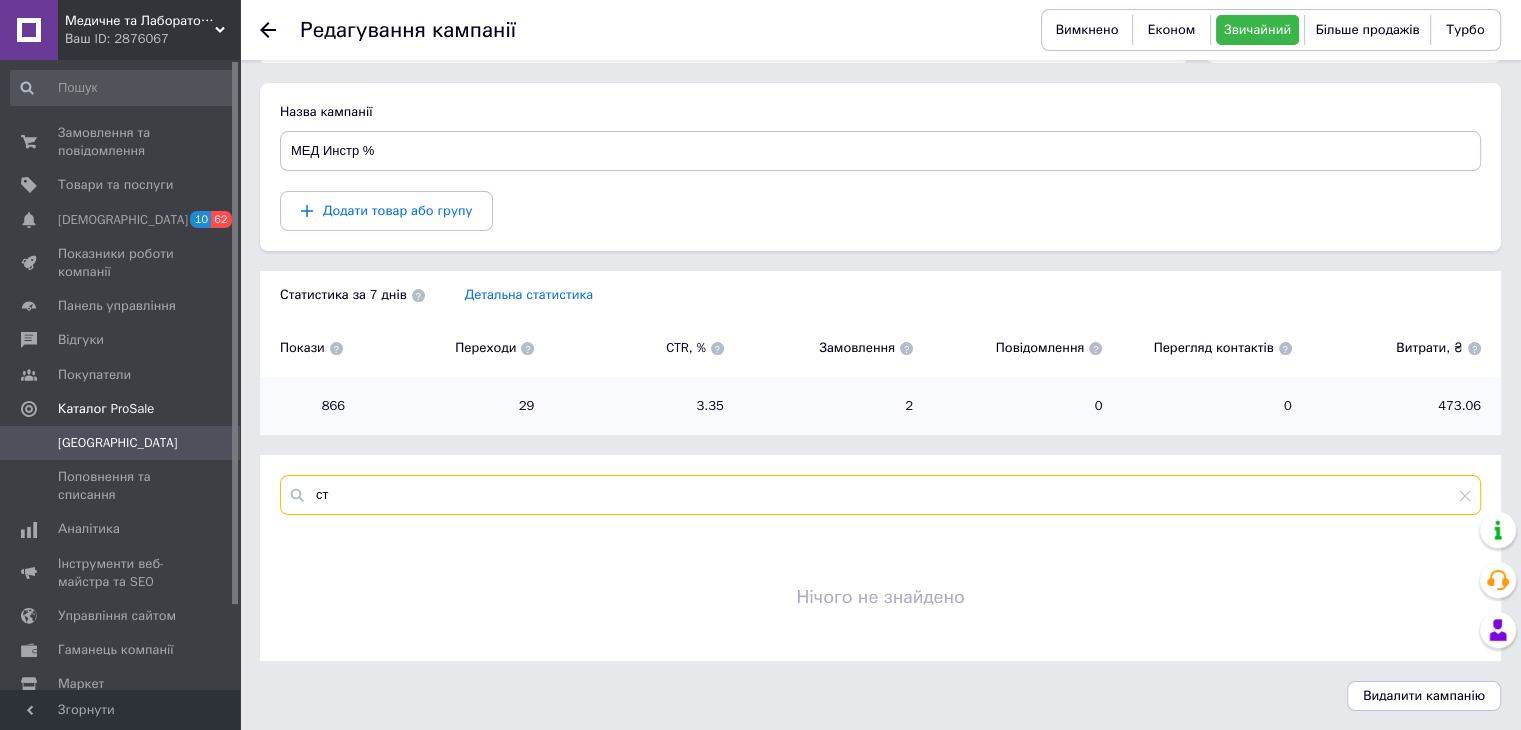 type on "с" 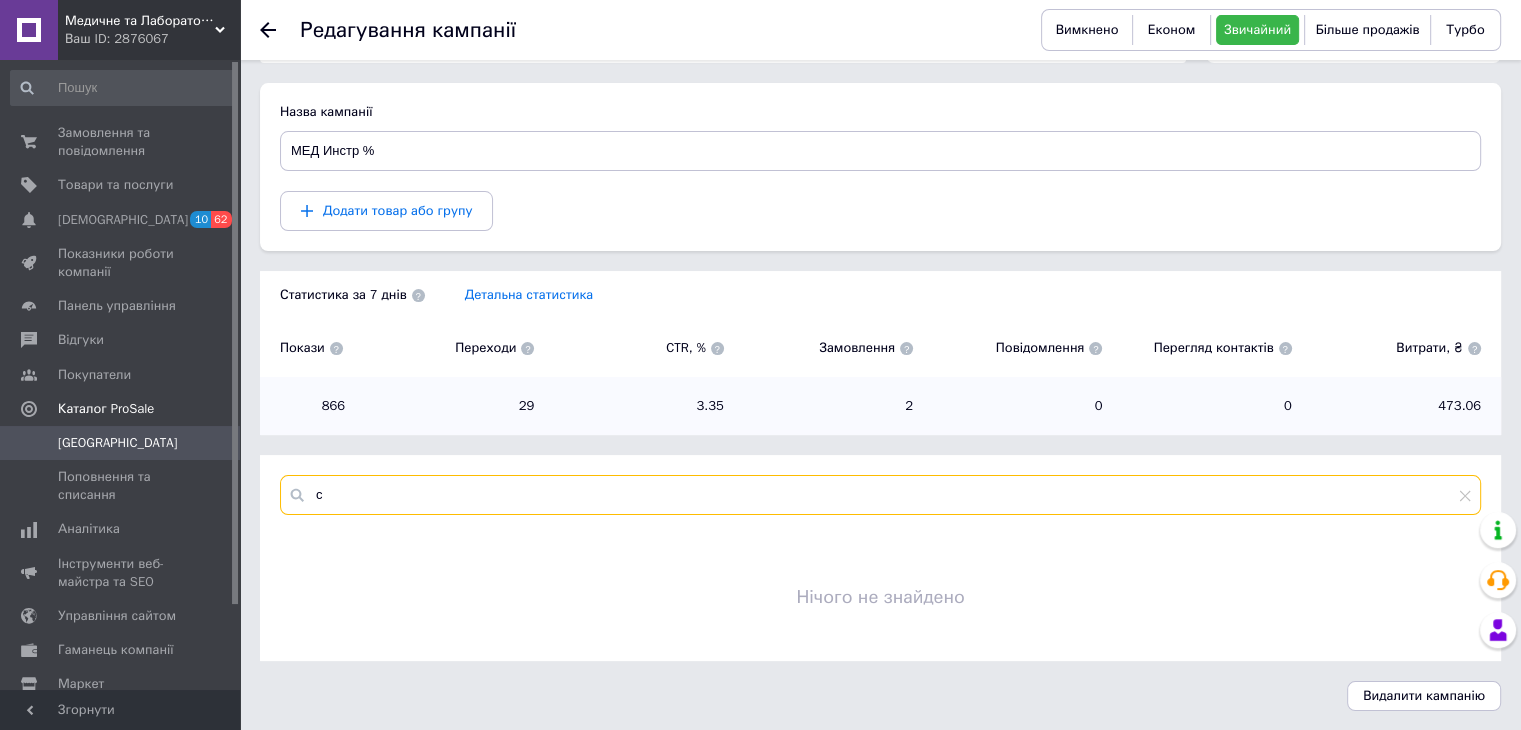 type 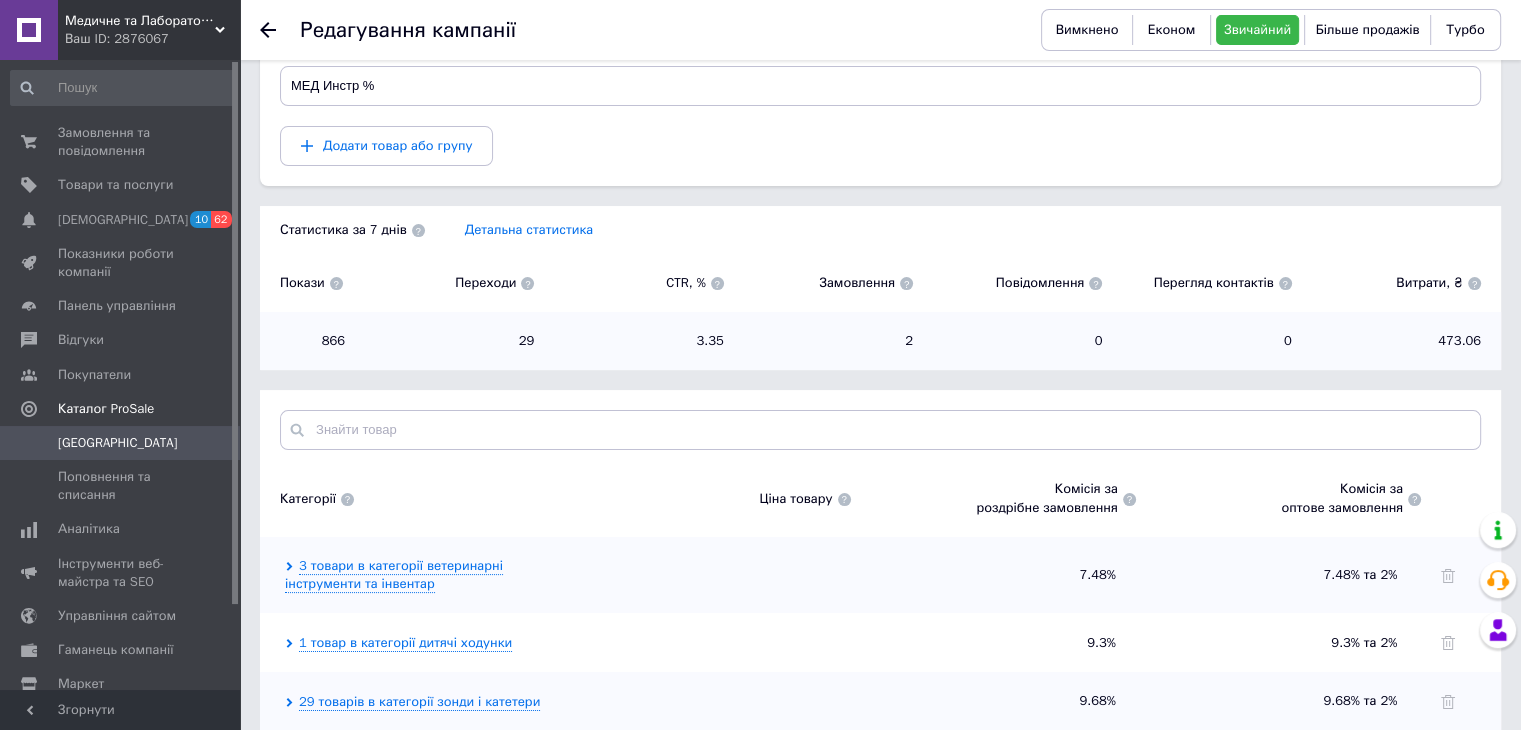 scroll, scrollTop: 363, scrollLeft: 0, axis: vertical 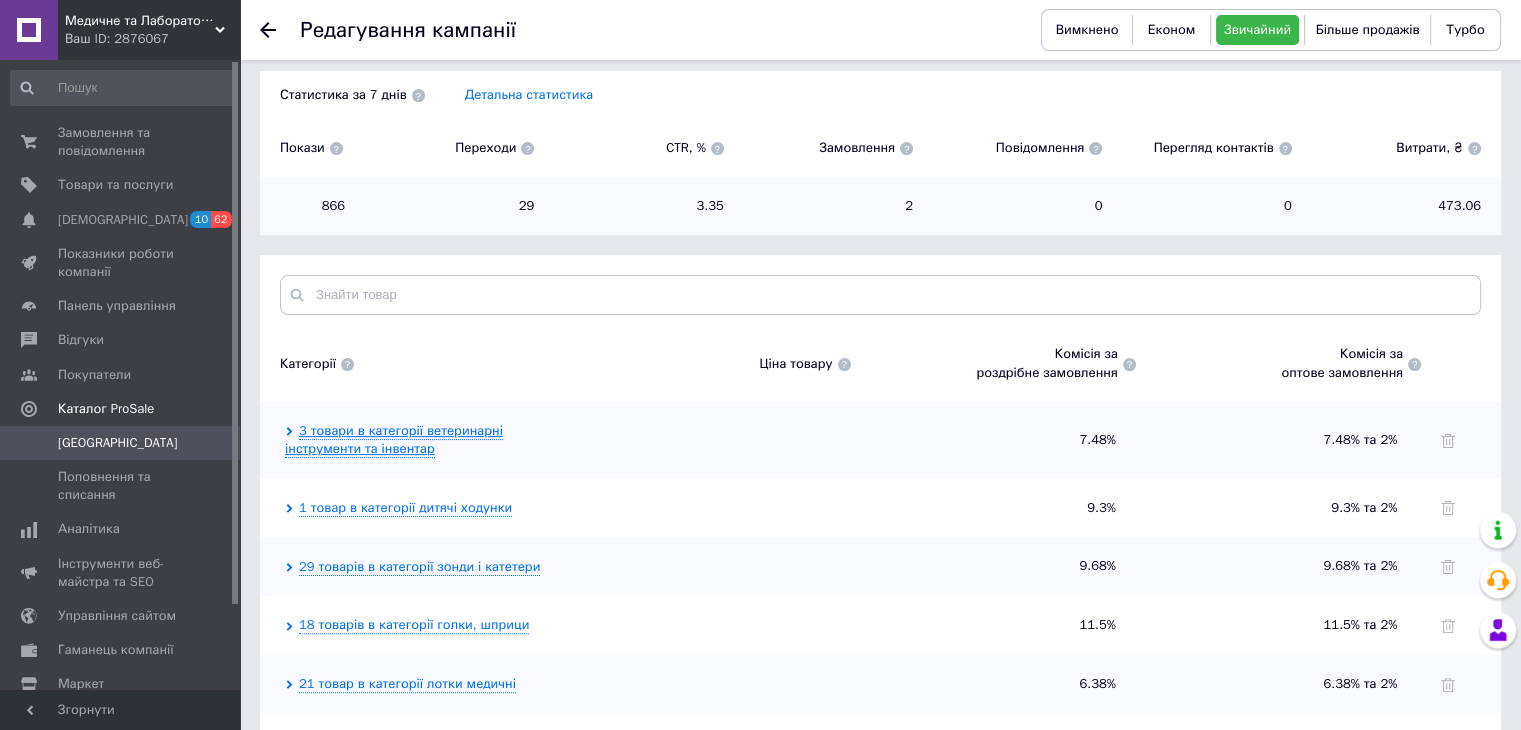 click on "3 товари в категорії ветеринарні інструменти та інвентар" at bounding box center (394, 440) 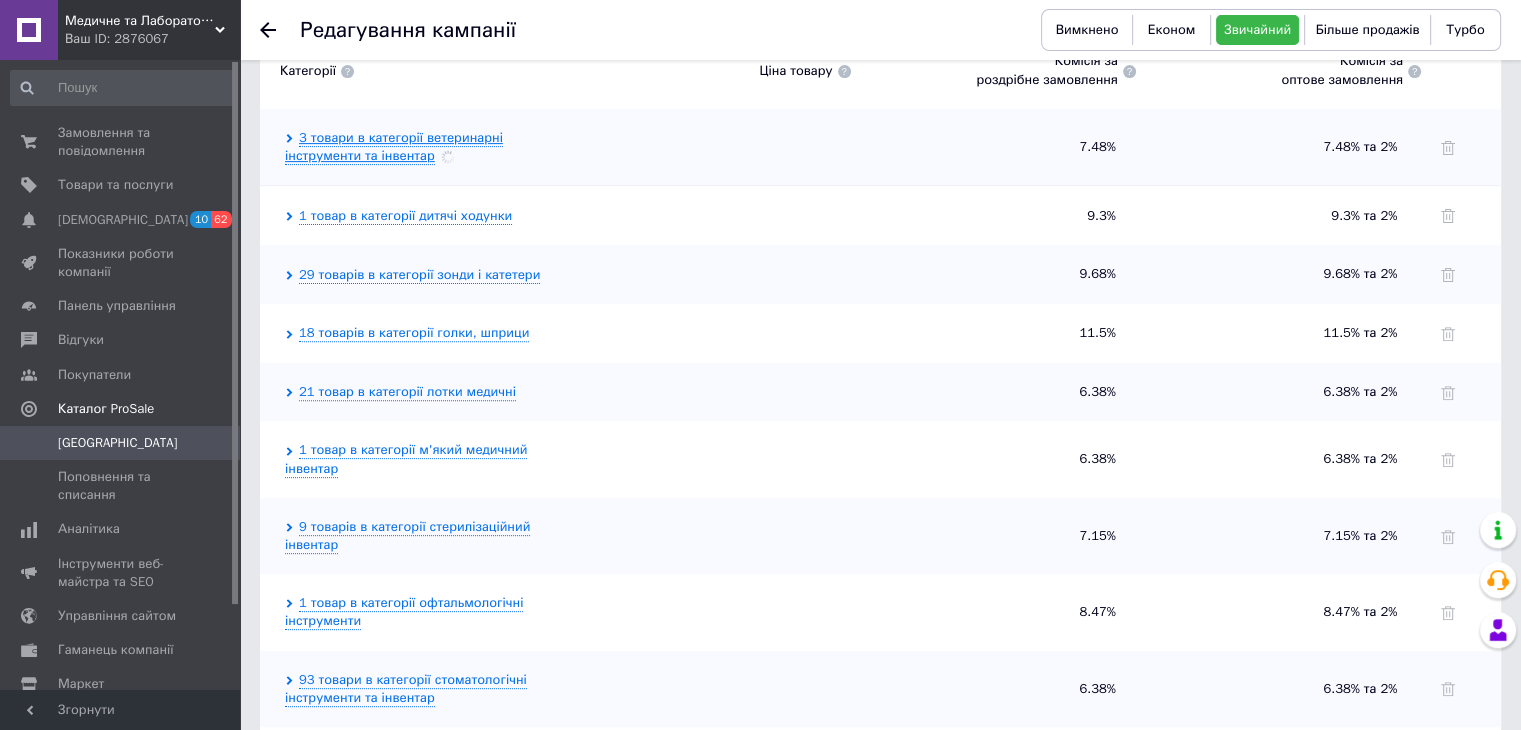 scroll, scrollTop: 663, scrollLeft: 0, axis: vertical 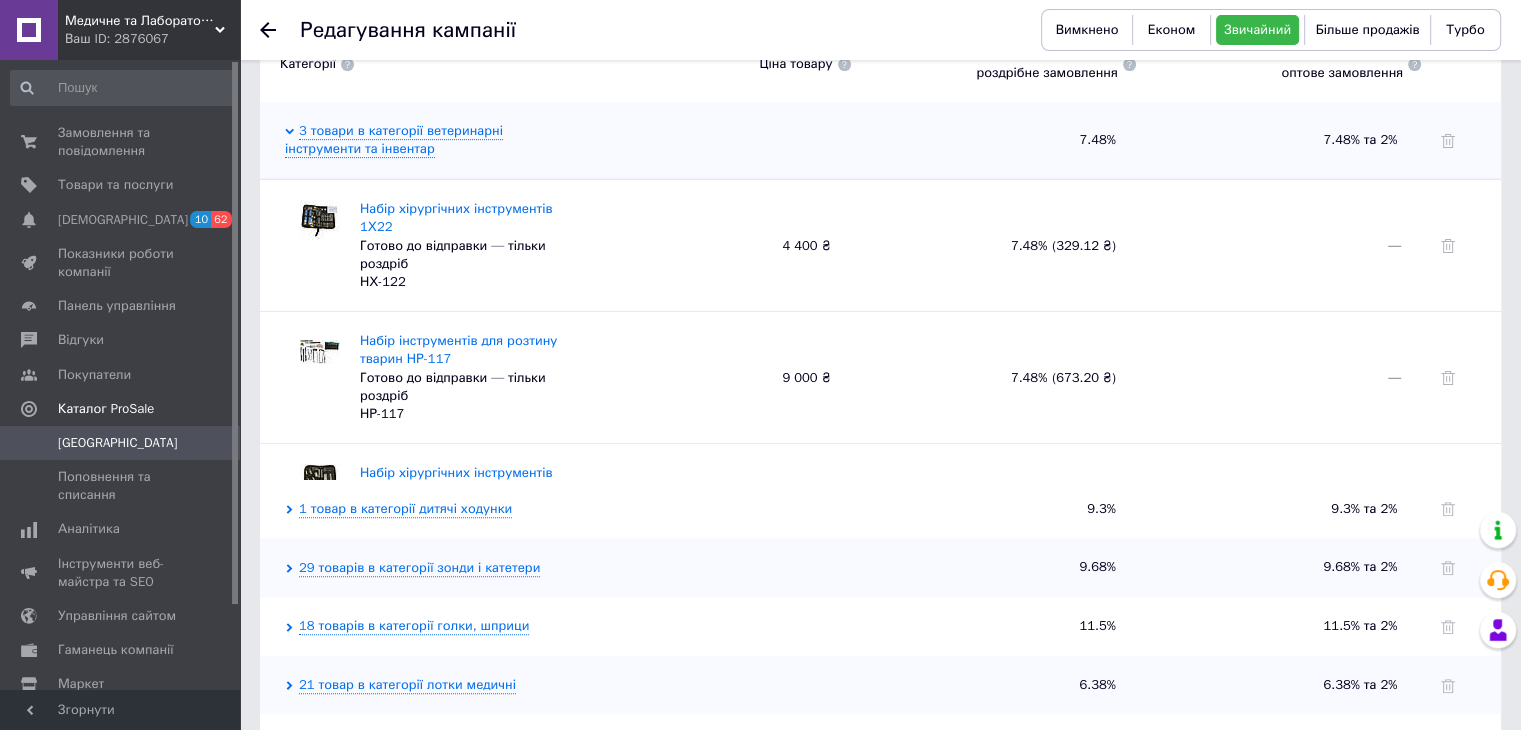 click 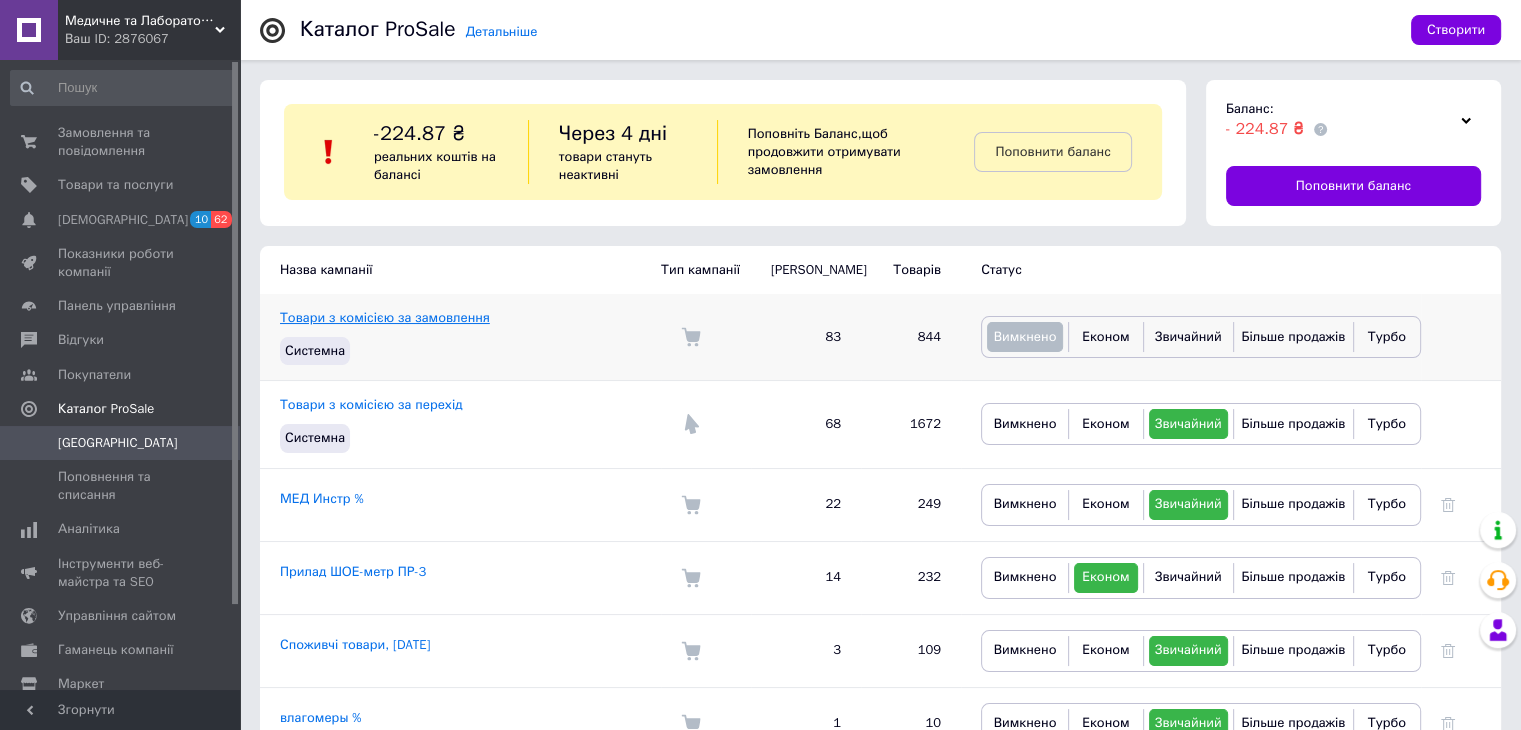 click on "Товари з комісією за замовлення" at bounding box center (385, 317) 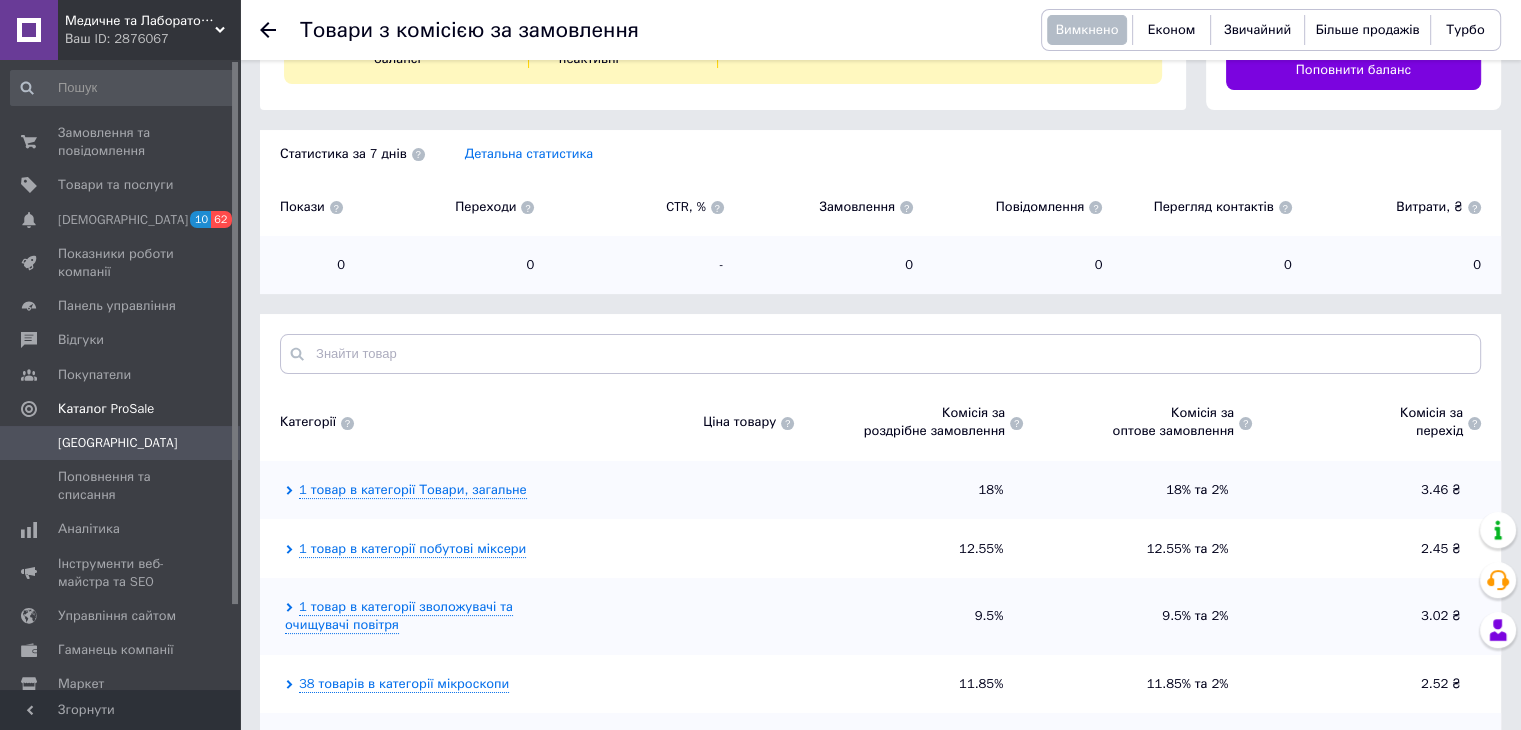 scroll, scrollTop: 200, scrollLeft: 0, axis: vertical 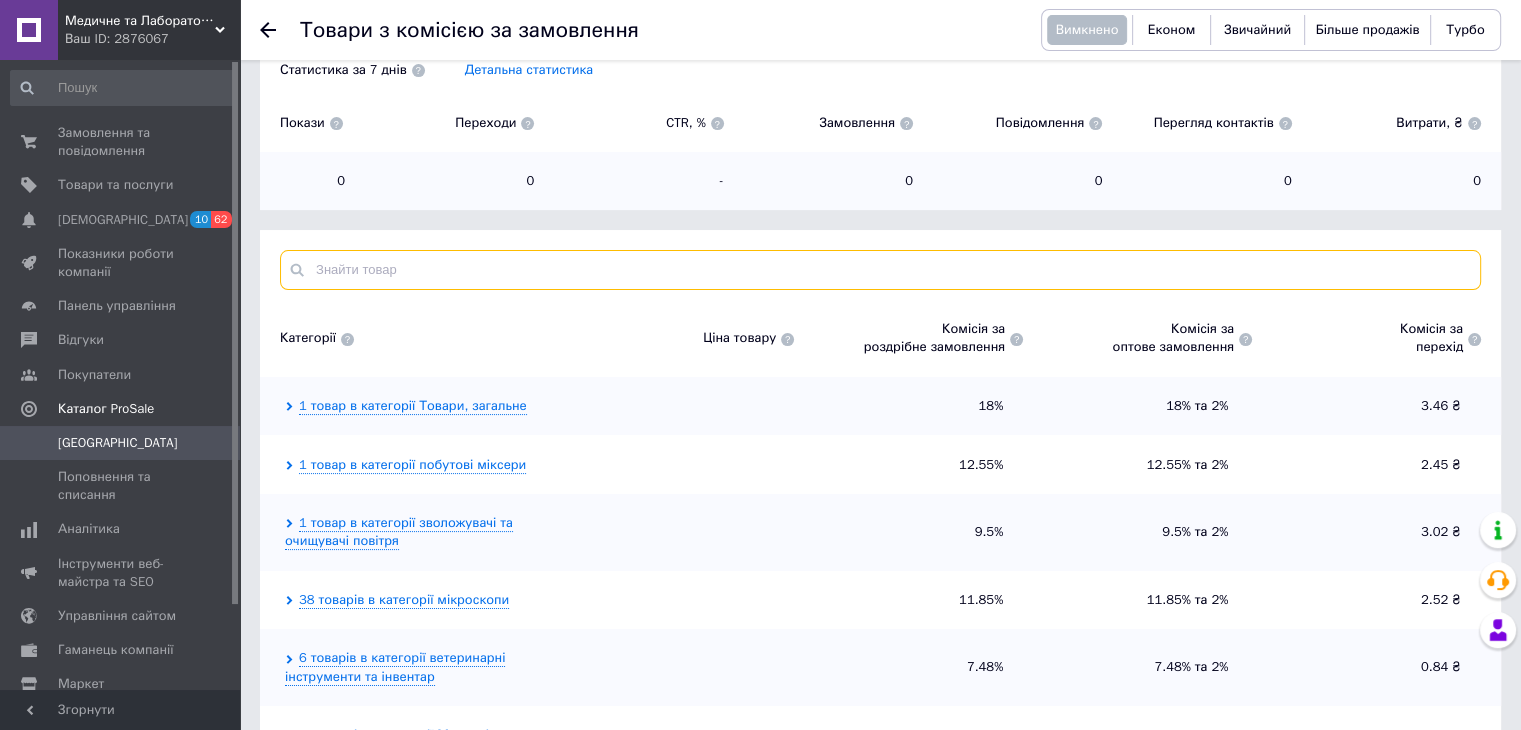 click at bounding box center (880, 270) 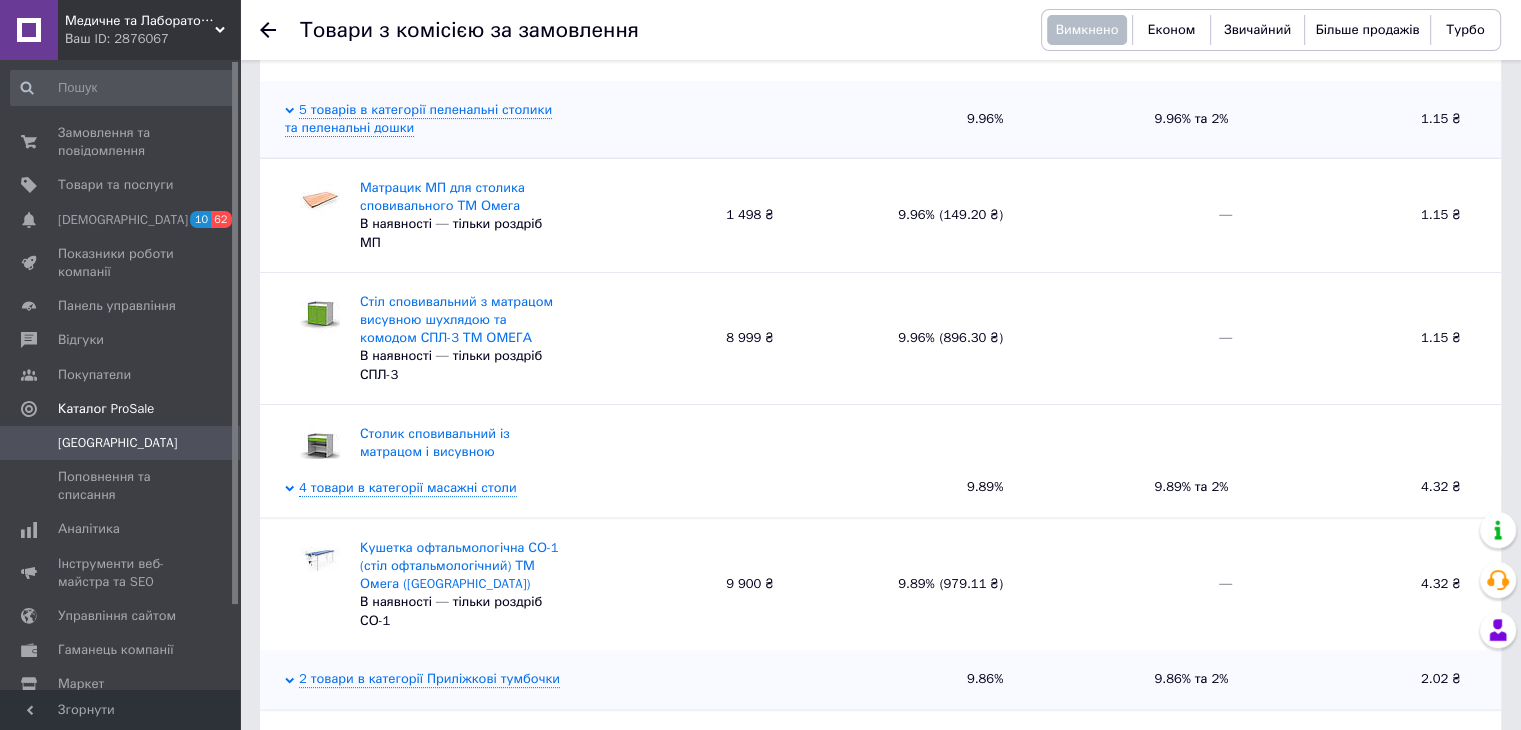 scroll, scrollTop: 500, scrollLeft: 0, axis: vertical 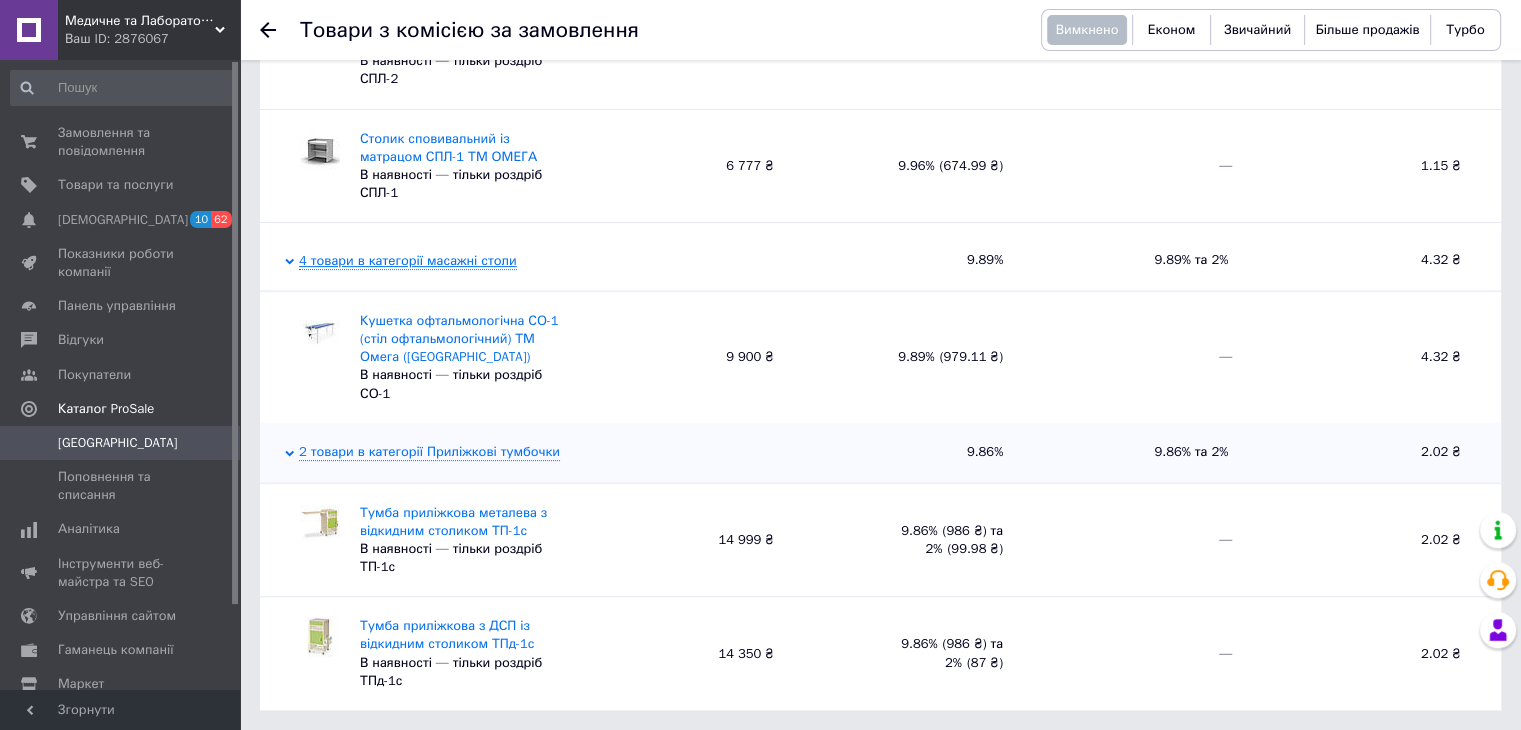 type on "стол" 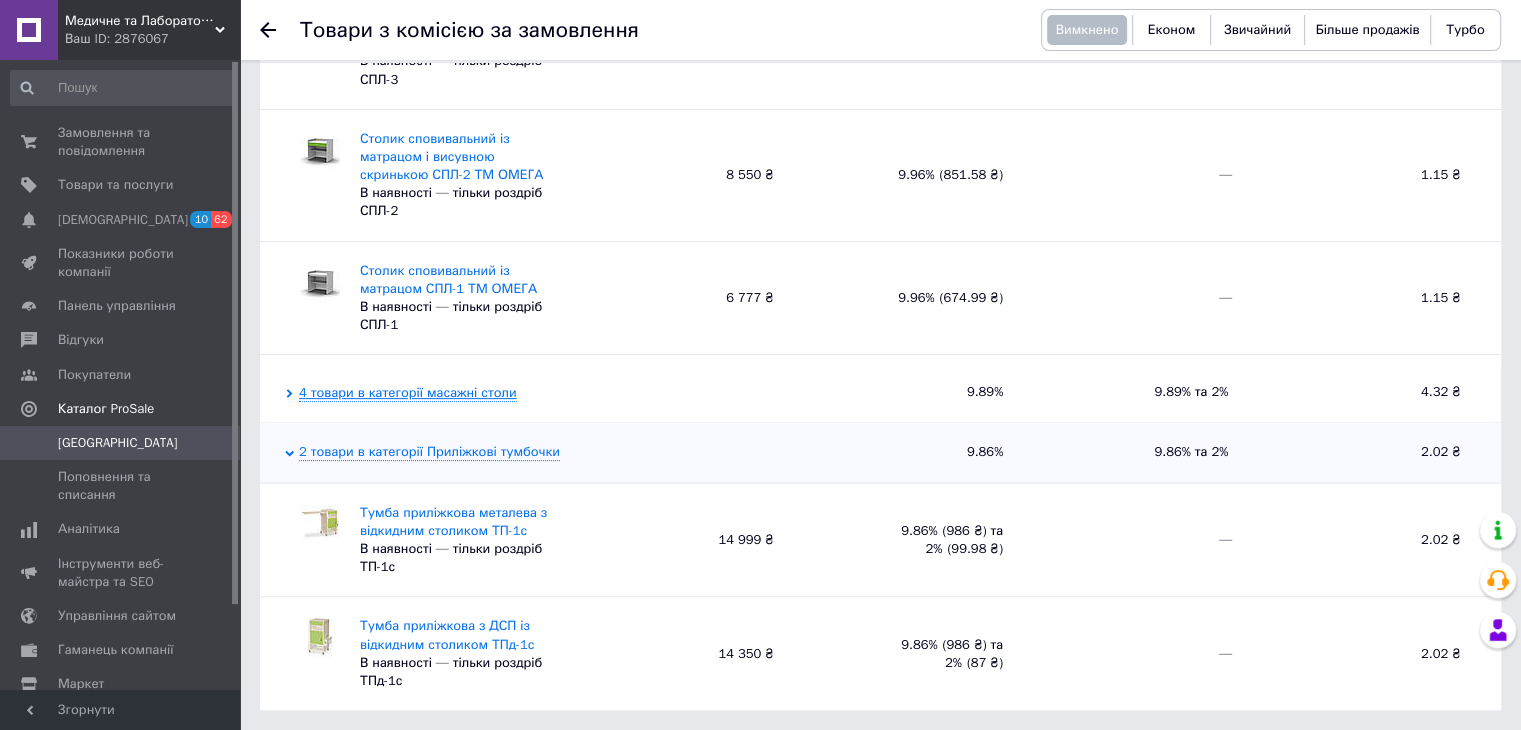 click on "4 товари в категорії масажні столи" at bounding box center (408, 393) 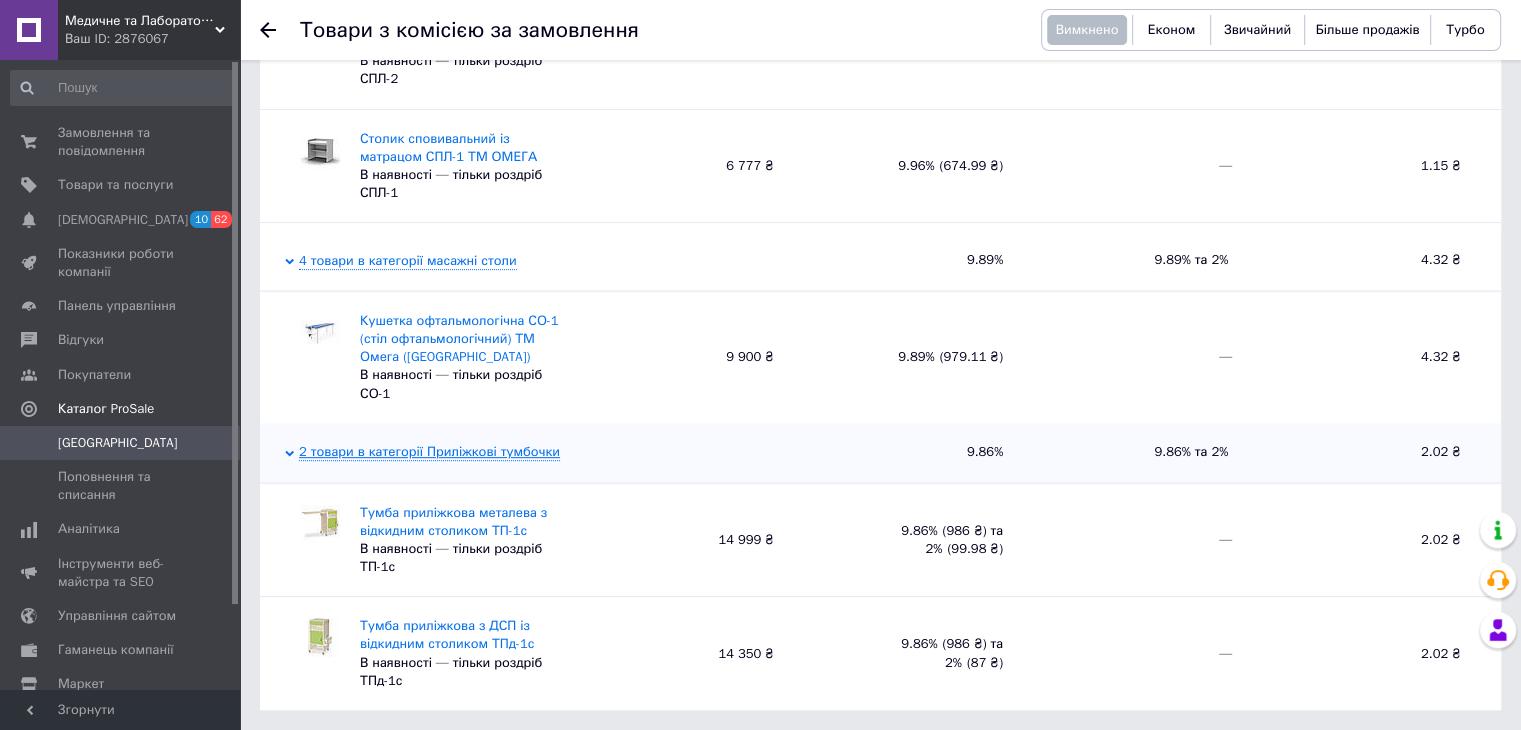 click on "2 товари в категорії Приліжкові тумбочки" at bounding box center [429, 452] 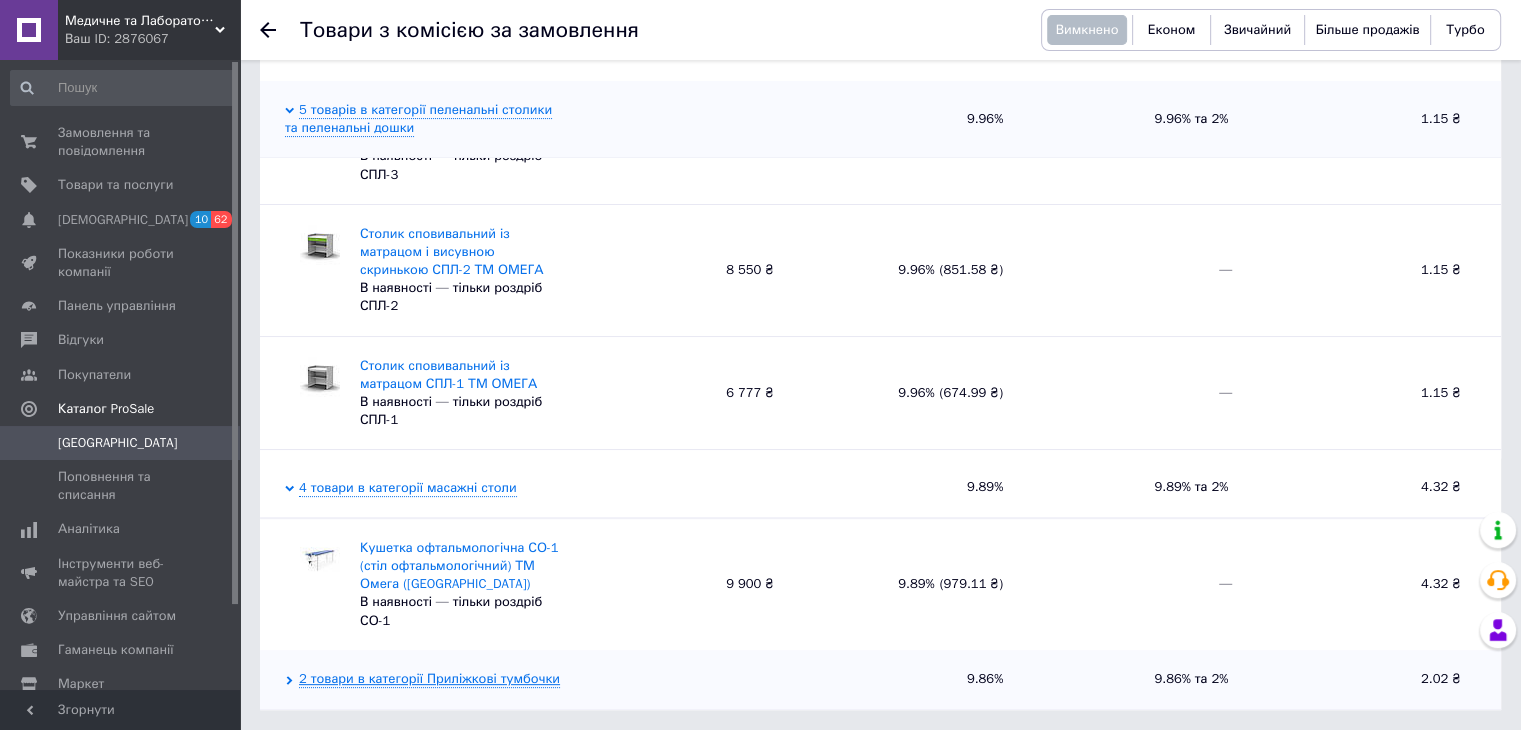 click on "2 товари в категорії Приліжкові тумбочки" at bounding box center (429, 679) 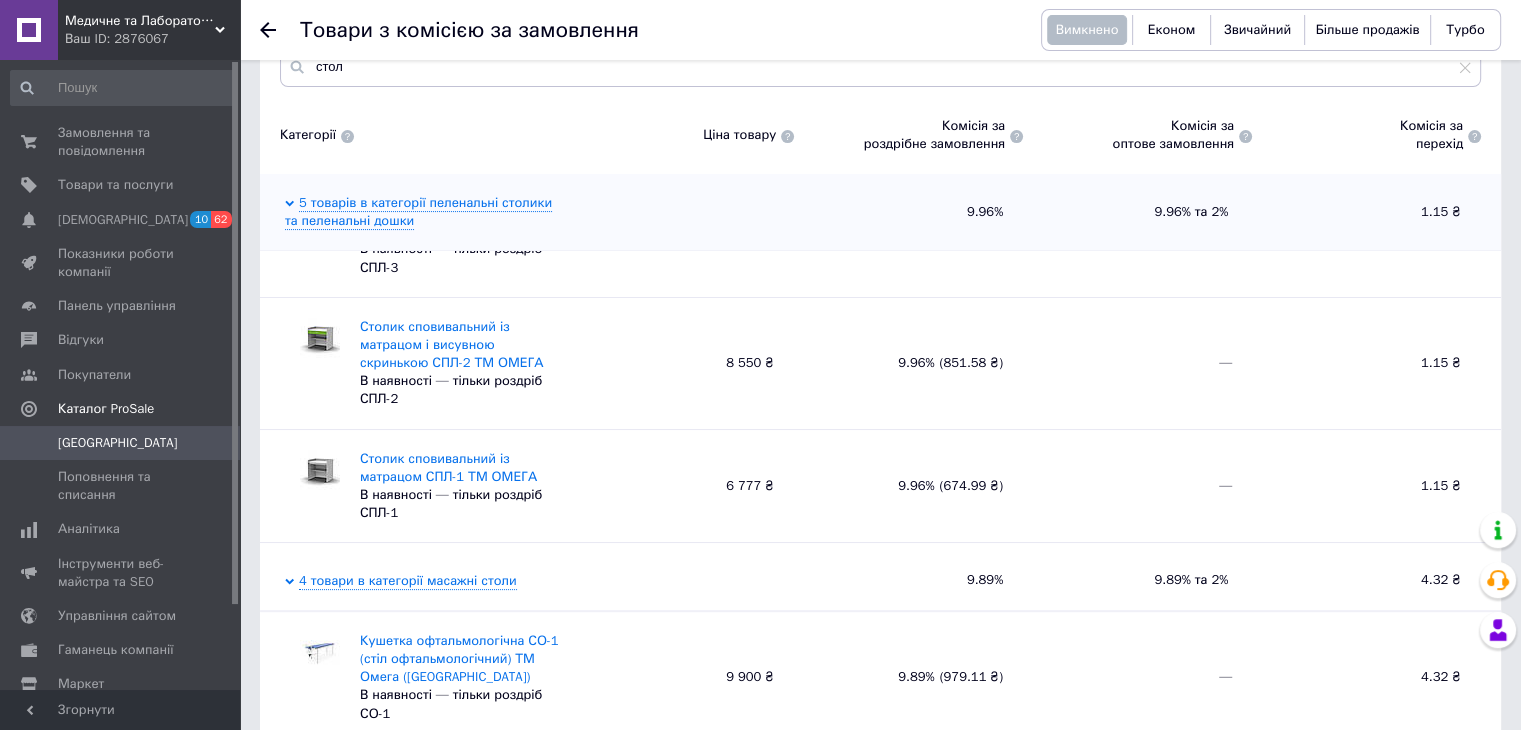 scroll, scrollTop: 324, scrollLeft: 0, axis: vertical 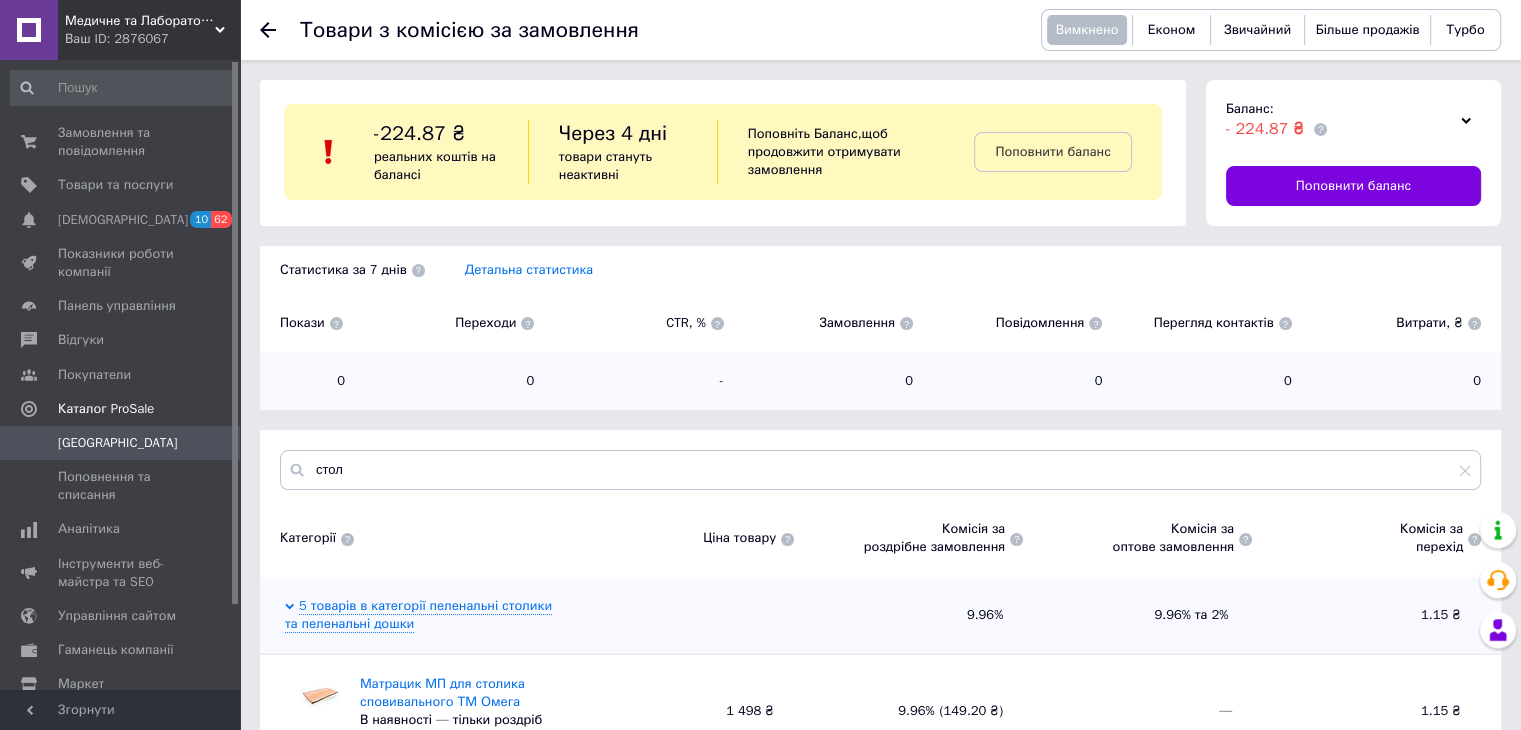 click at bounding box center [280, 30] 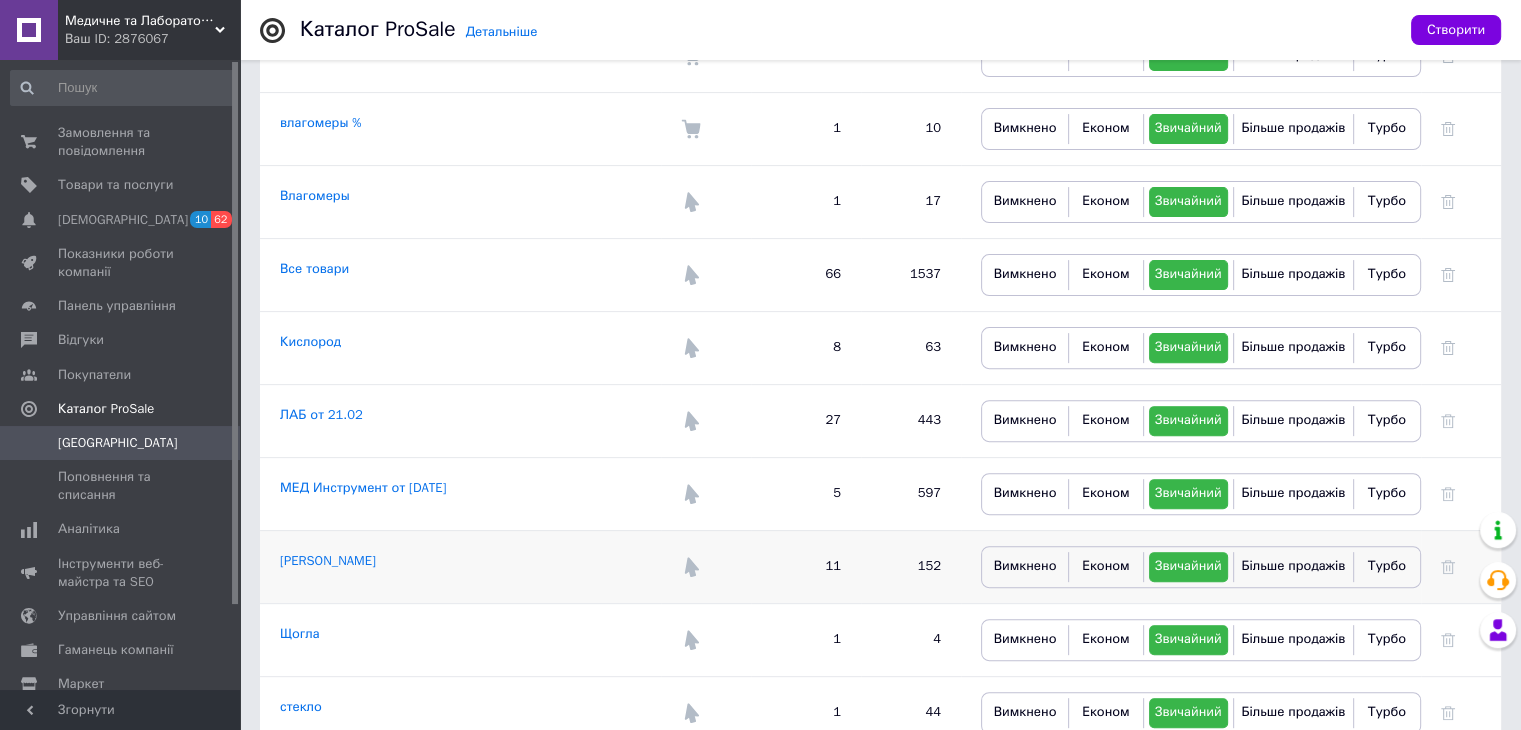 scroll, scrollTop: 600, scrollLeft: 0, axis: vertical 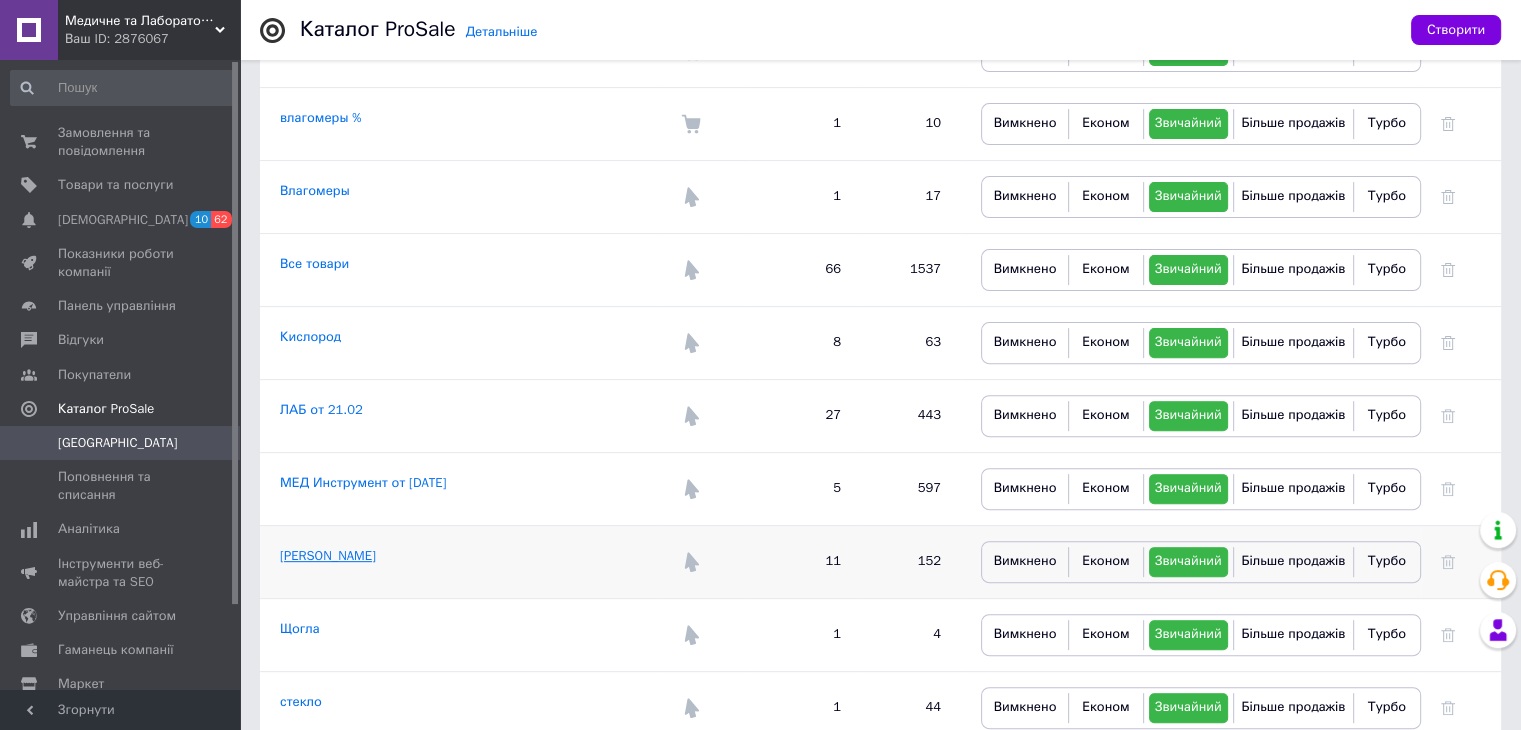 click on "[PERSON_NAME]" at bounding box center [328, 555] 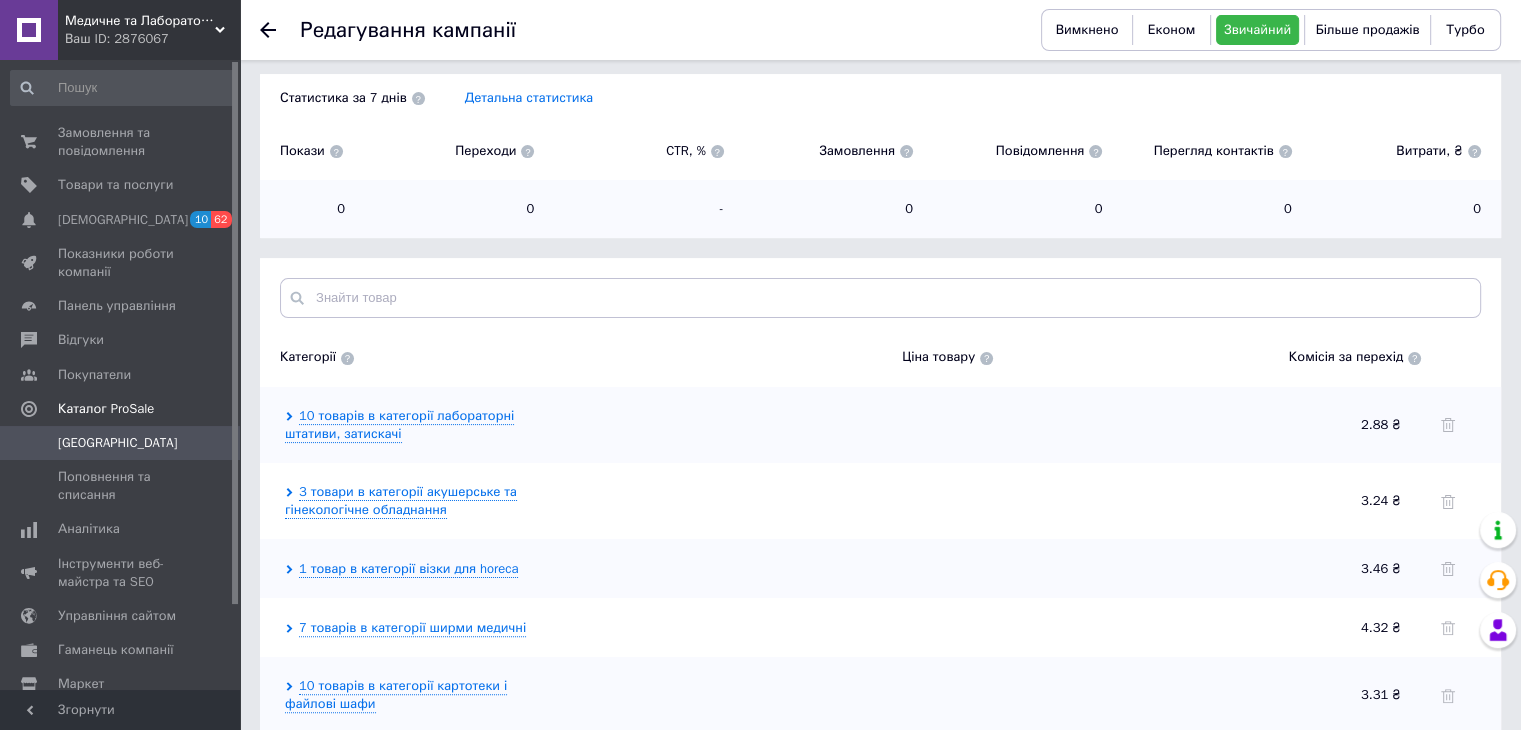 scroll, scrollTop: 400, scrollLeft: 0, axis: vertical 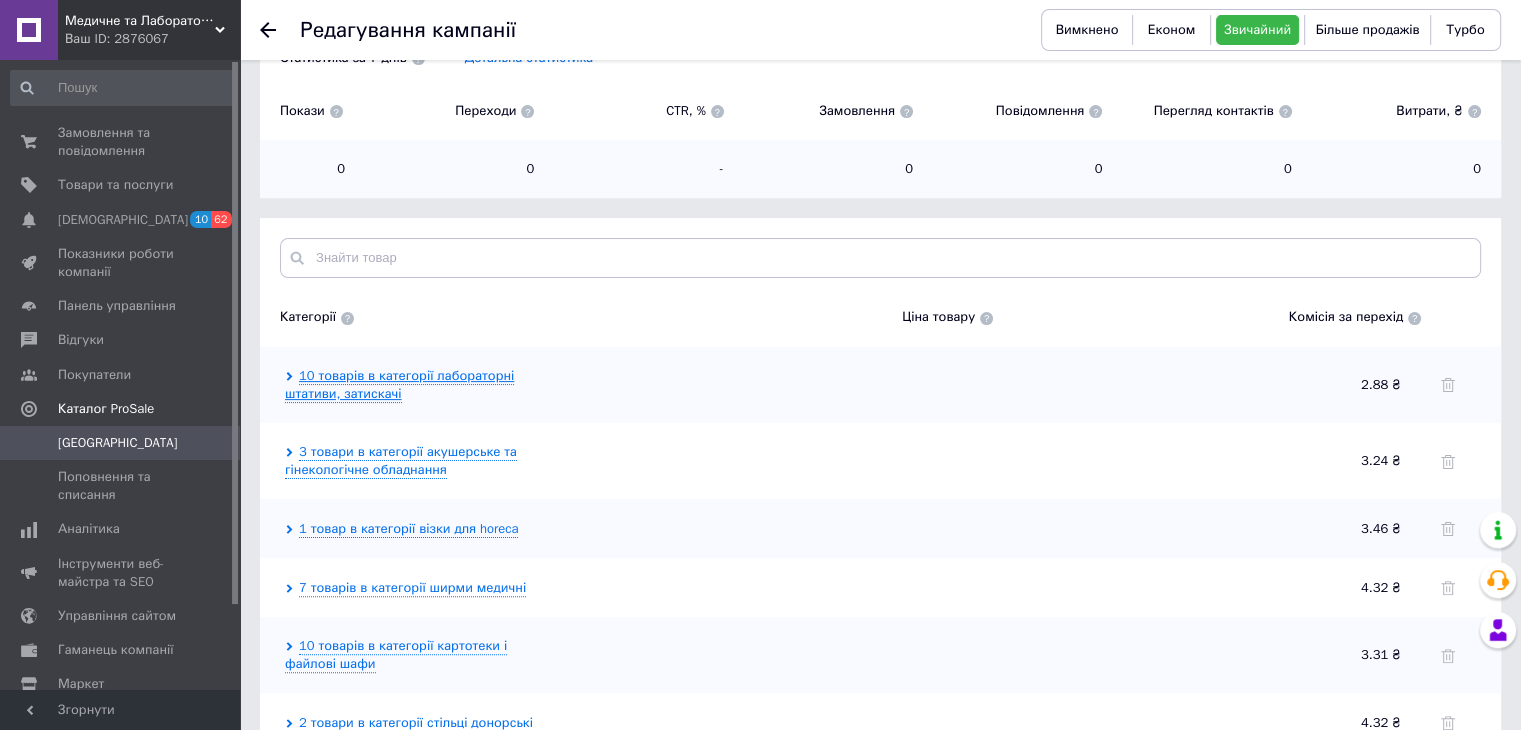 click on "10 товарів в категорії лабораторні штативи, затискачі" at bounding box center (399, 385) 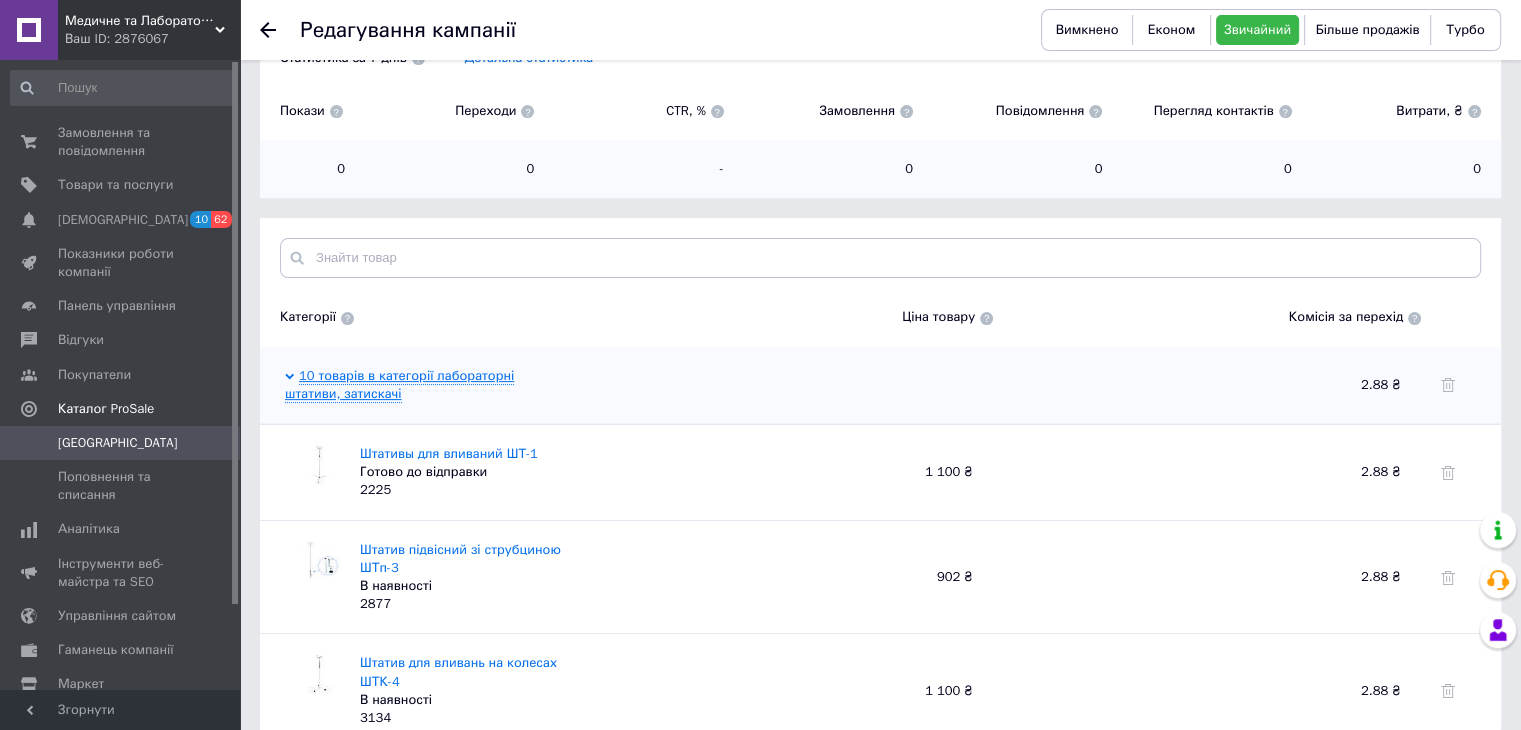 click on "10 товарів в категорії лабораторні штативи, затискачі" at bounding box center (399, 385) 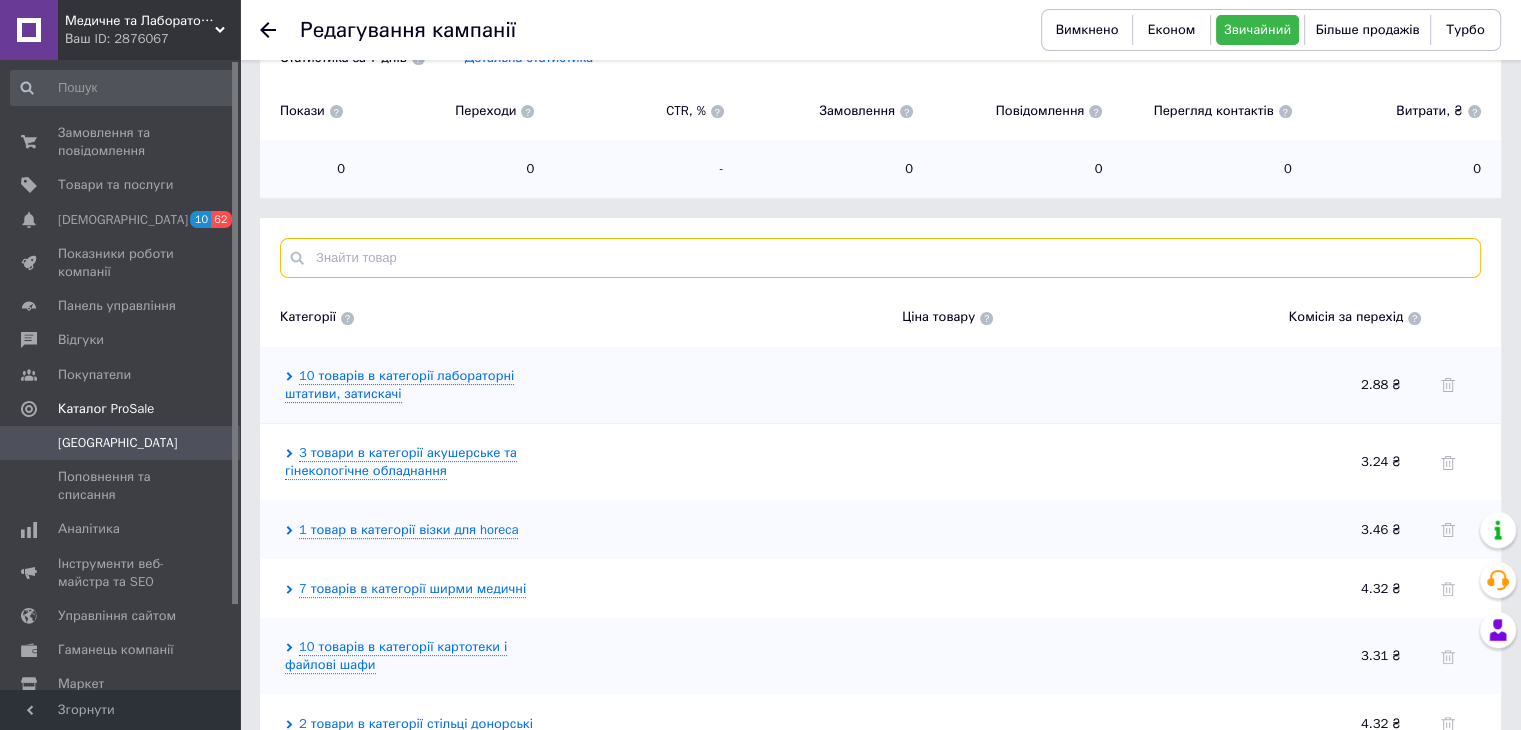 click at bounding box center (880, 258) 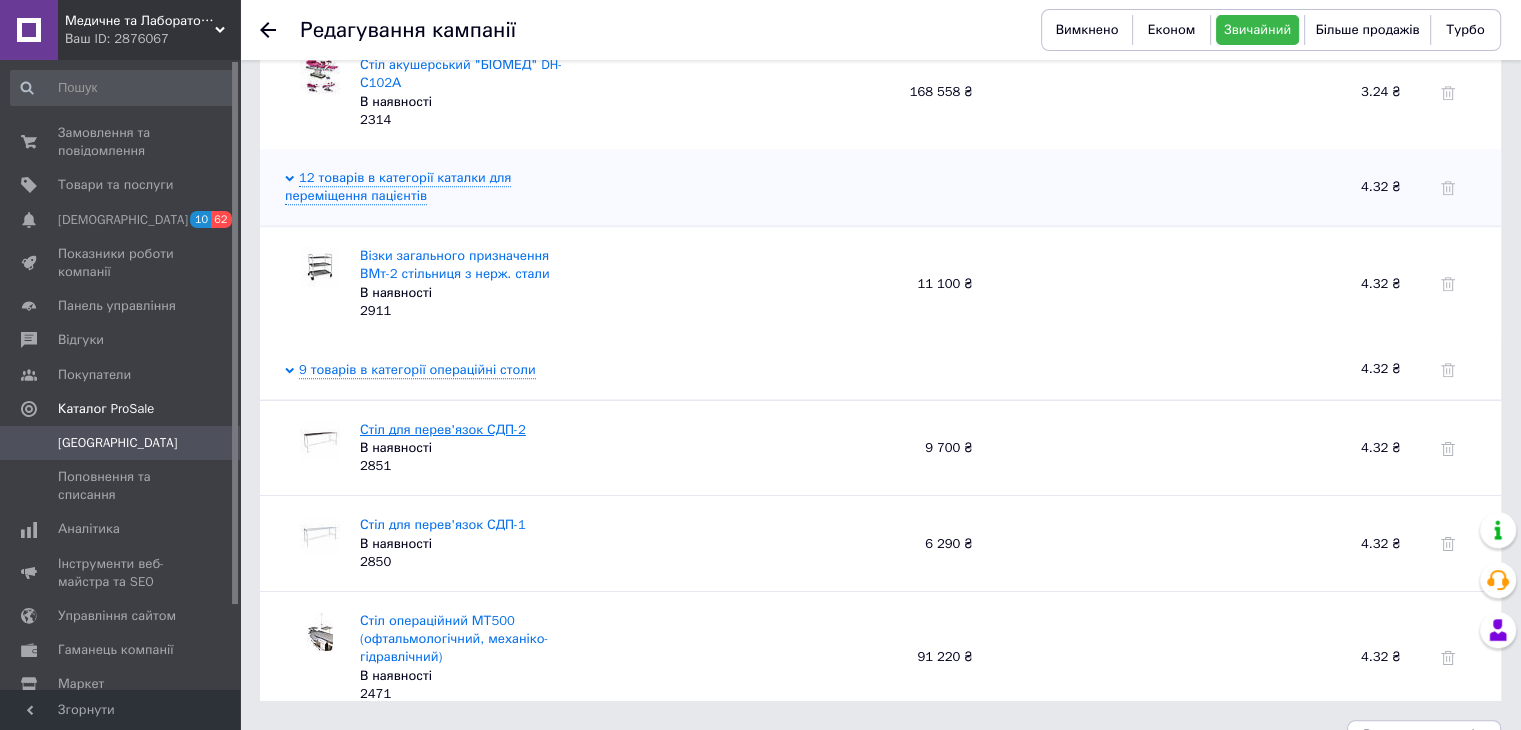 scroll, scrollTop: 1151, scrollLeft: 0, axis: vertical 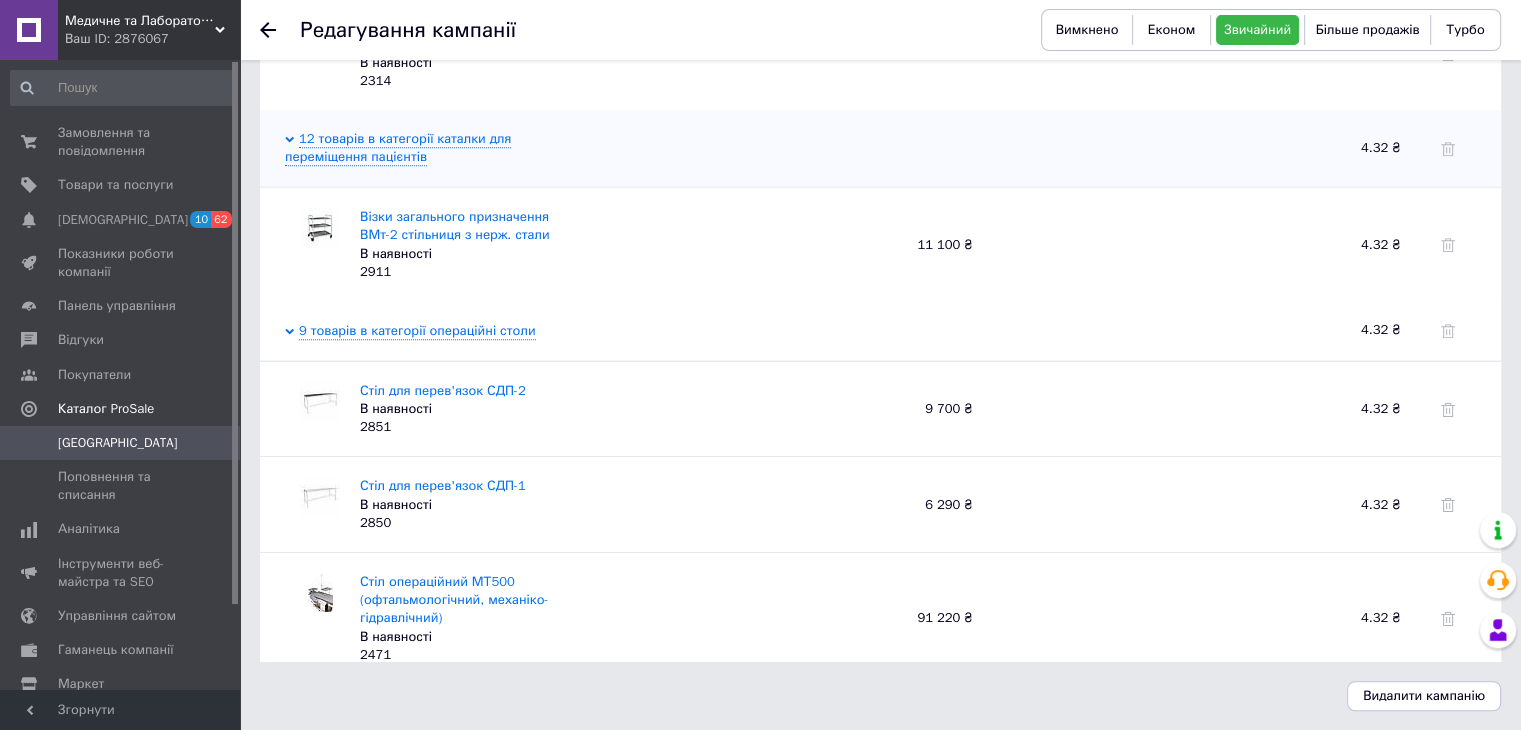 type on "стол" 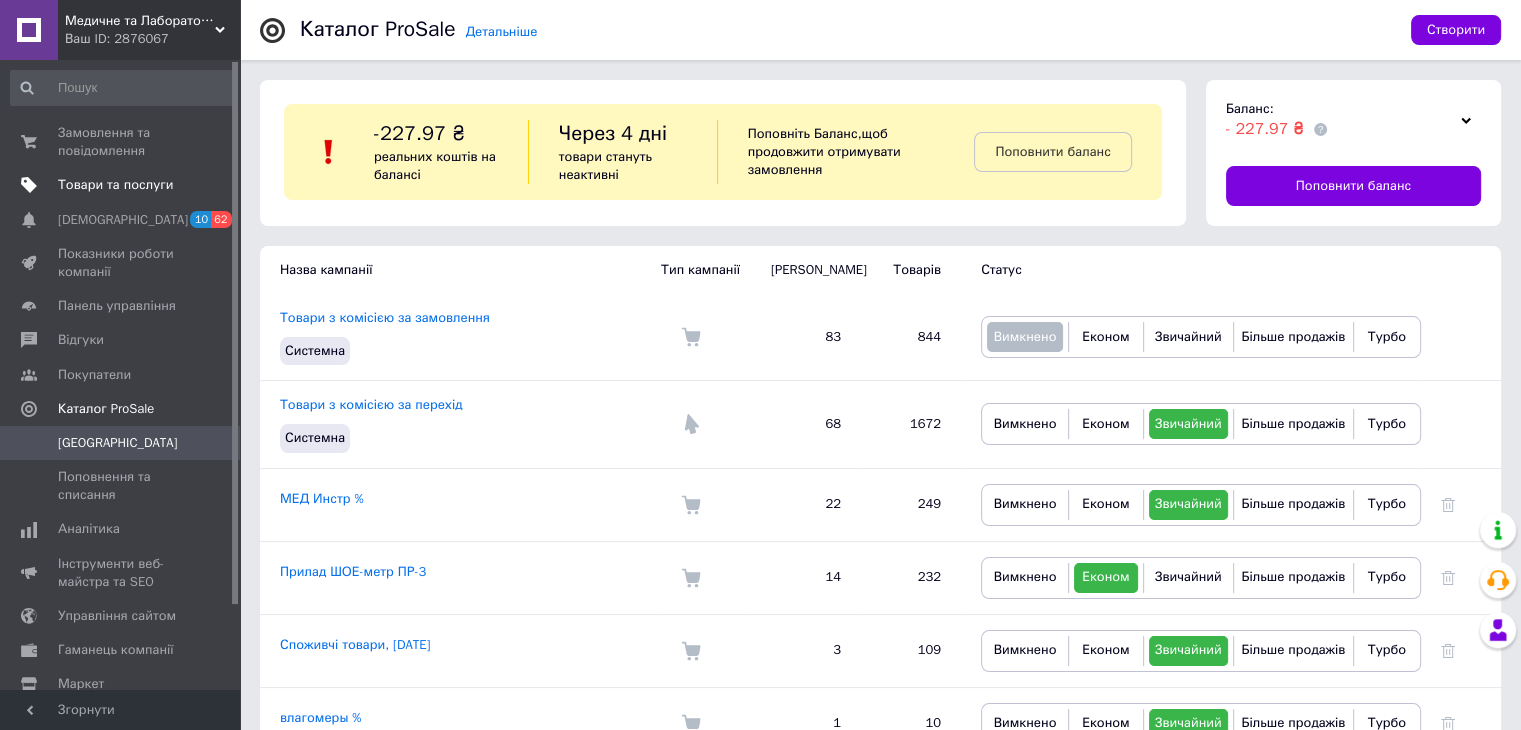 click on "Товари та послуги" at bounding box center (123, 185) 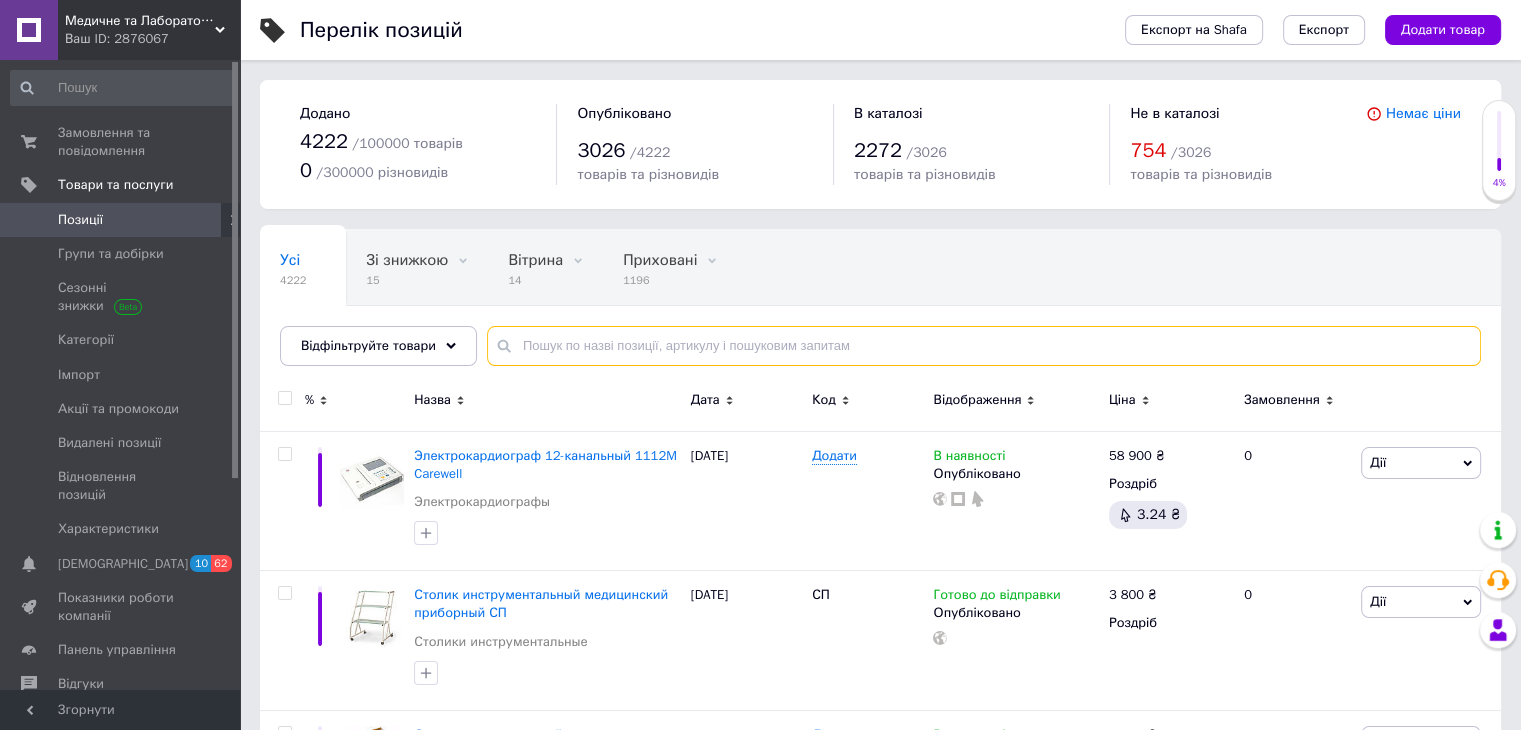 click at bounding box center (984, 346) 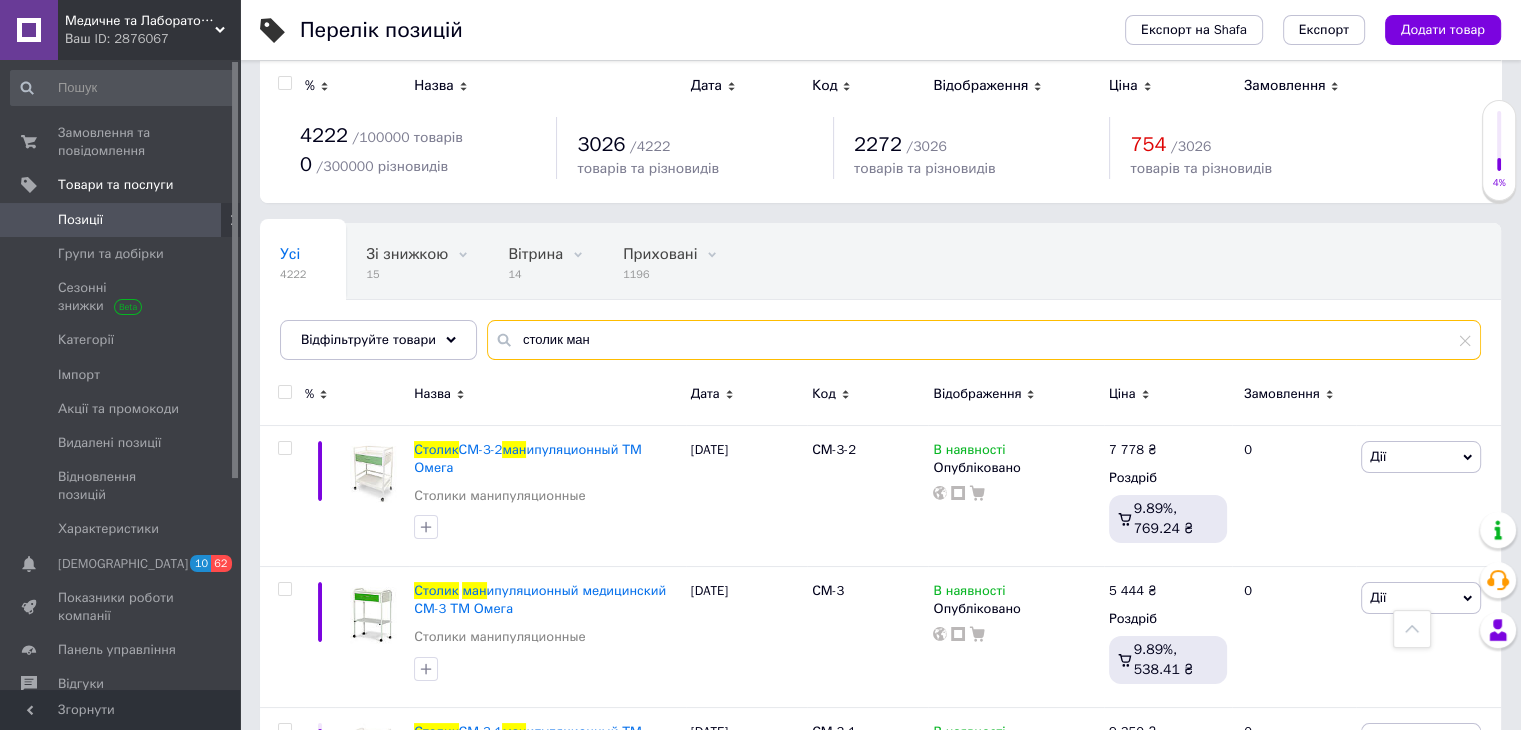 scroll, scrollTop: 0, scrollLeft: 0, axis: both 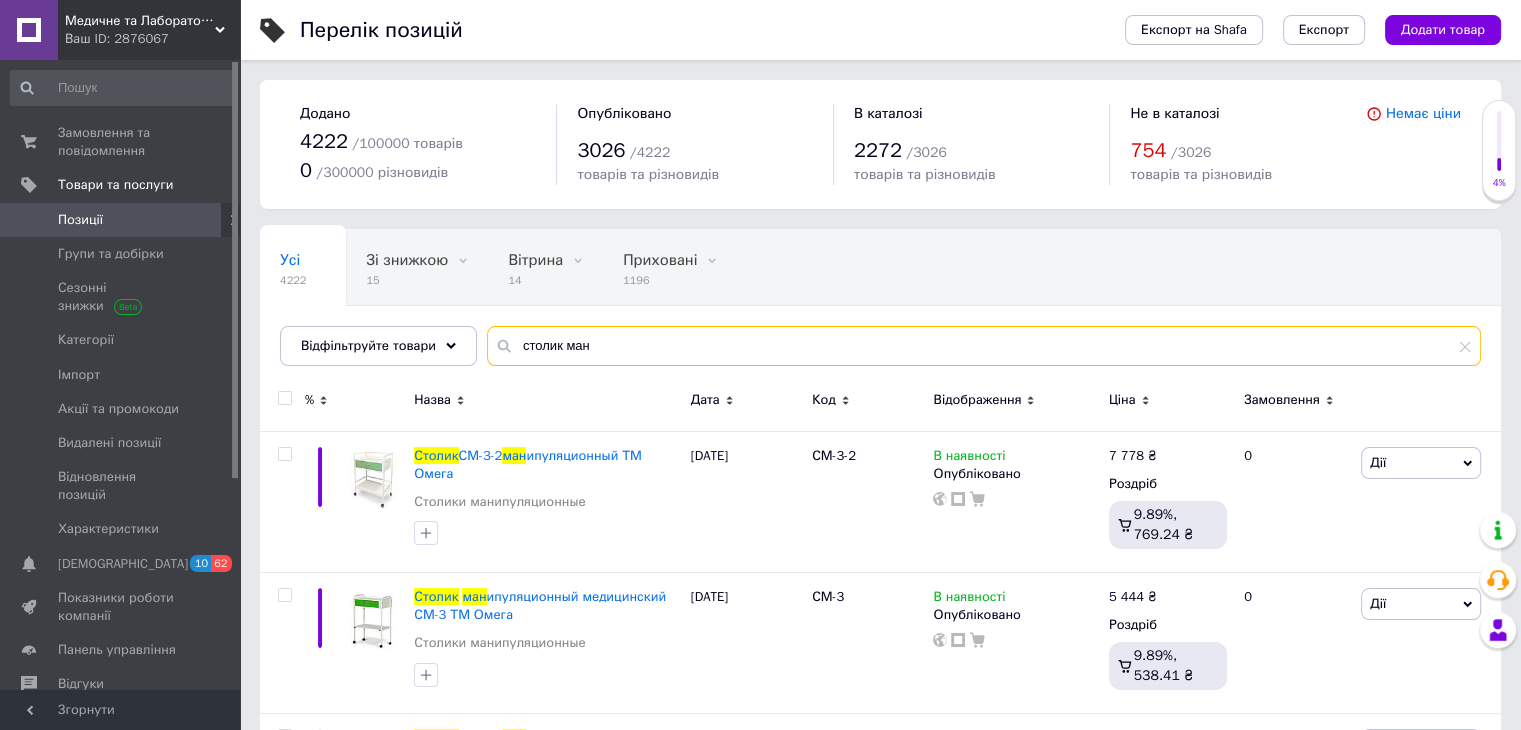 drag, startPoint x: 597, startPoint y: 363, endPoint x: 540, endPoint y: 361, distance: 57.035076 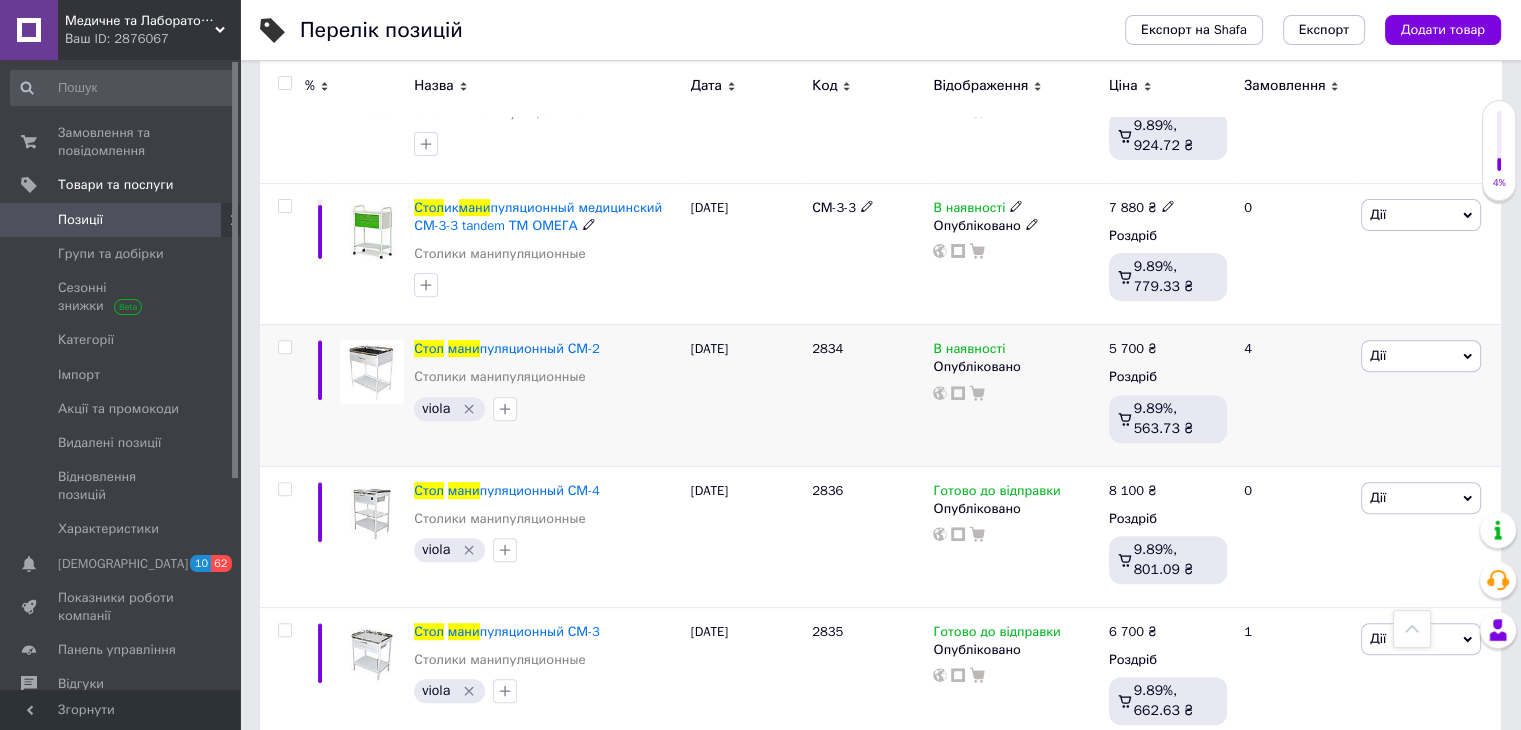 scroll, scrollTop: 708, scrollLeft: 0, axis: vertical 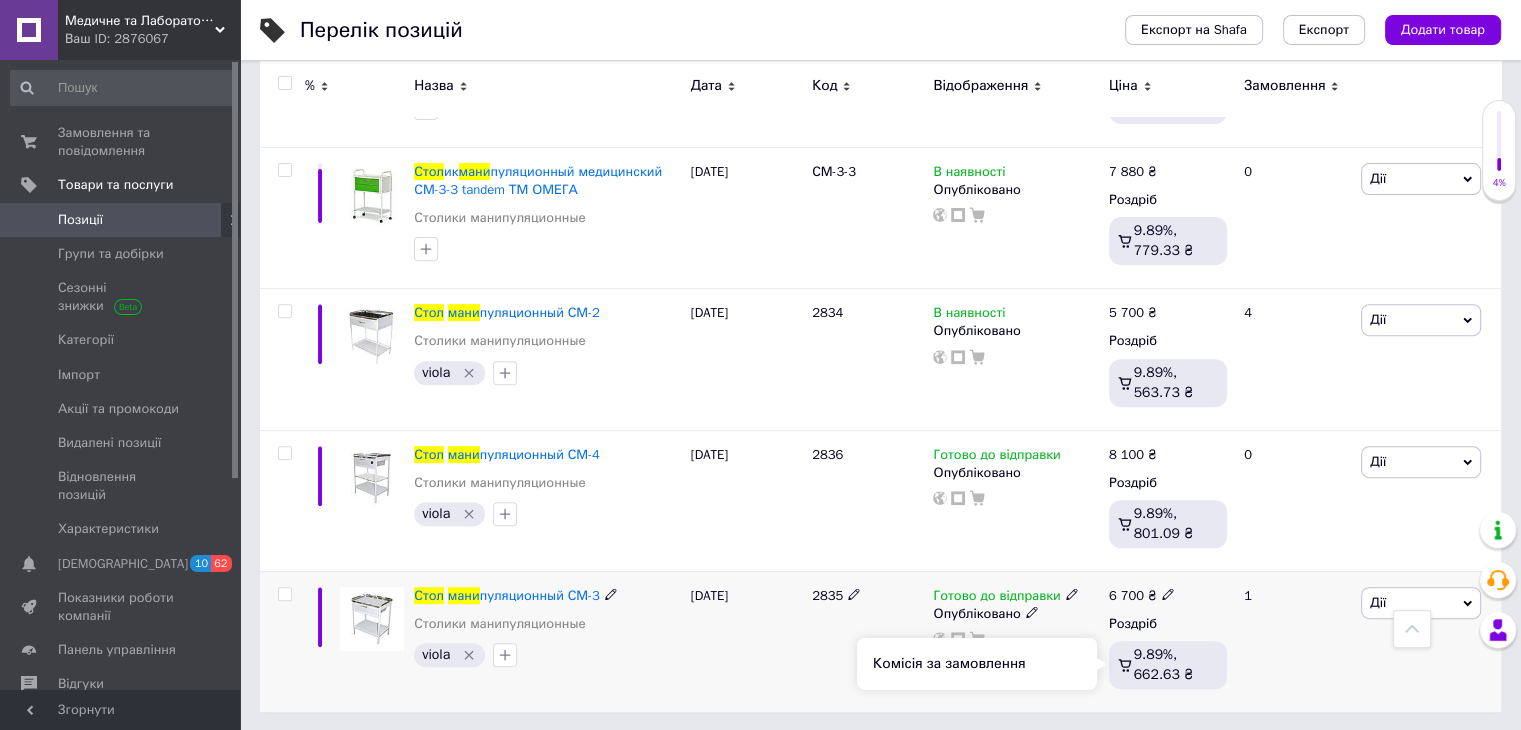 type on "стол мани" 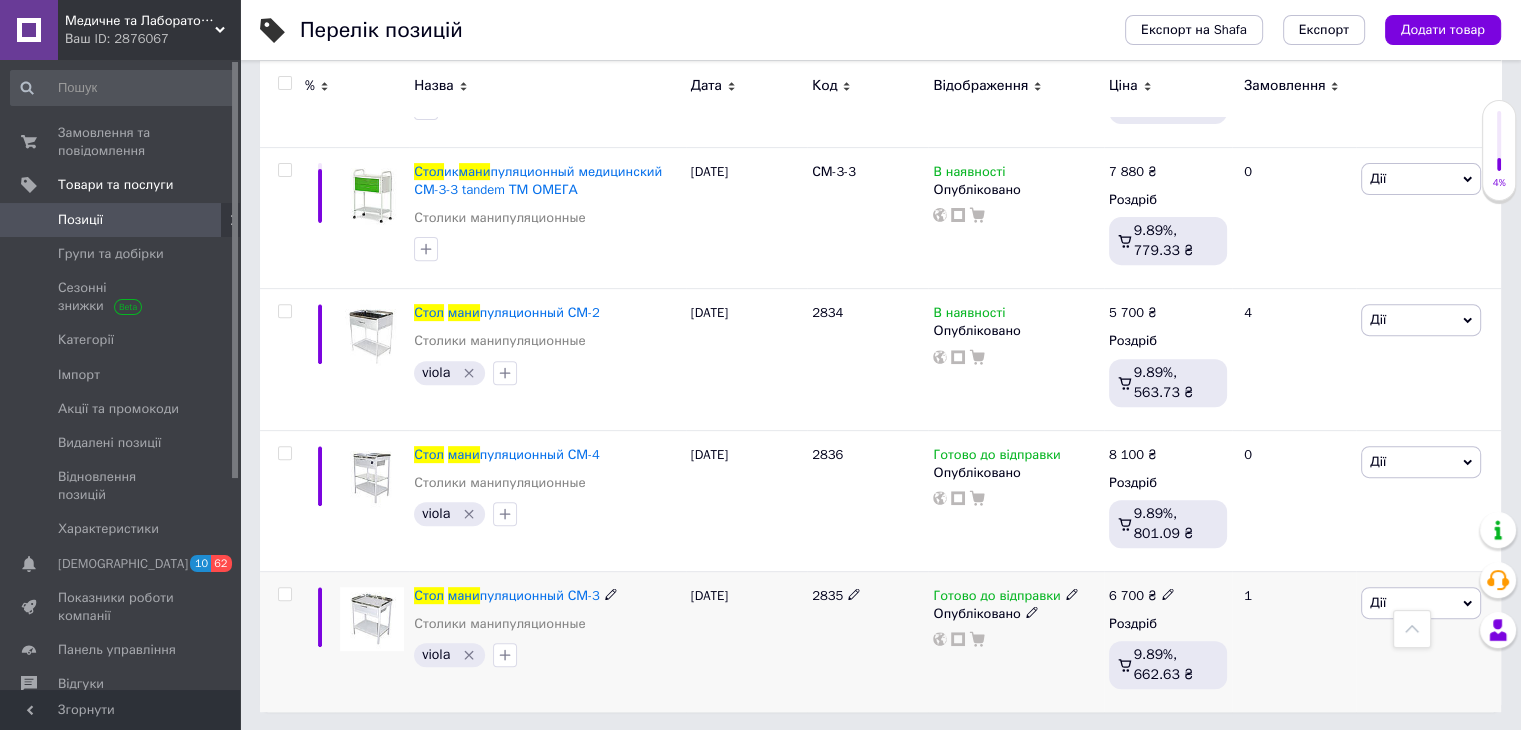 drag, startPoint x: 1143, startPoint y: 669, endPoint x: 787, endPoint y: 655, distance: 356.27518 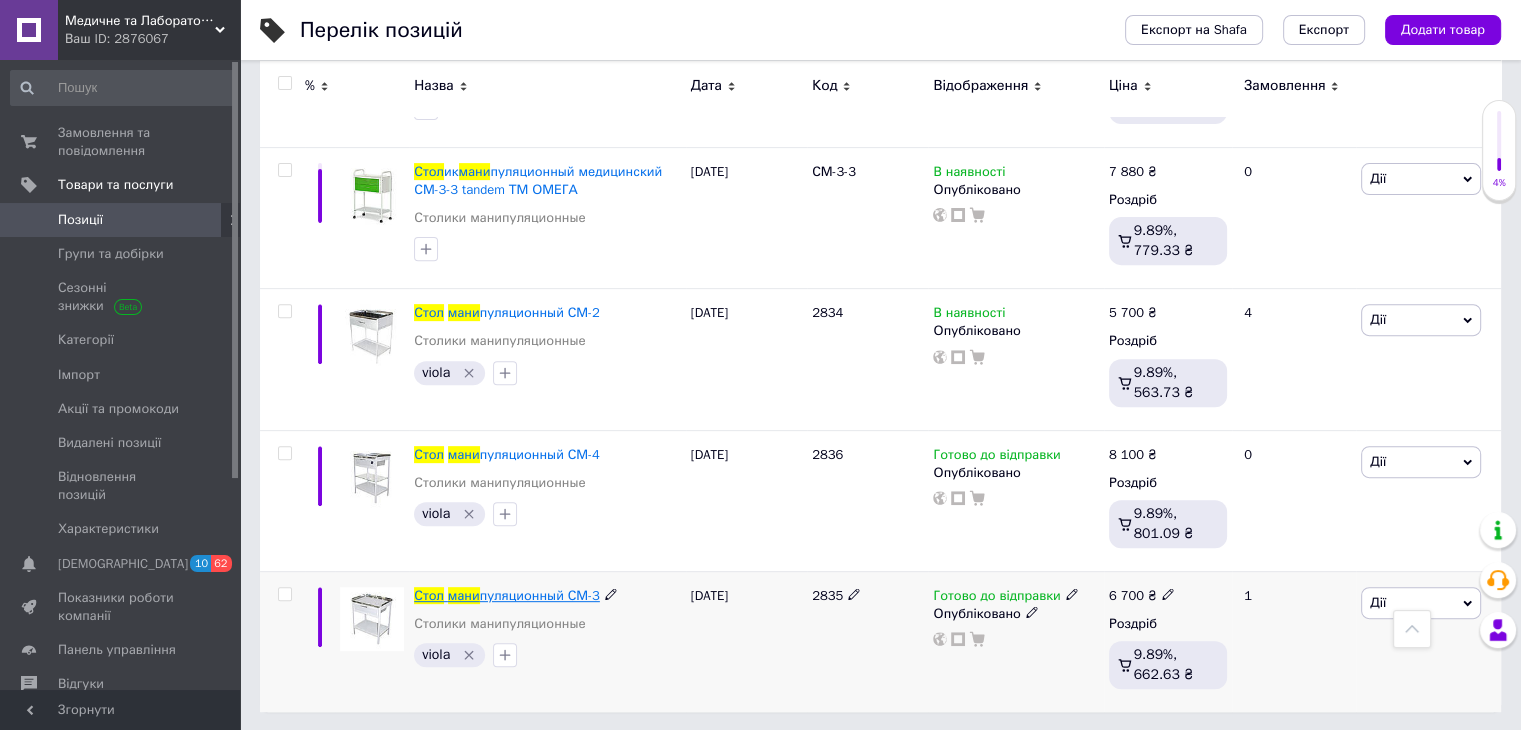 click on "пуляционный СМ-3" at bounding box center (540, 595) 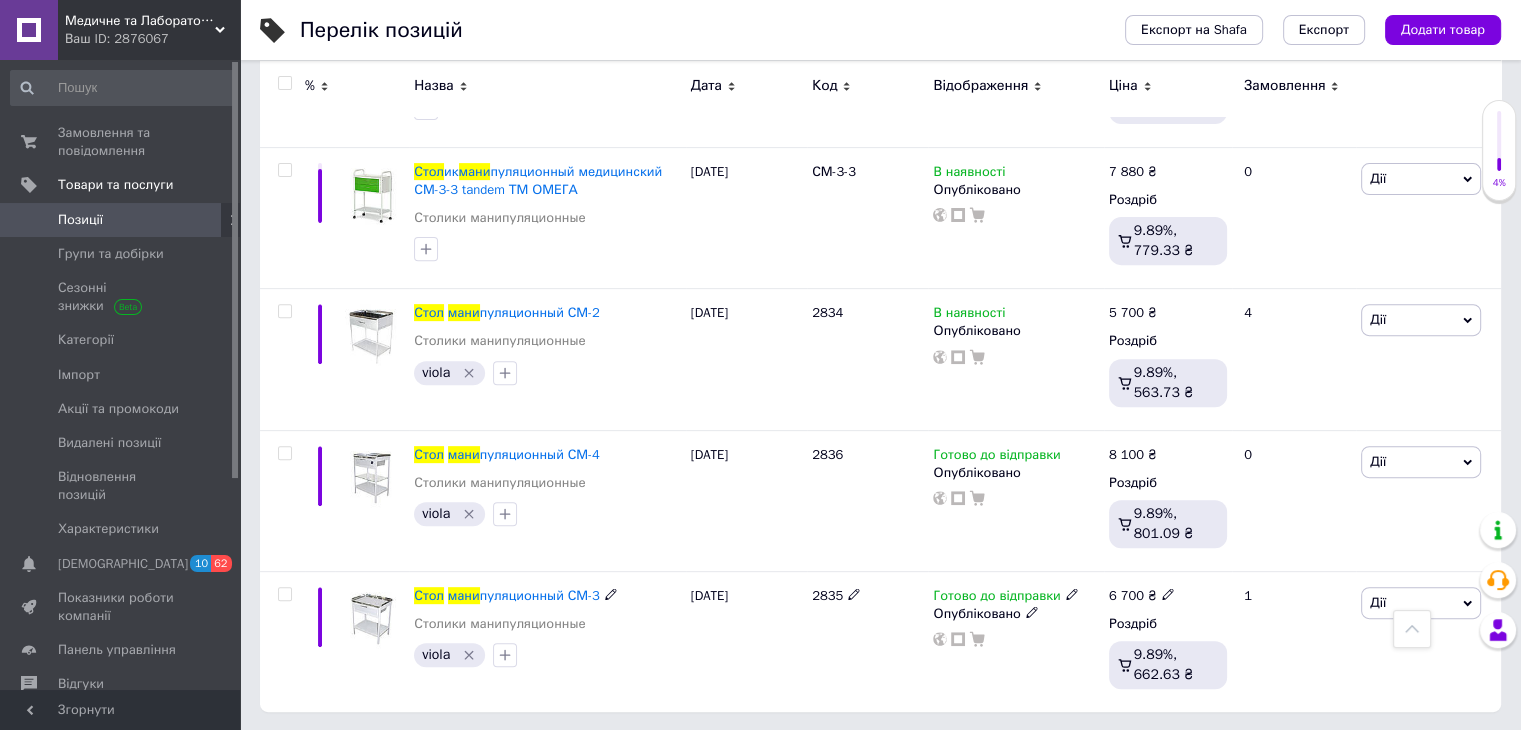 scroll, scrollTop: 0, scrollLeft: 0, axis: both 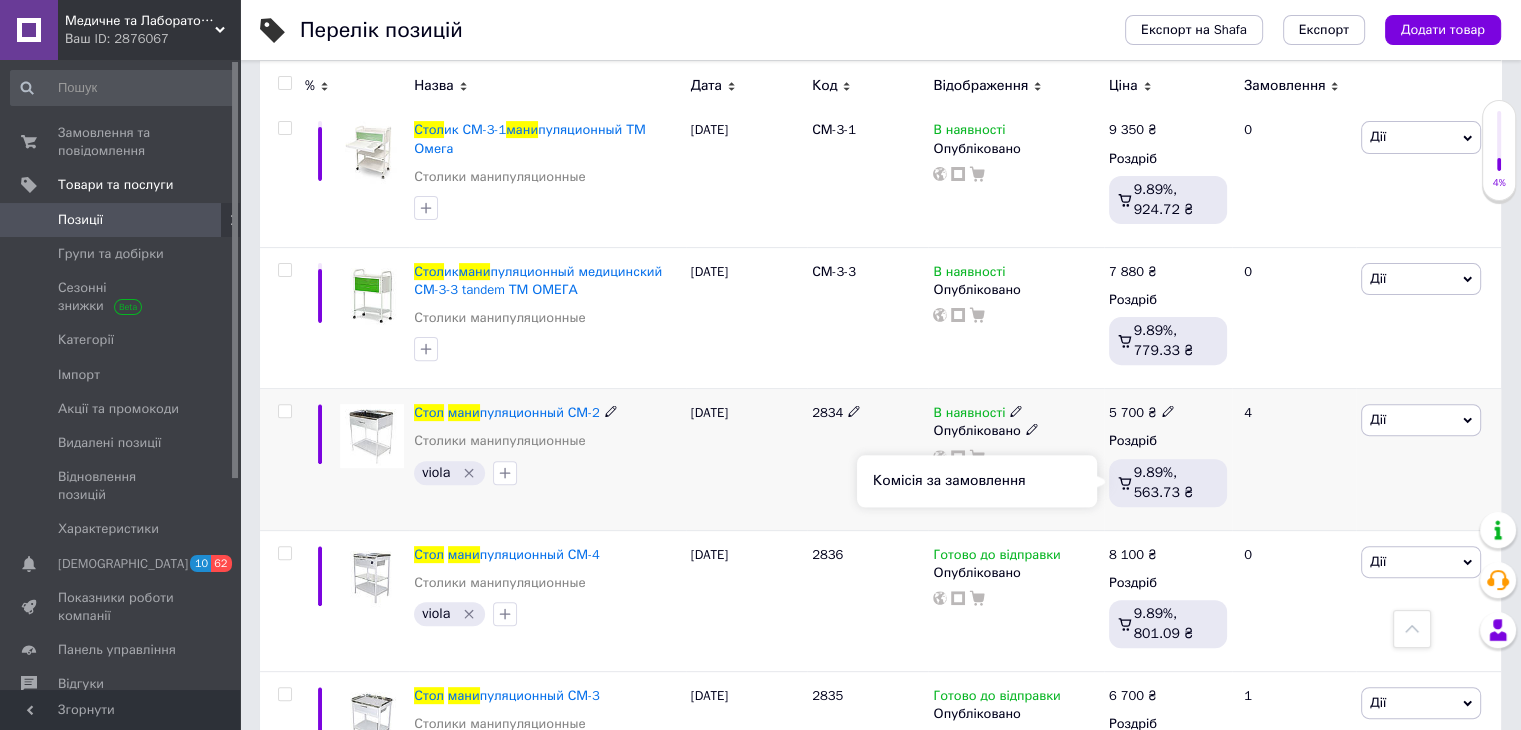 click on "9.89%, 563.73 ₴" at bounding box center [1163, 482] 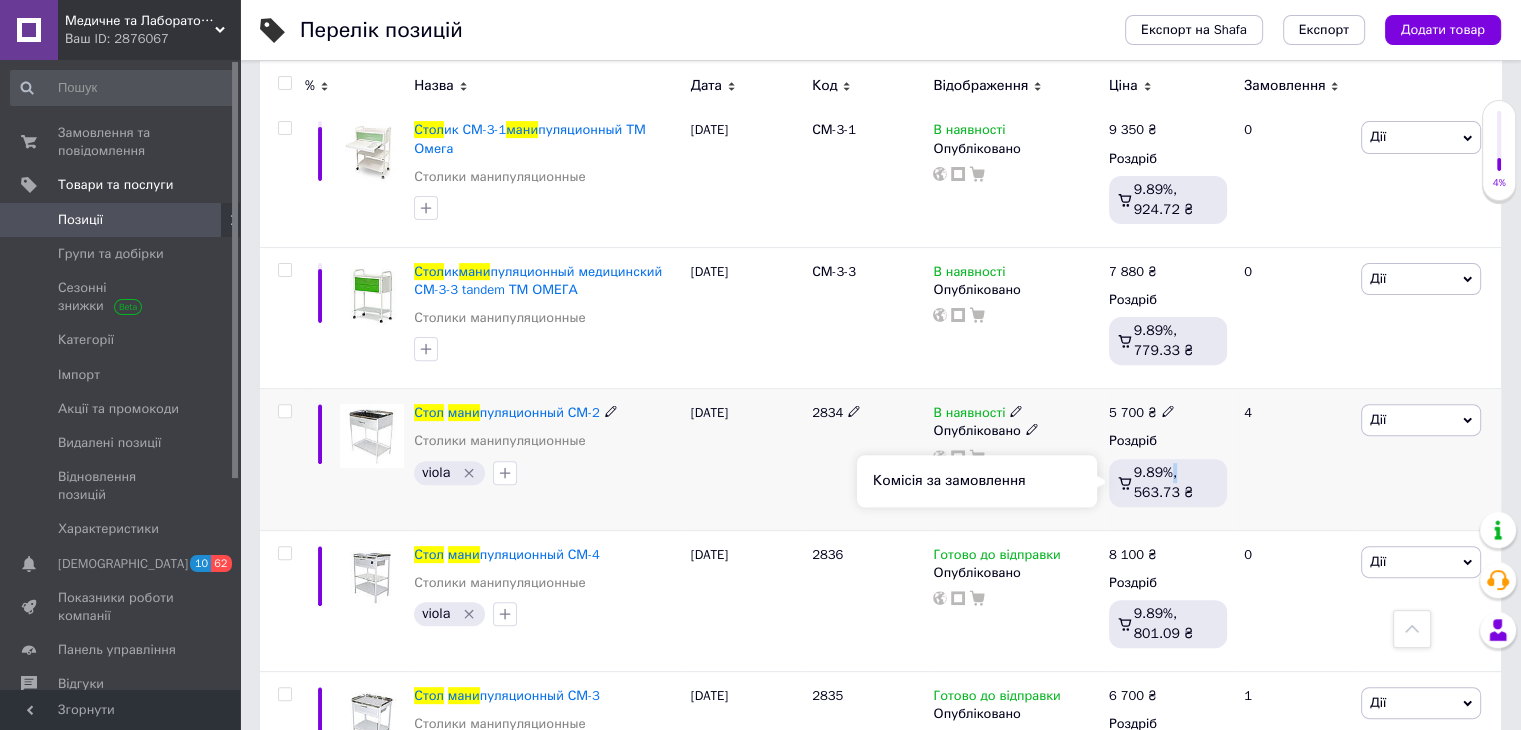 click on "9.89%, 563.73 ₴" at bounding box center [1176, 483] 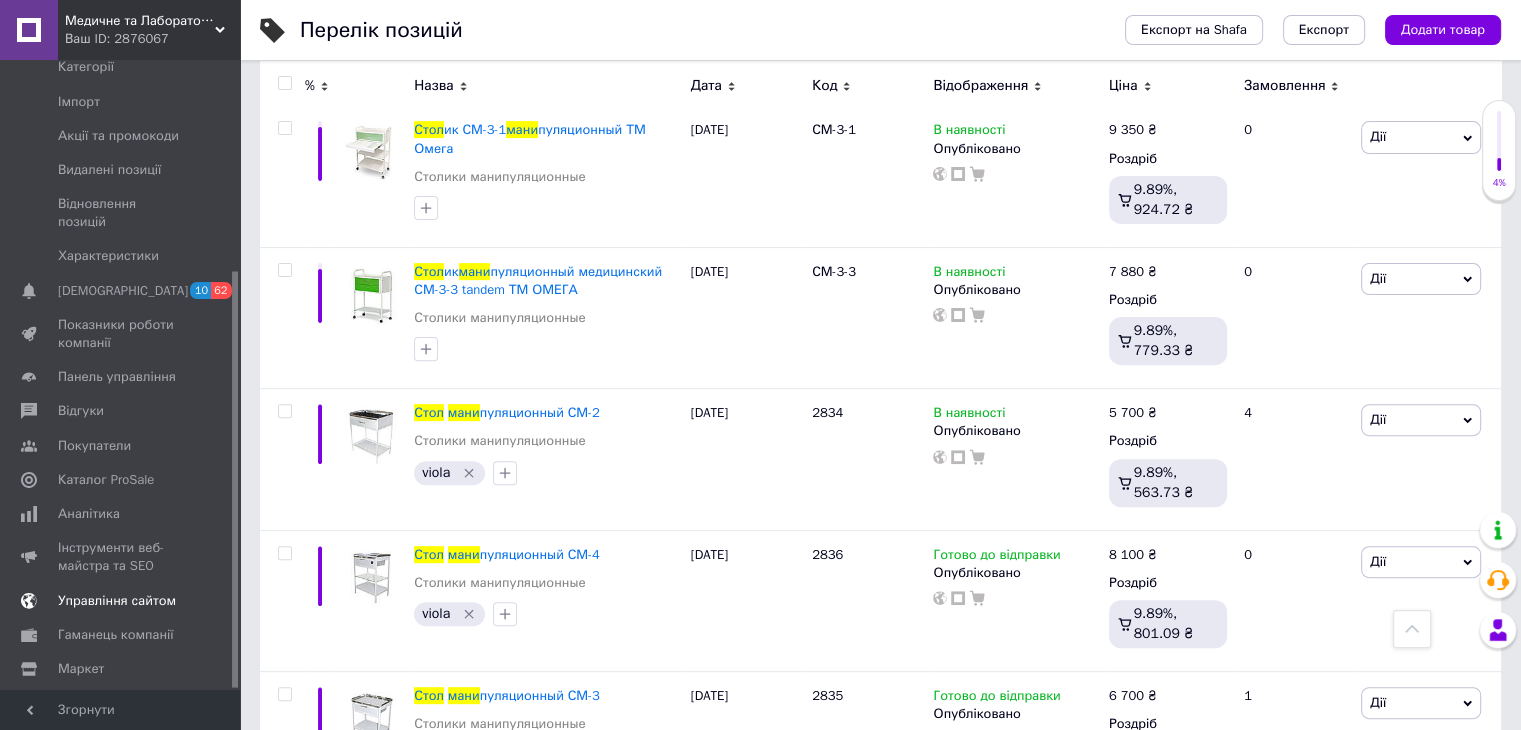 scroll, scrollTop: 319, scrollLeft: 0, axis: vertical 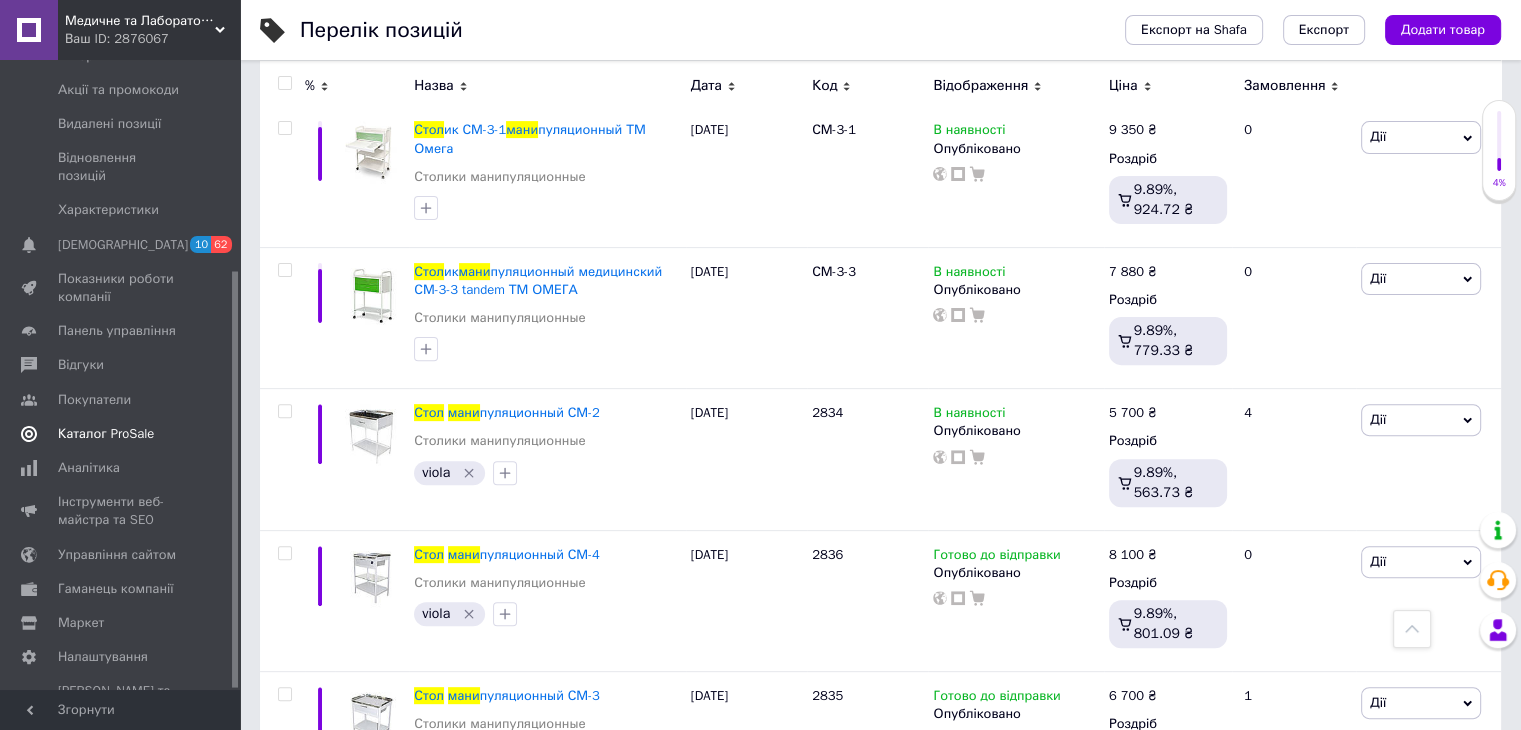 click on "Каталог ProSale" at bounding box center [106, 434] 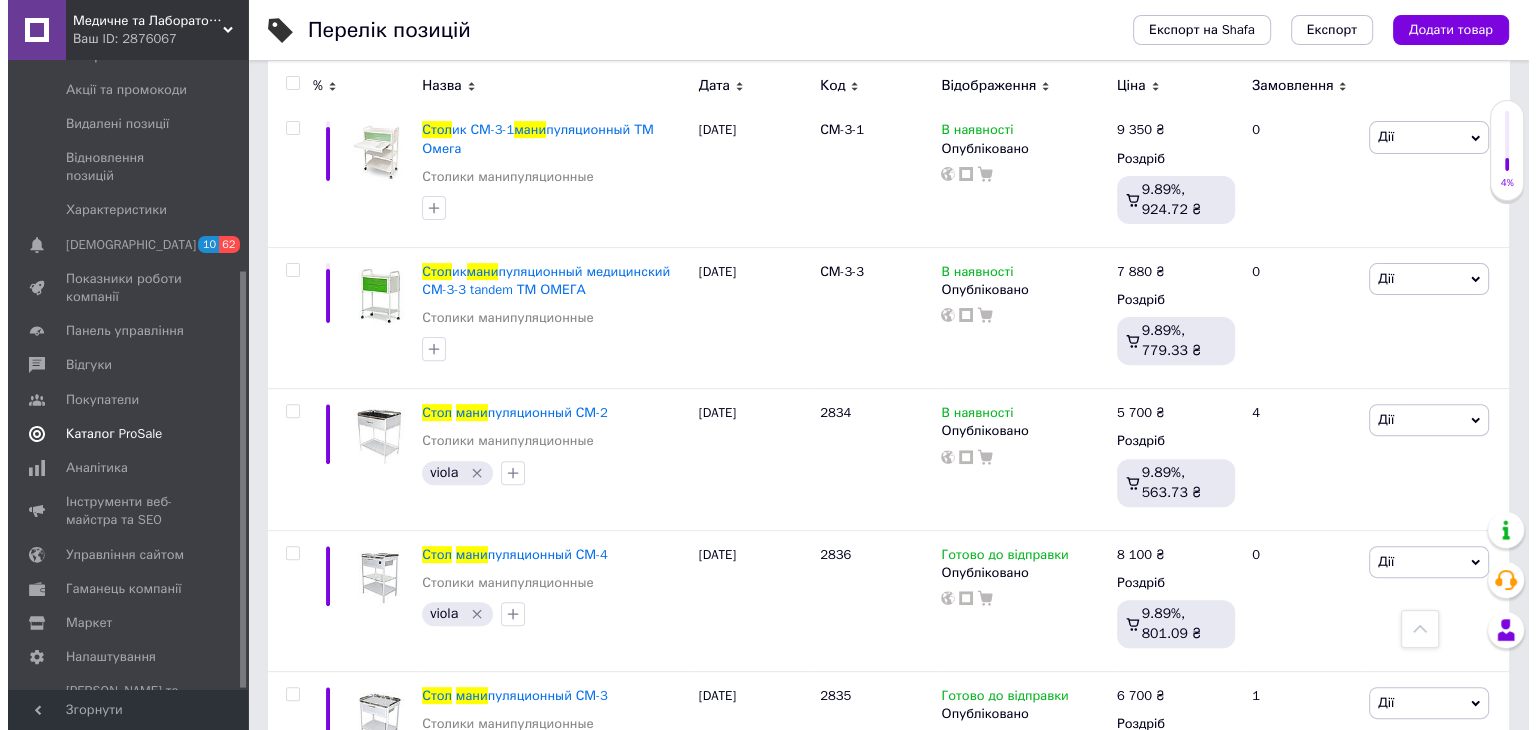 scroll, scrollTop: 0, scrollLeft: 0, axis: both 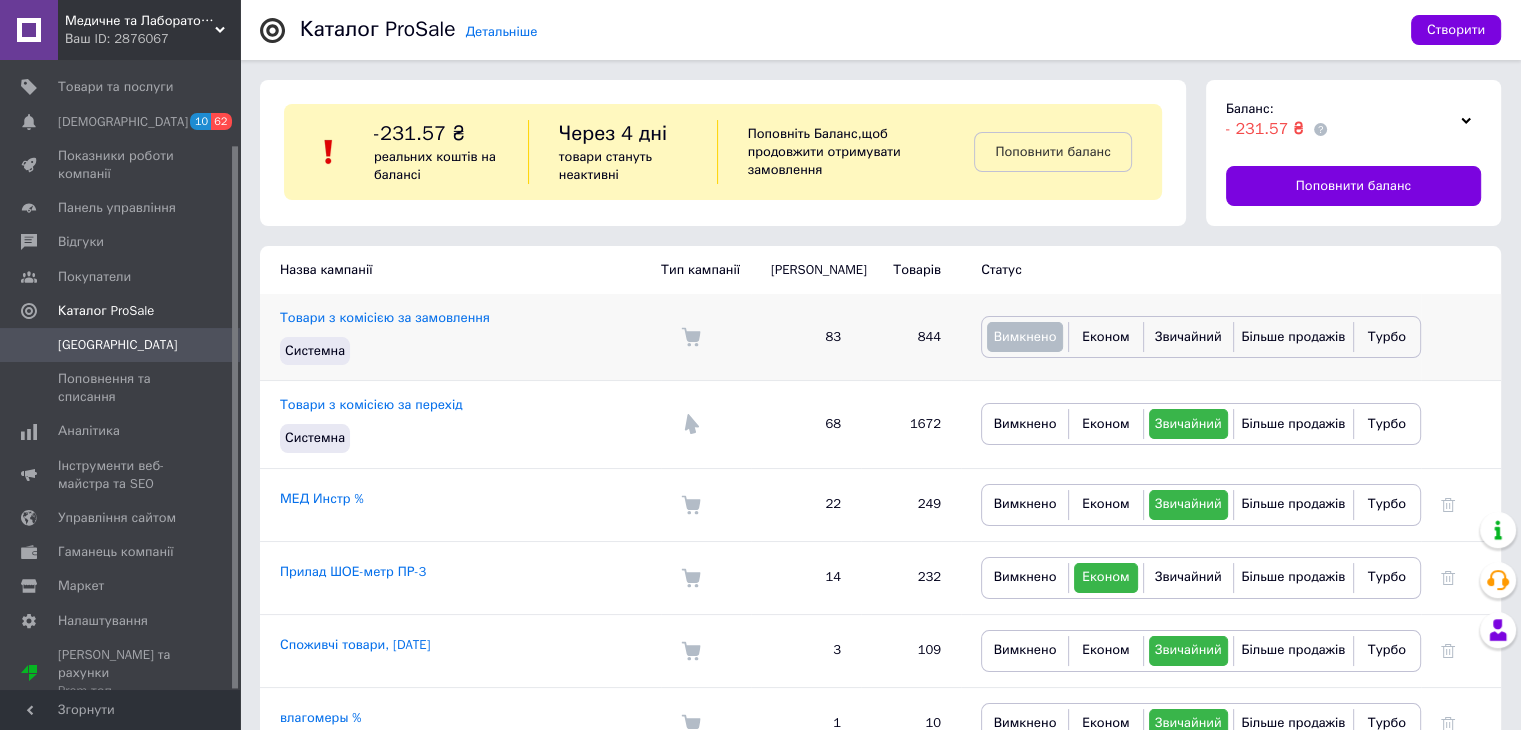 click on "Товари з комісією за замовлення [PERSON_NAME]" at bounding box center (460, 337) 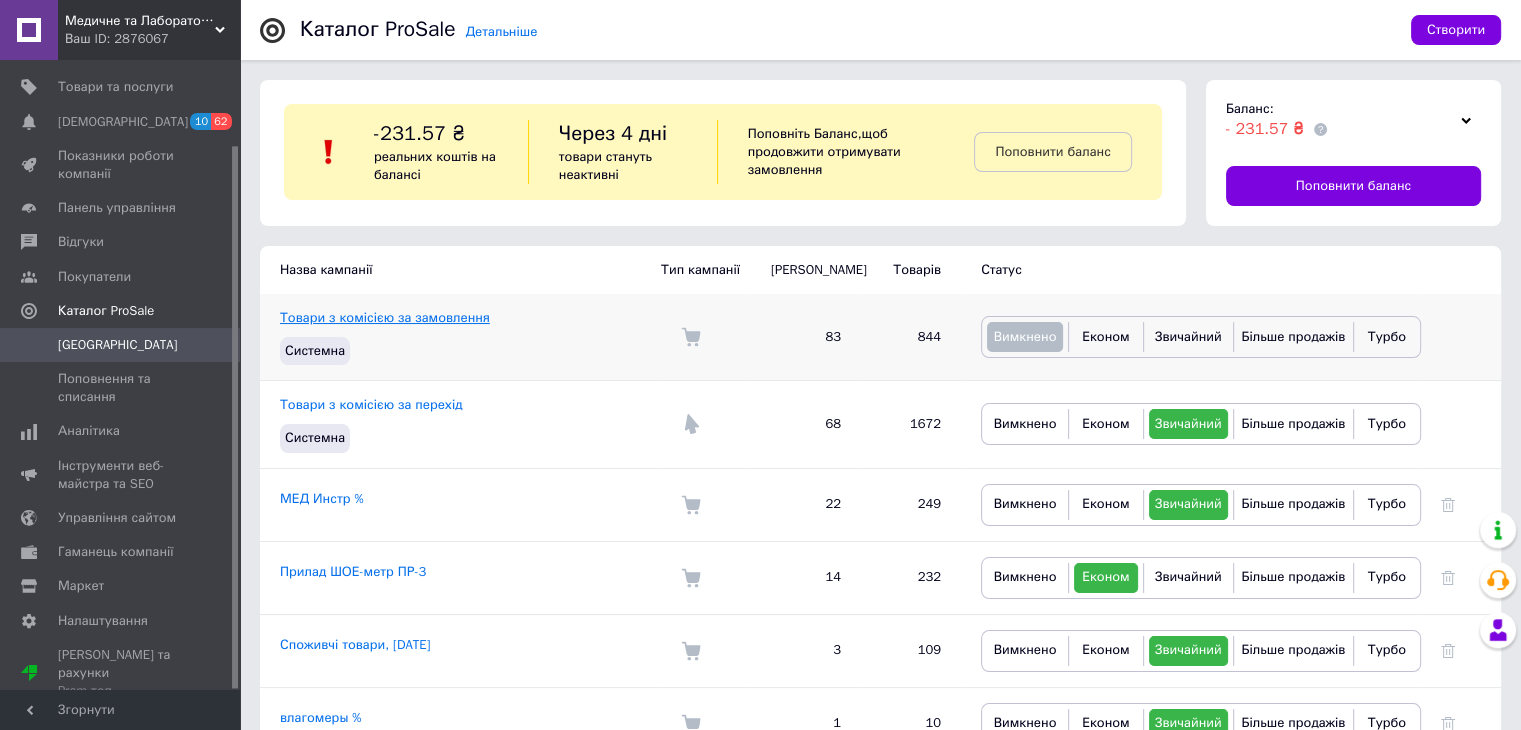 click on "Товари з комісією за замовлення" at bounding box center [385, 317] 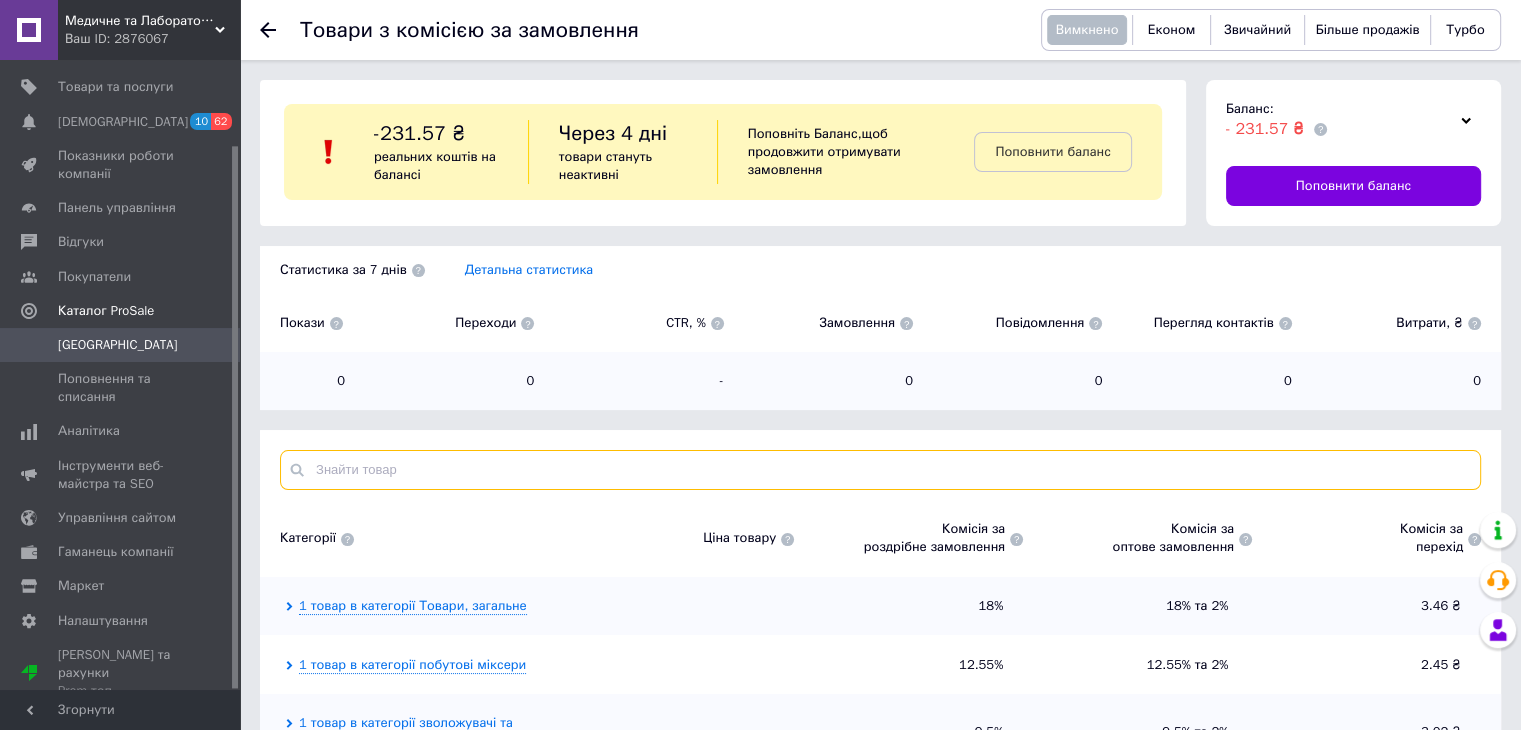 click at bounding box center (880, 470) 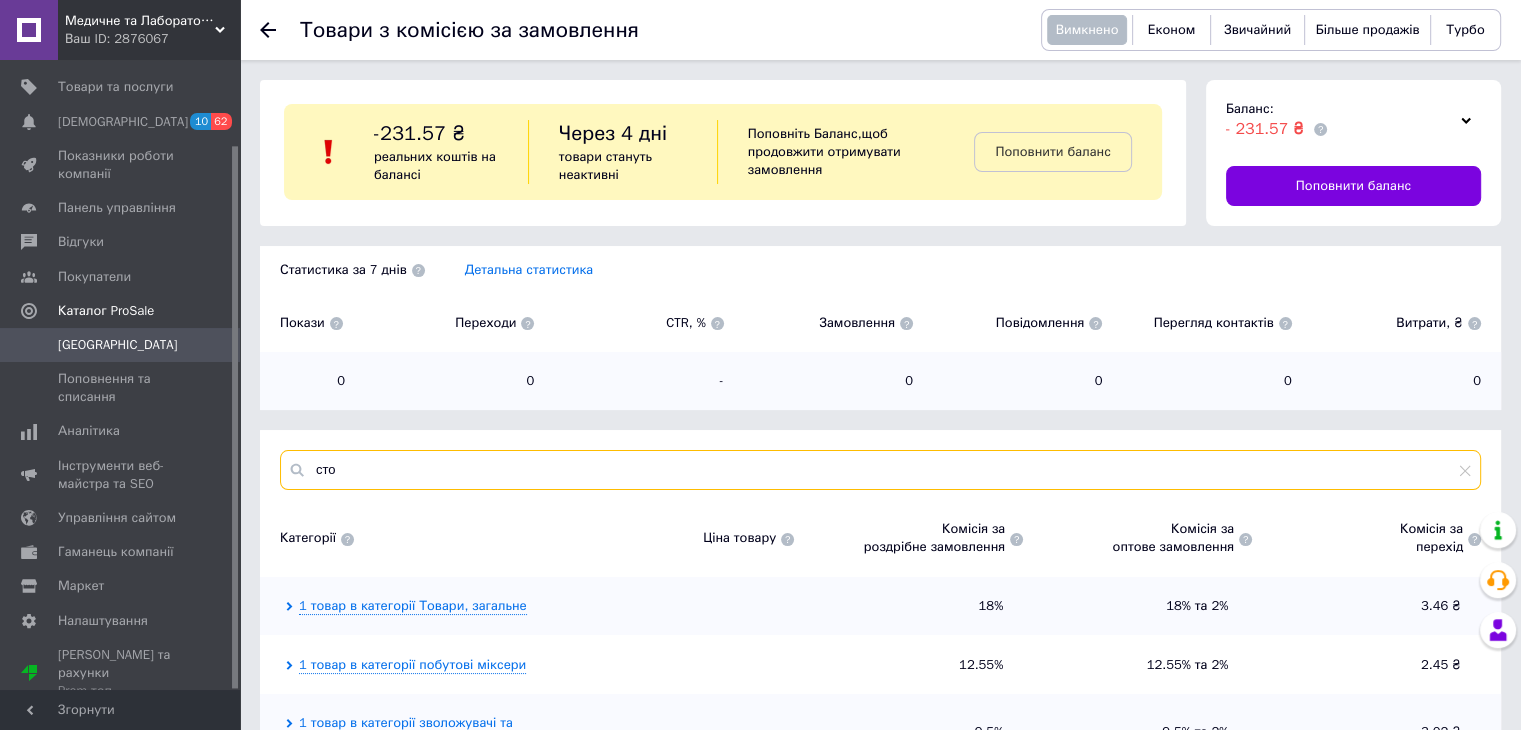 type on "стол" 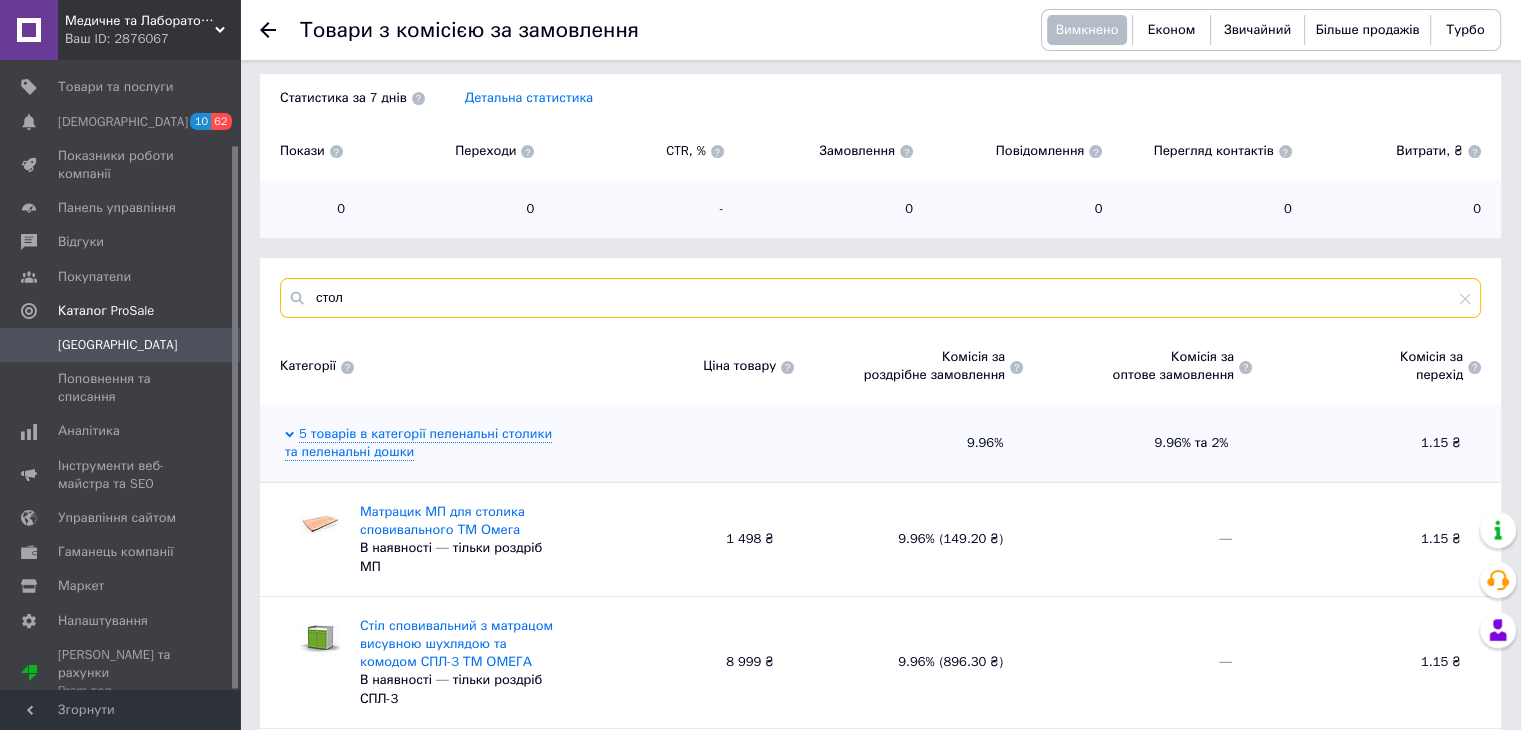 scroll, scrollTop: 200, scrollLeft: 0, axis: vertical 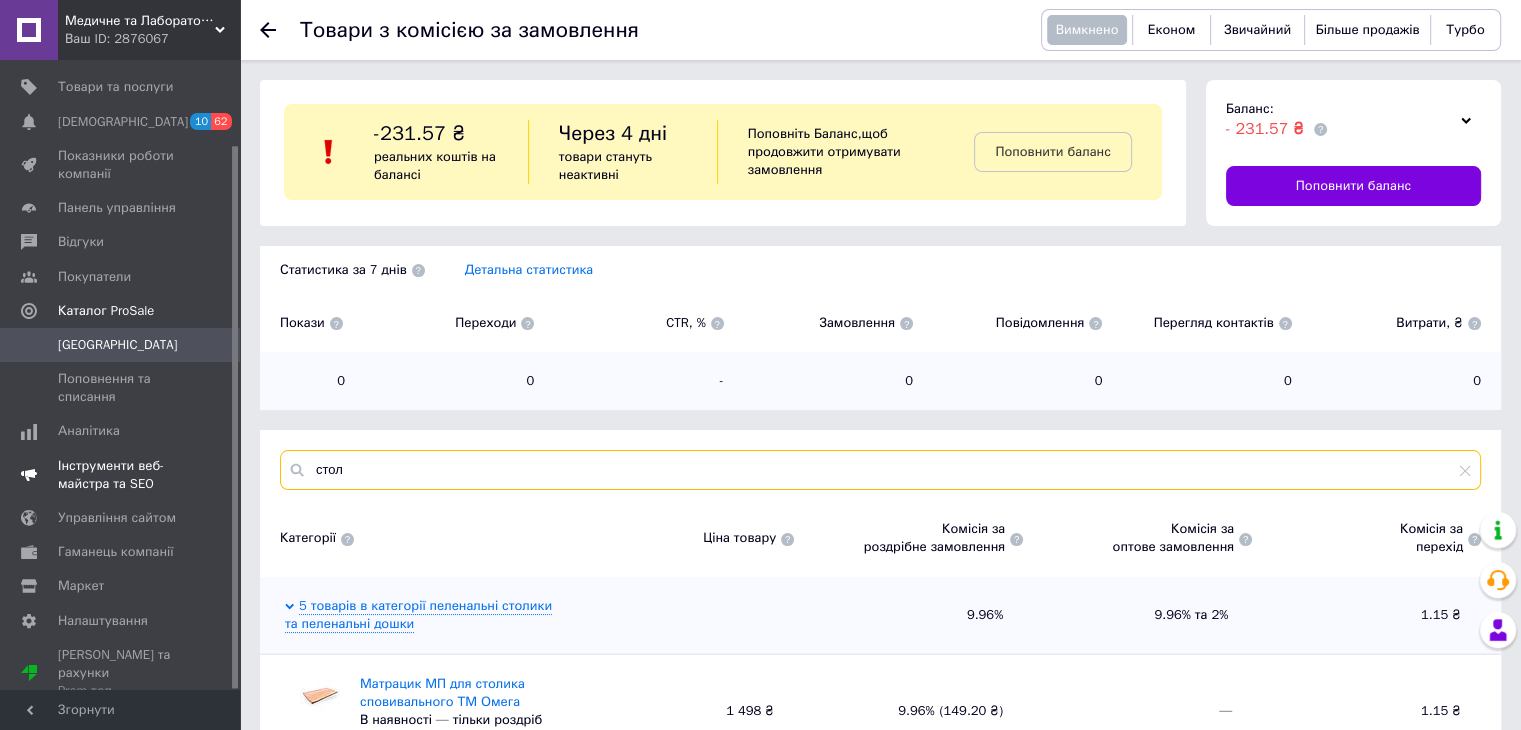 drag, startPoint x: 402, startPoint y: 466, endPoint x: 172, endPoint y: 449, distance: 230.62741 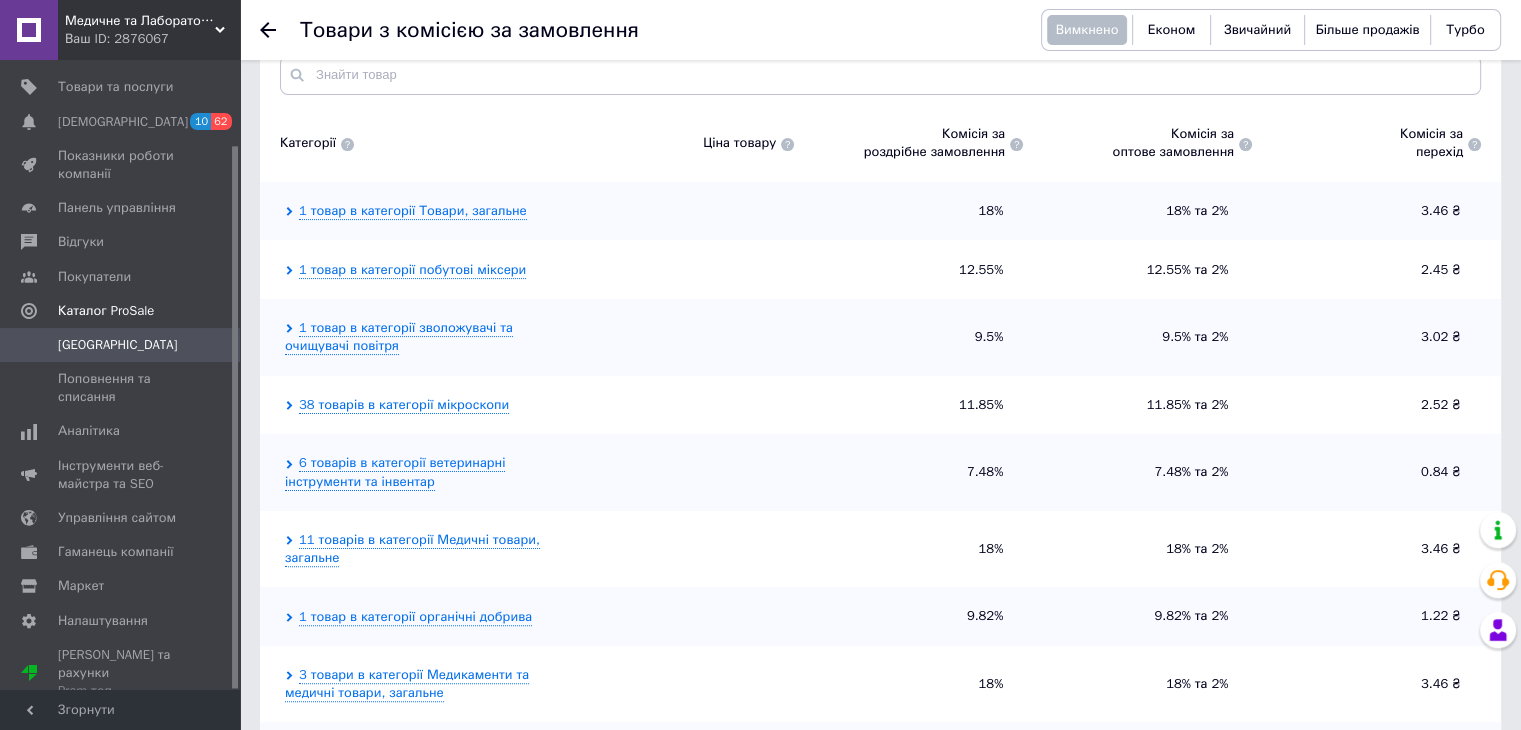 scroll, scrollTop: 400, scrollLeft: 0, axis: vertical 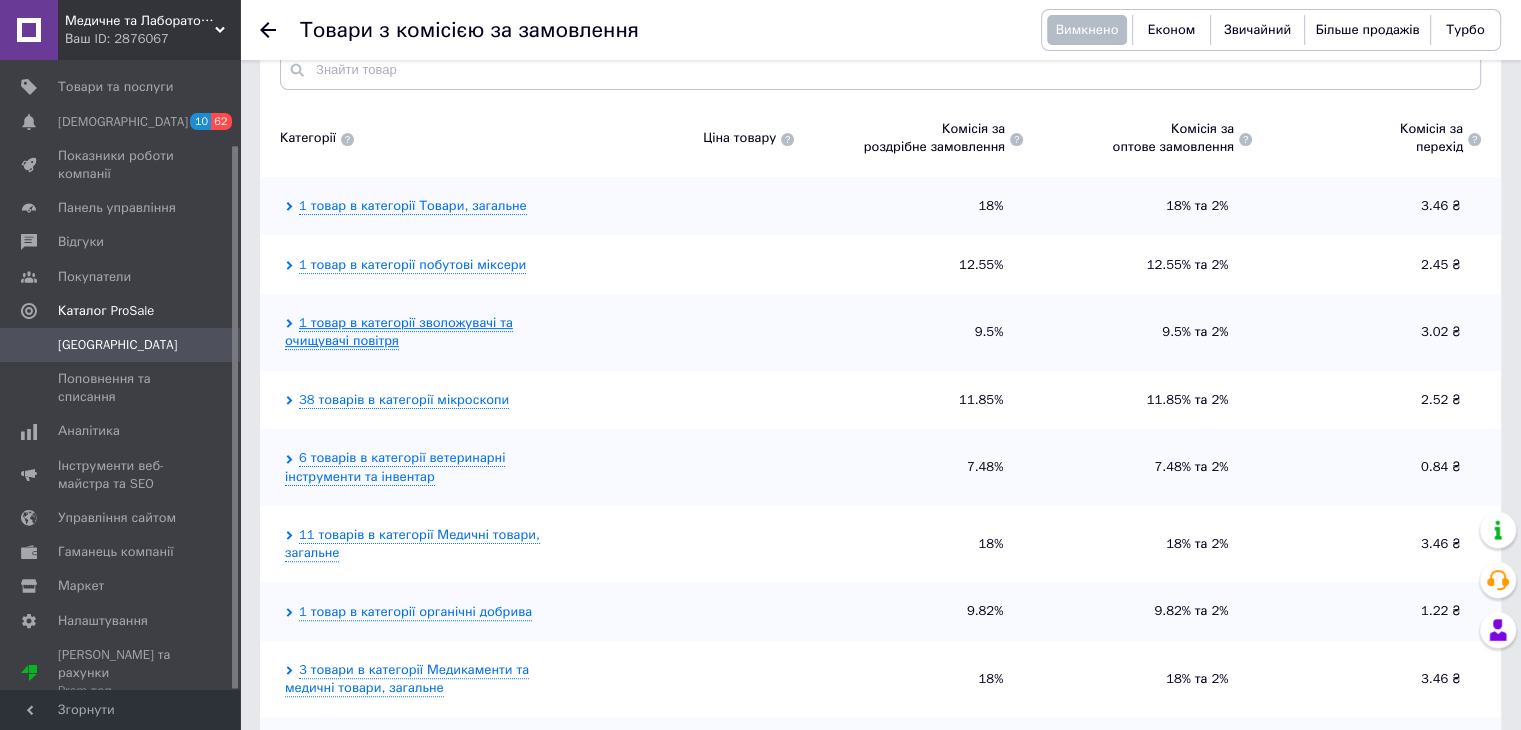 click on "1 товар в категорії зволожувачі та очищувачі повітря" at bounding box center [399, 332] 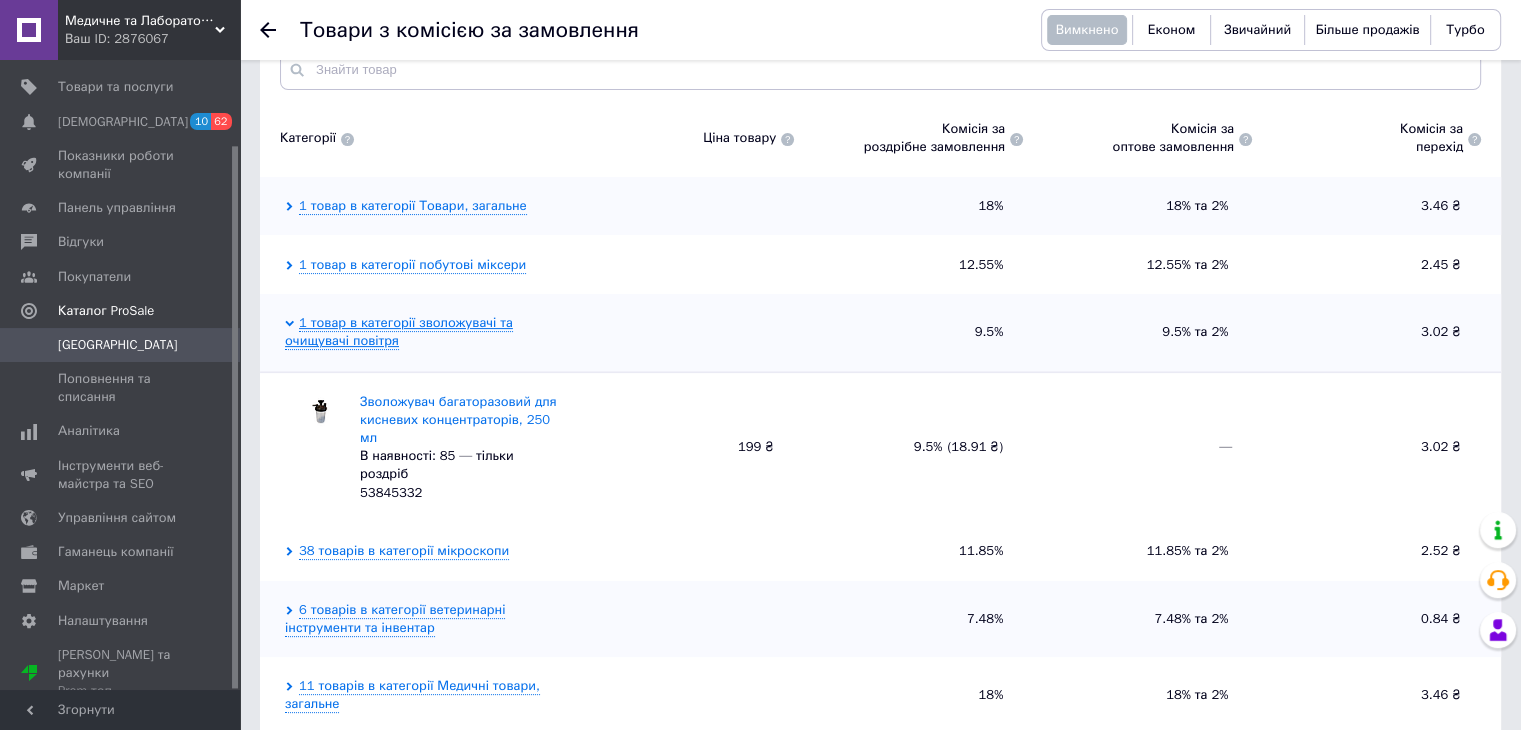 click on "1 товар в категорії зволожувачі та очищувачі повітря" at bounding box center (399, 332) 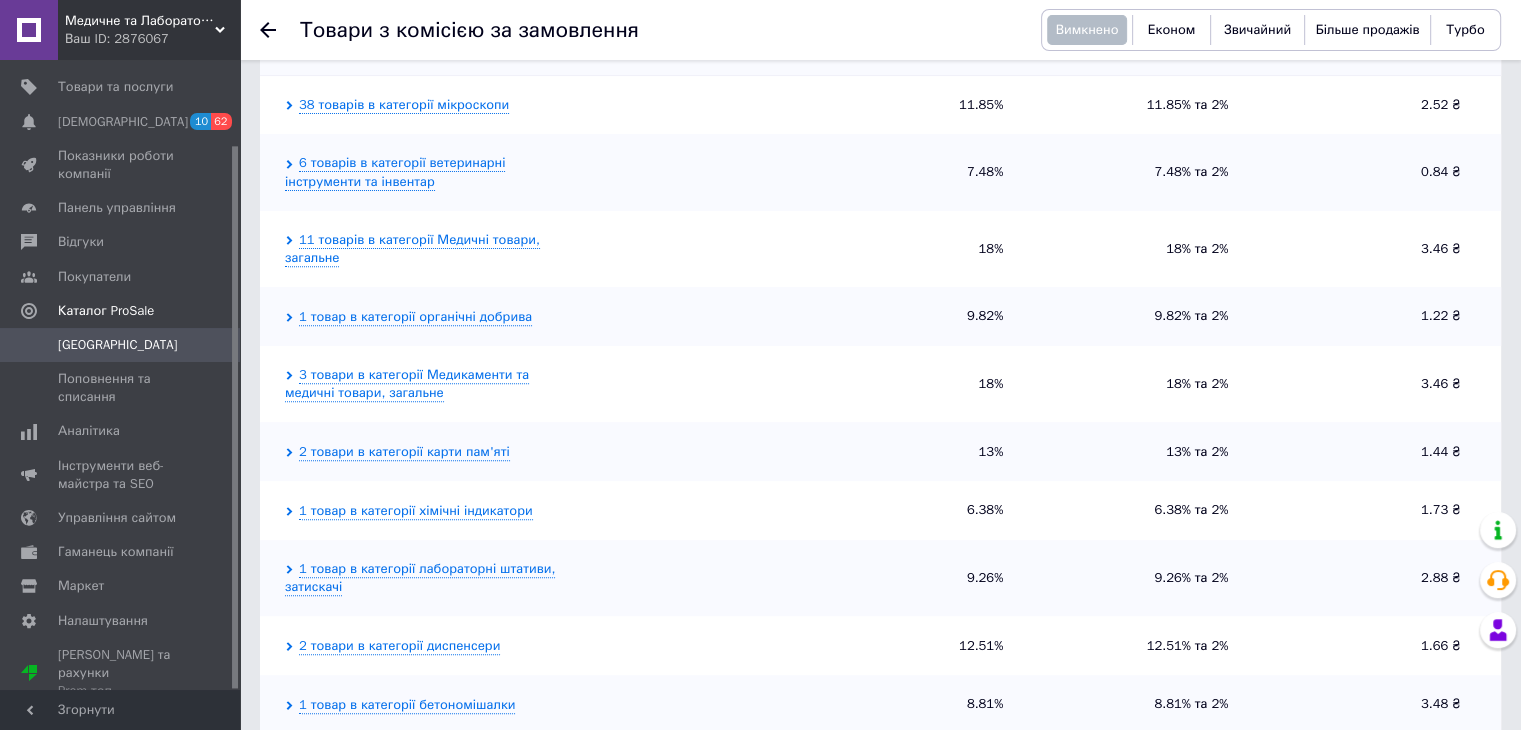 scroll, scrollTop: 700, scrollLeft: 0, axis: vertical 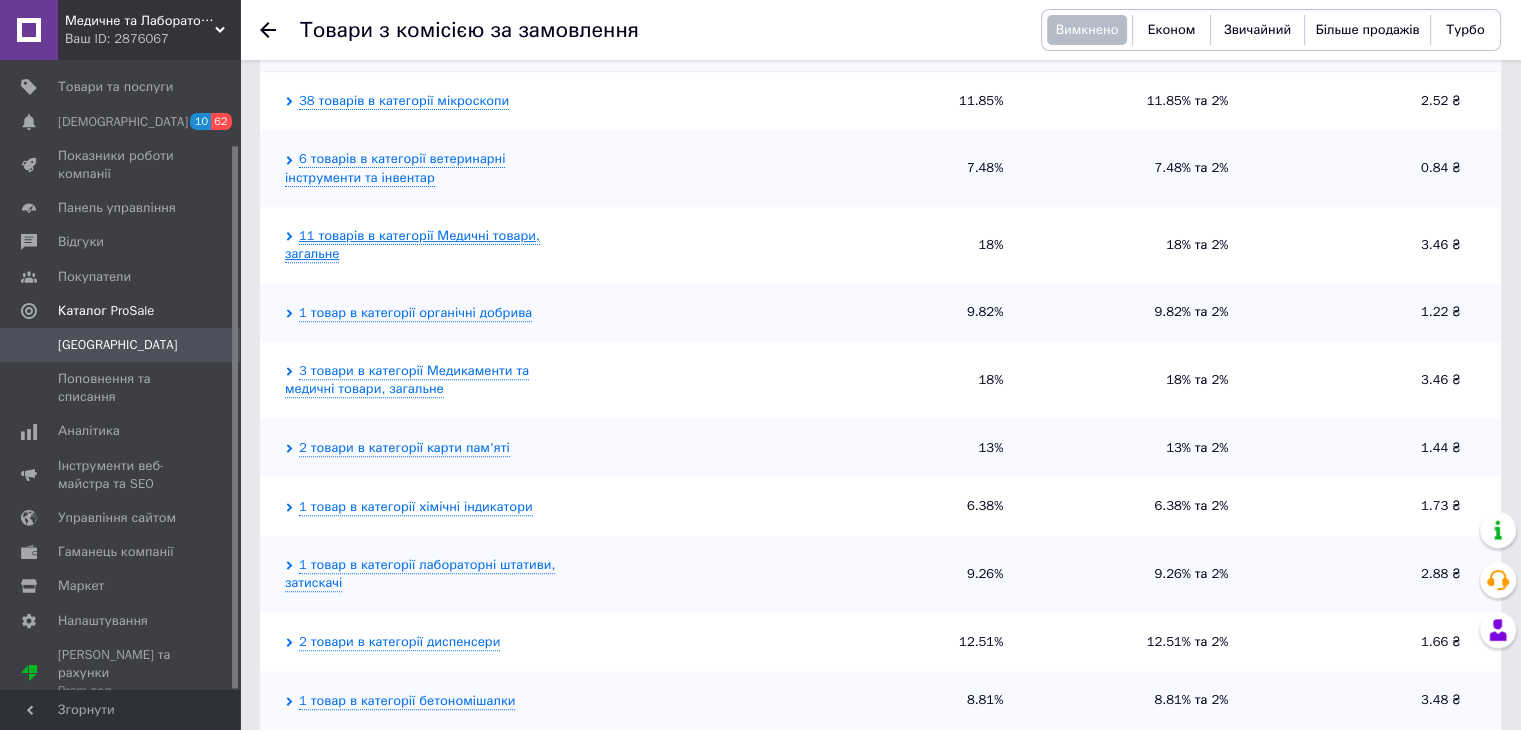 click on "11 товарів в категорії Медичні товари, загальне" at bounding box center (412, 245) 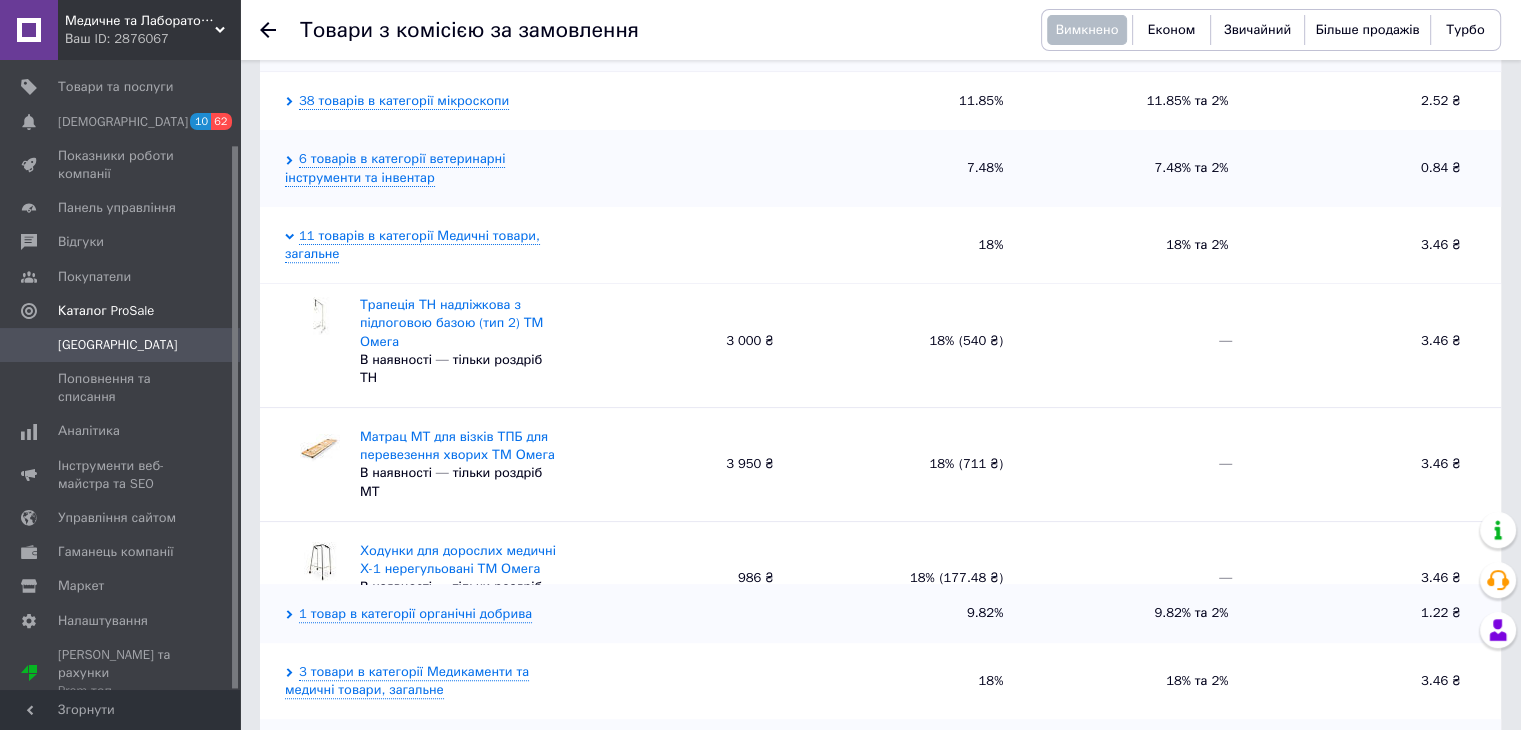 scroll, scrollTop: 540, scrollLeft: 0, axis: vertical 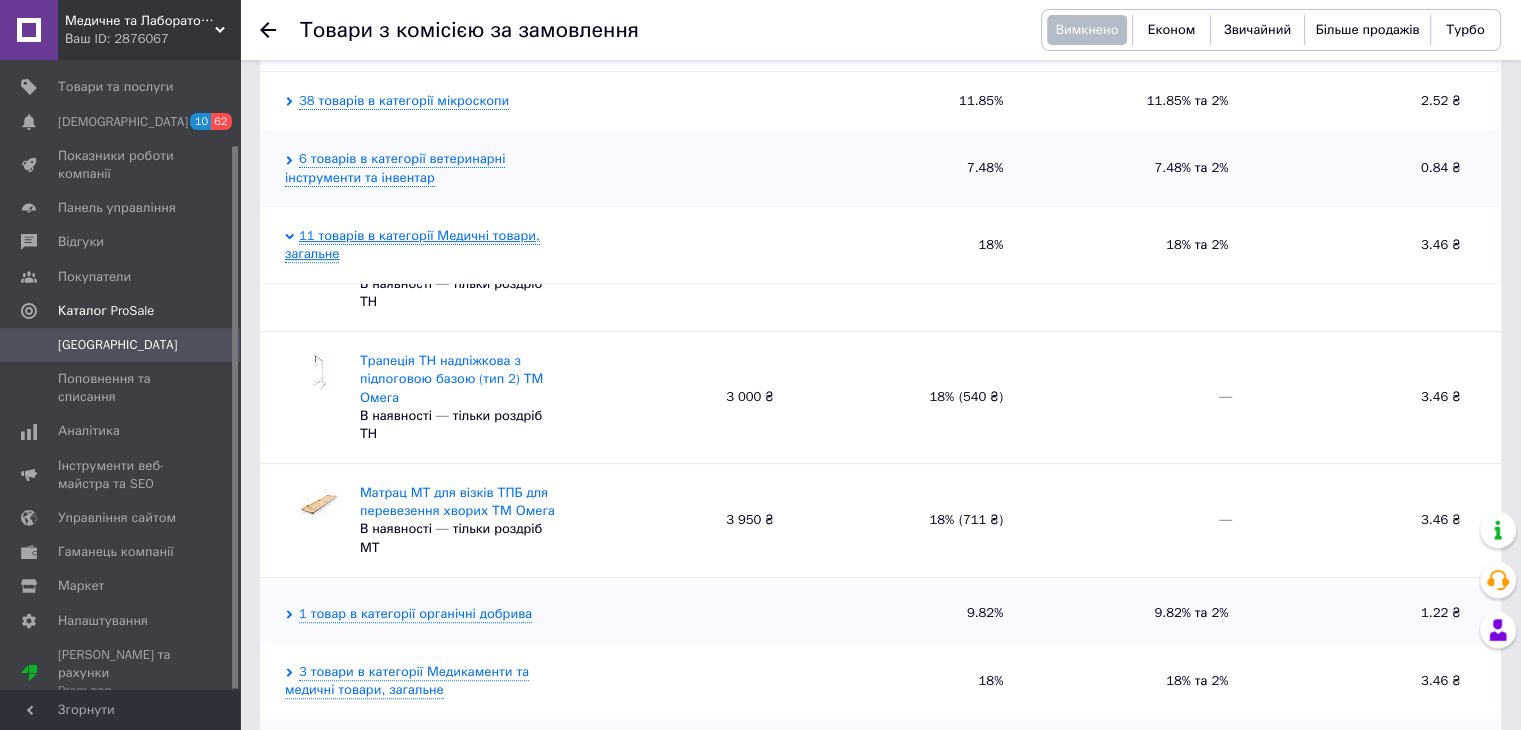 click on "11 товарів в категорії Медичні товари, загальне" at bounding box center [412, 245] 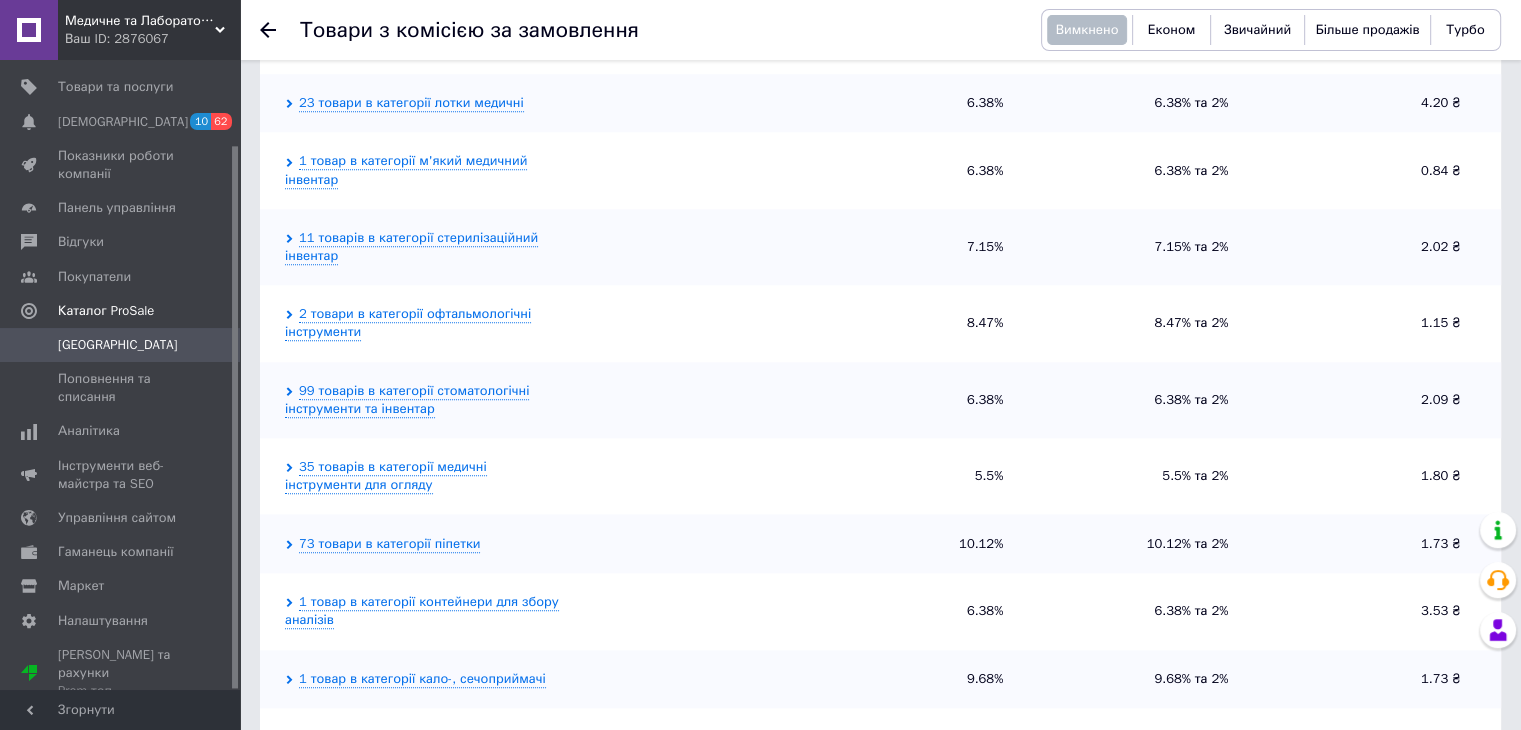 scroll, scrollTop: 2100, scrollLeft: 0, axis: vertical 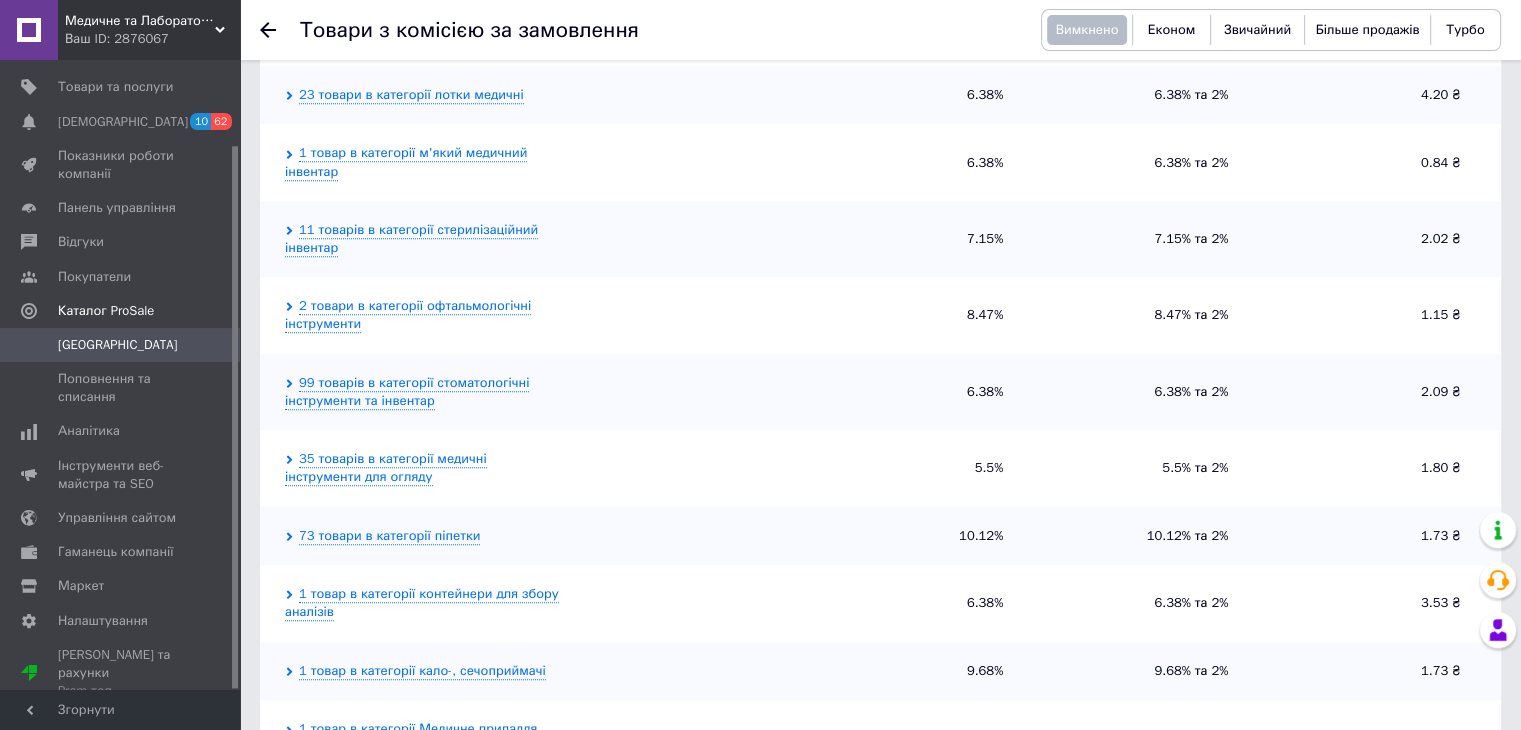 click at bounding box center [280, 30] 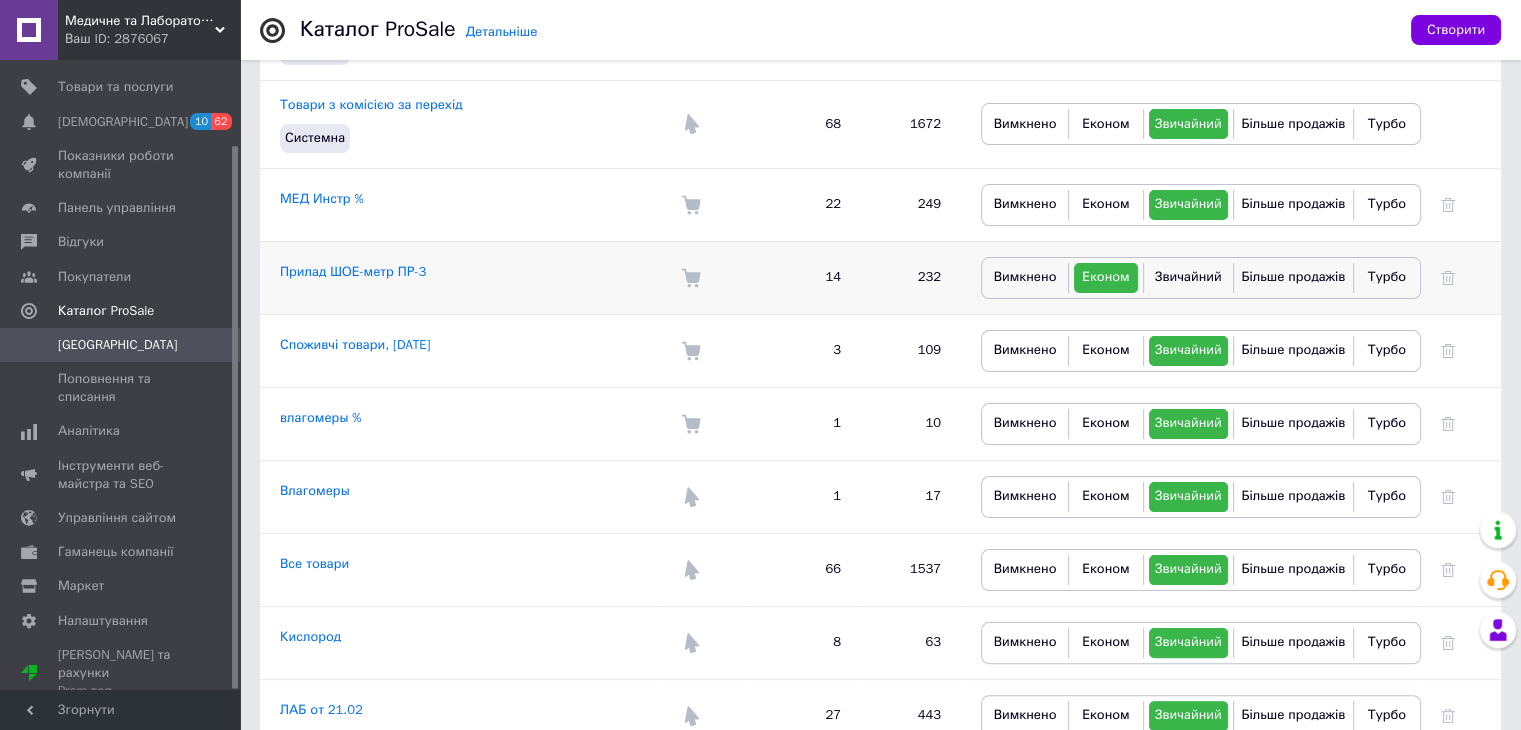 scroll, scrollTop: 299, scrollLeft: 0, axis: vertical 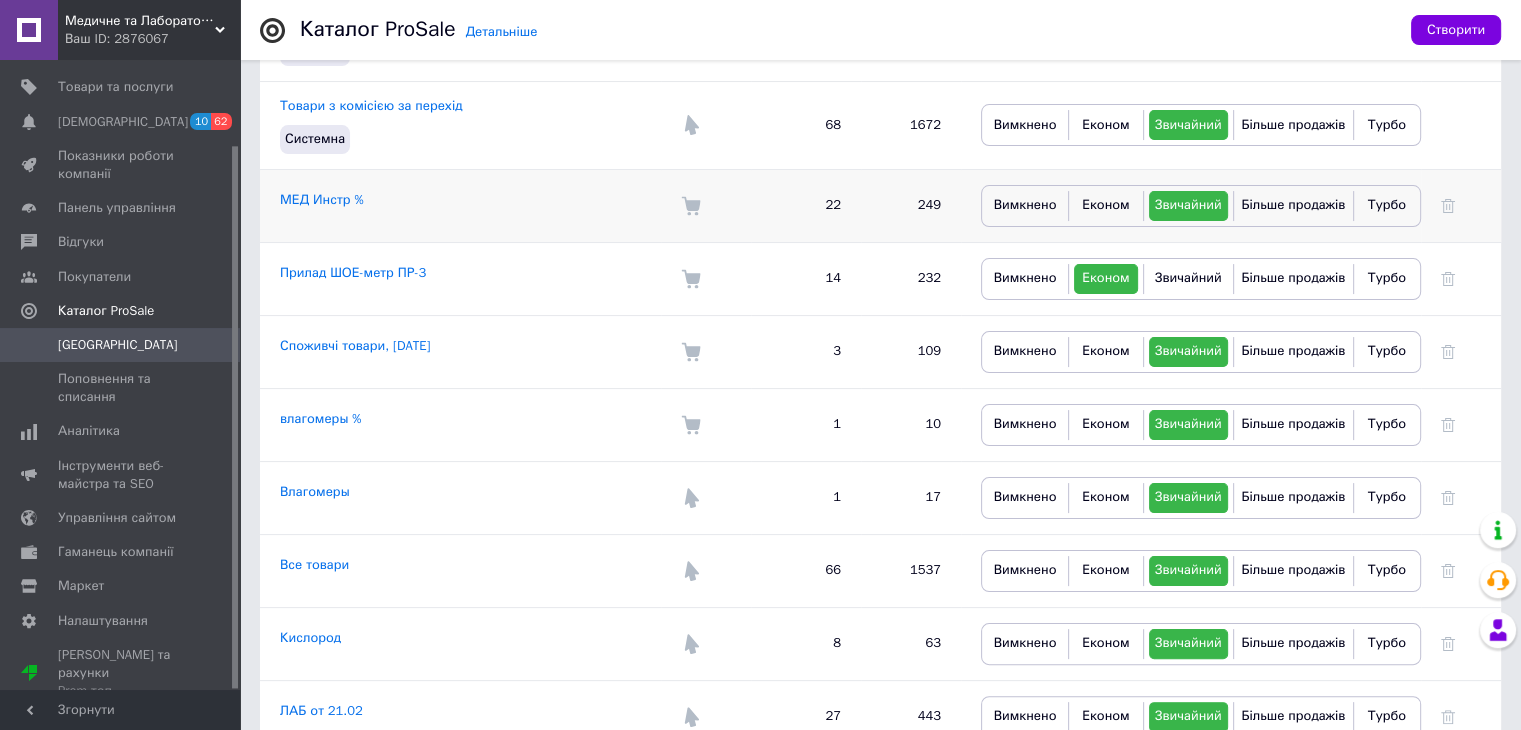 click on "МЕД Инстр %" at bounding box center [460, 205] 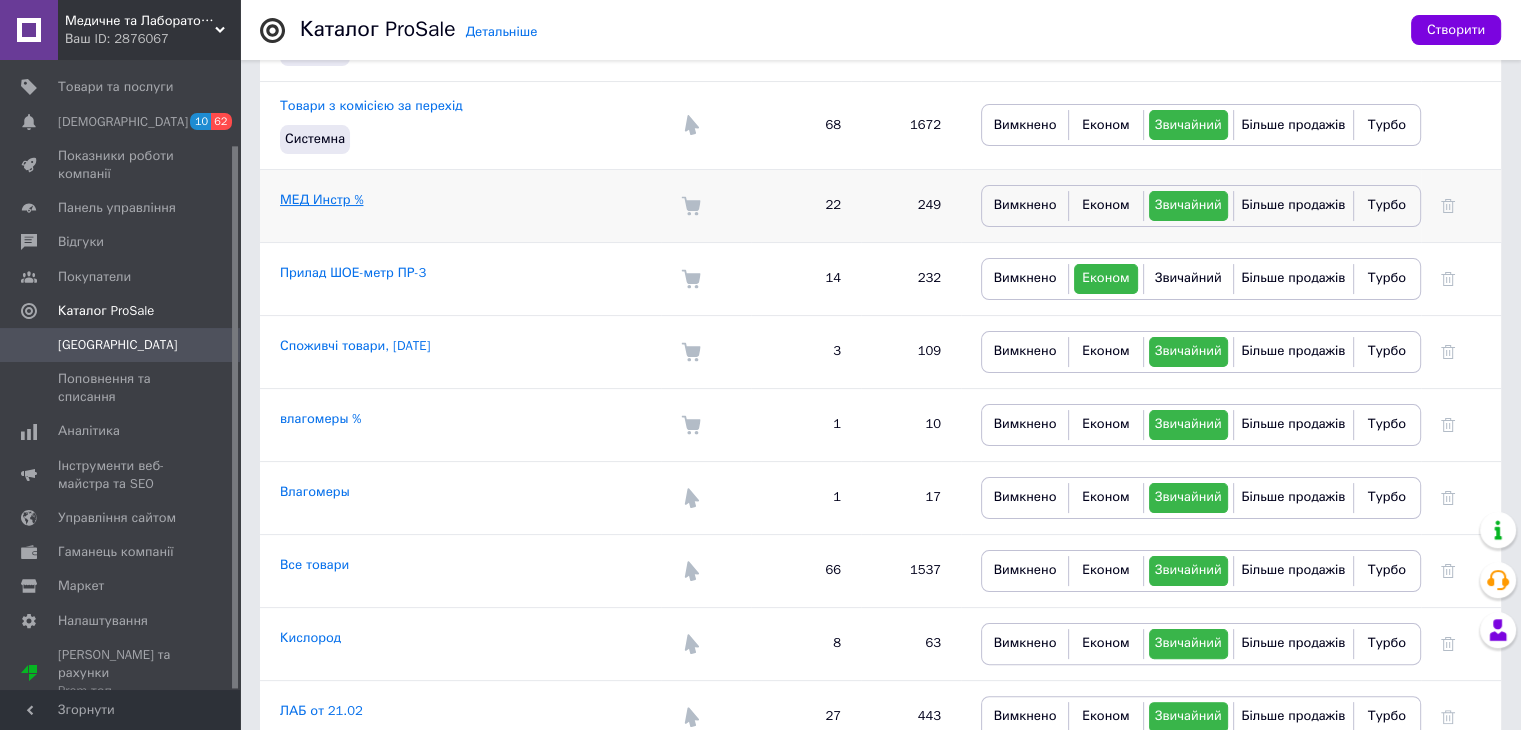 click on "МЕД Инстр %" at bounding box center [321, 199] 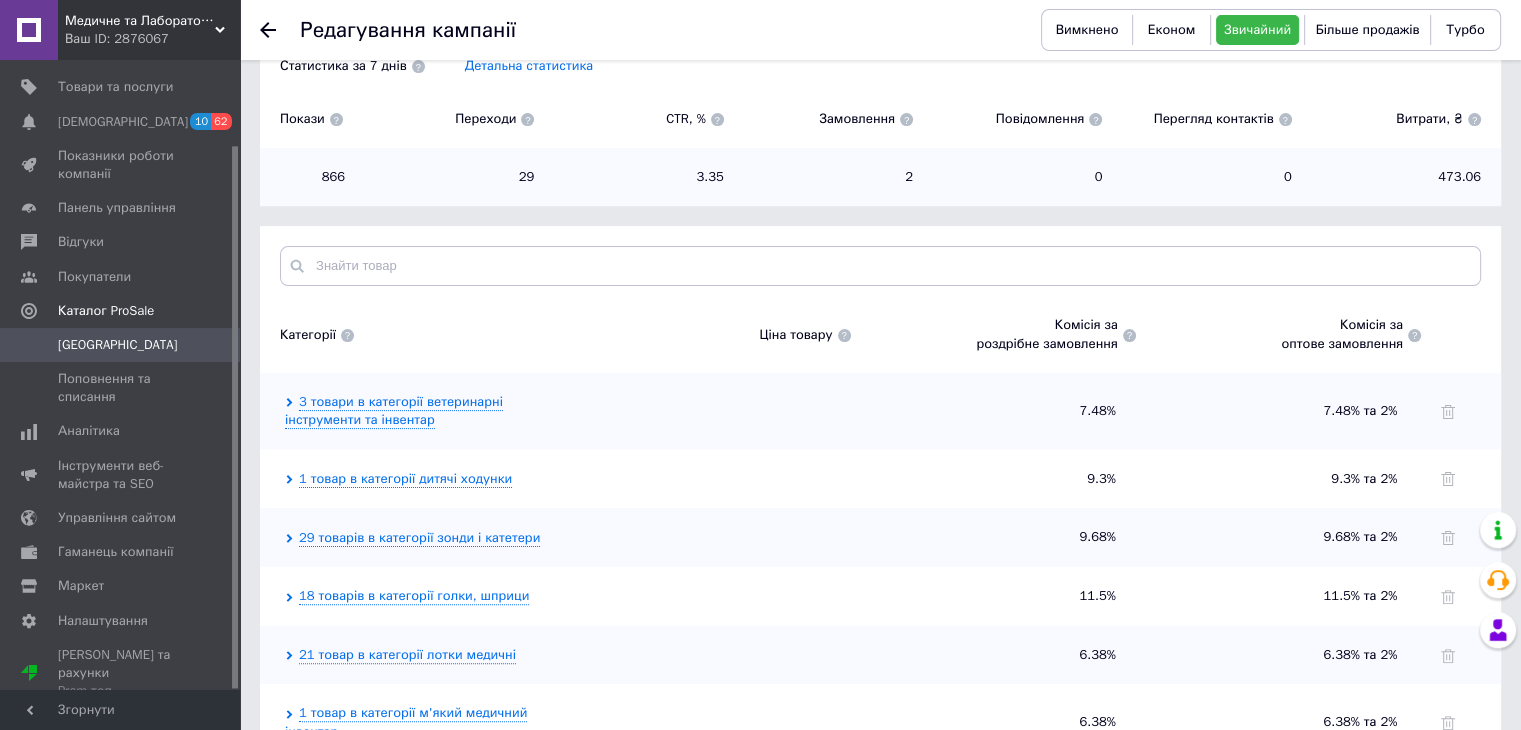 scroll, scrollTop: 400, scrollLeft: 0, axis: vertical 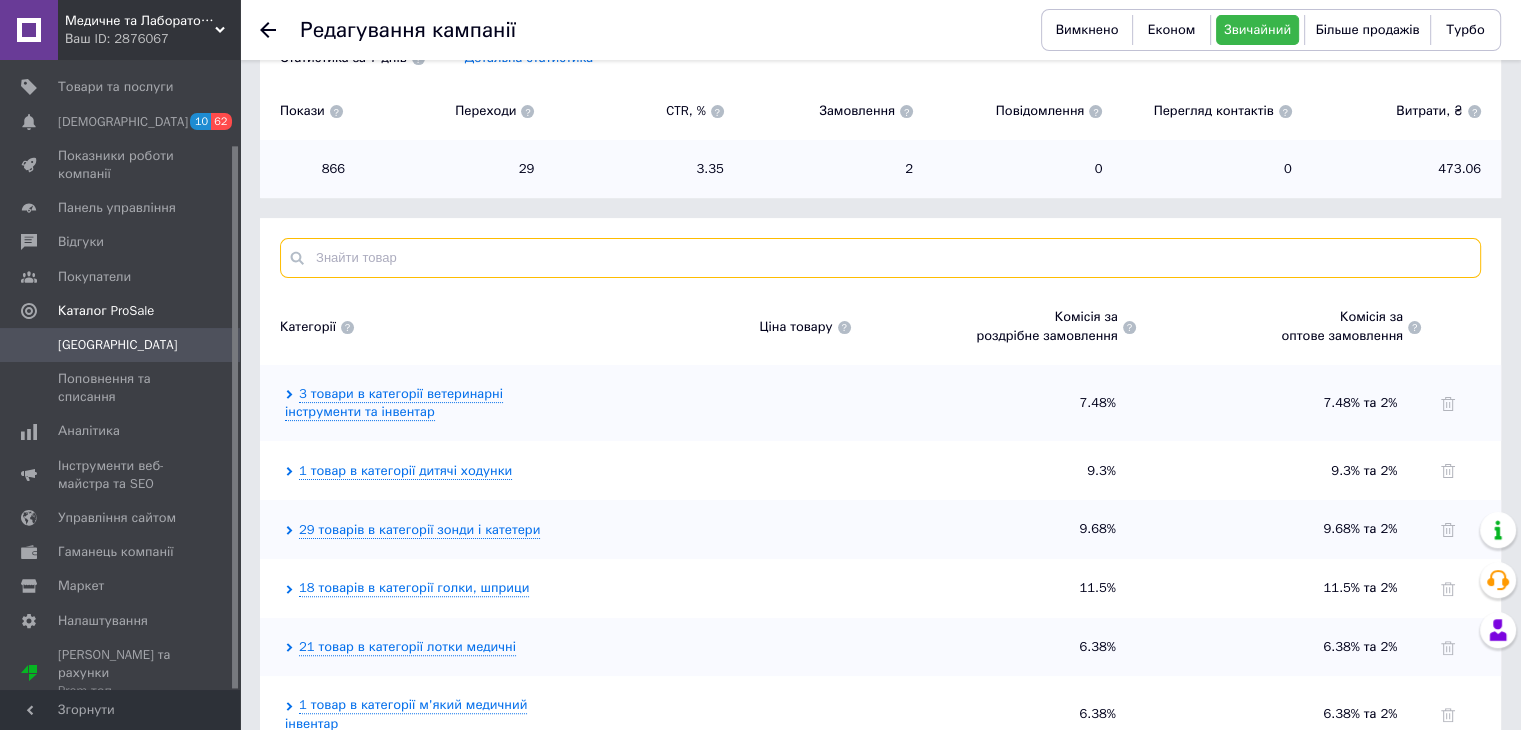 click at bounding box center (880, 258) 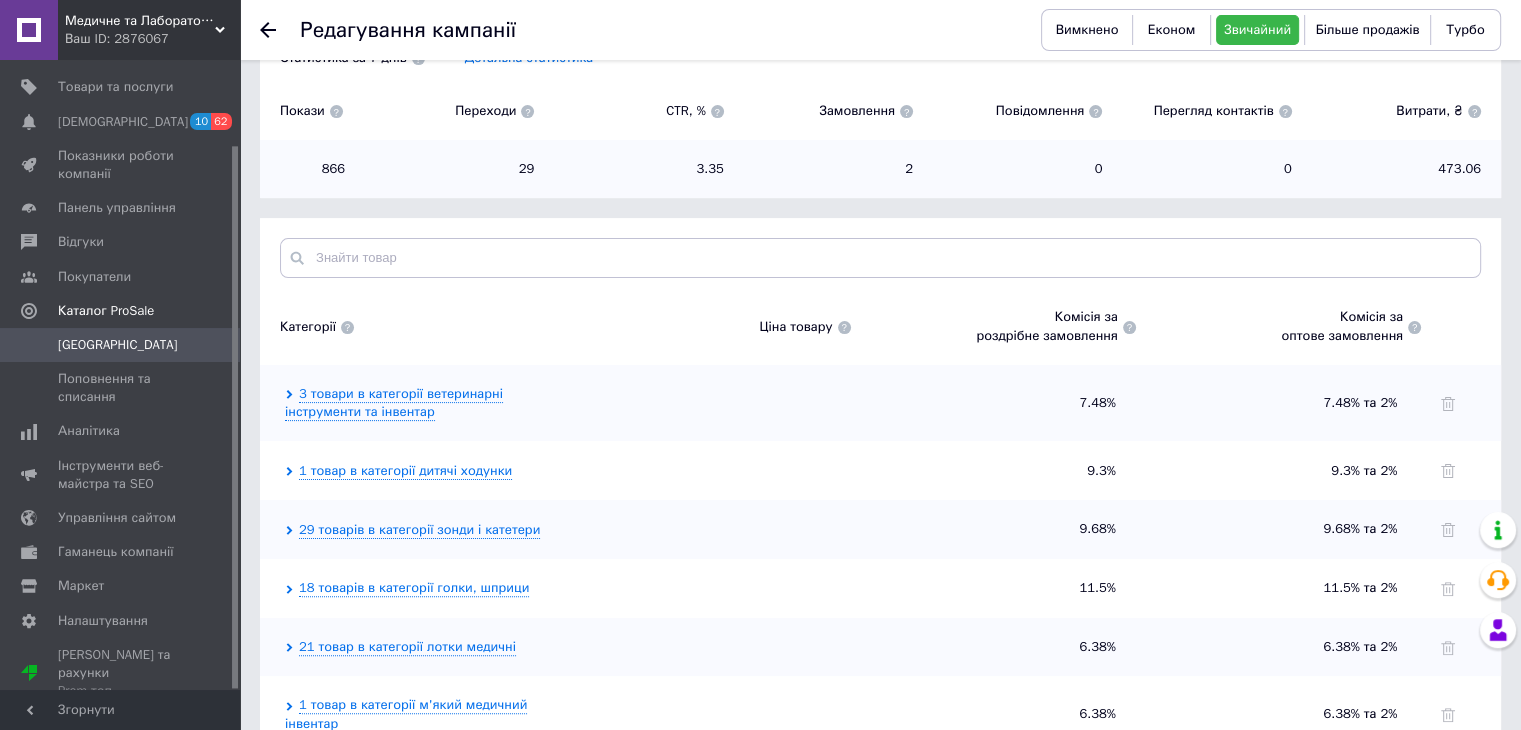 click at bounding box center (280, 30) 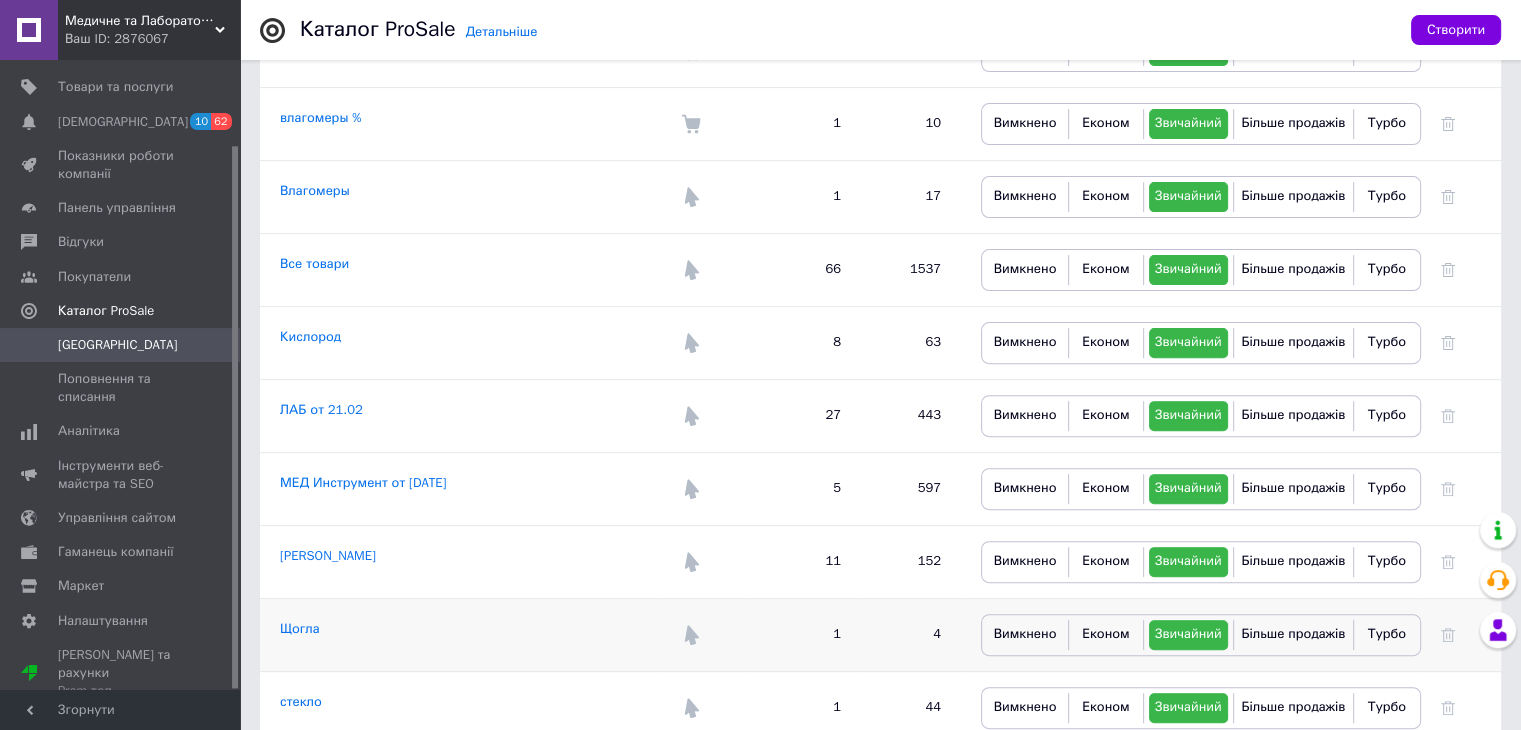 scroll, scrollTop: 699, scrollLeft: 0, axis: vertical 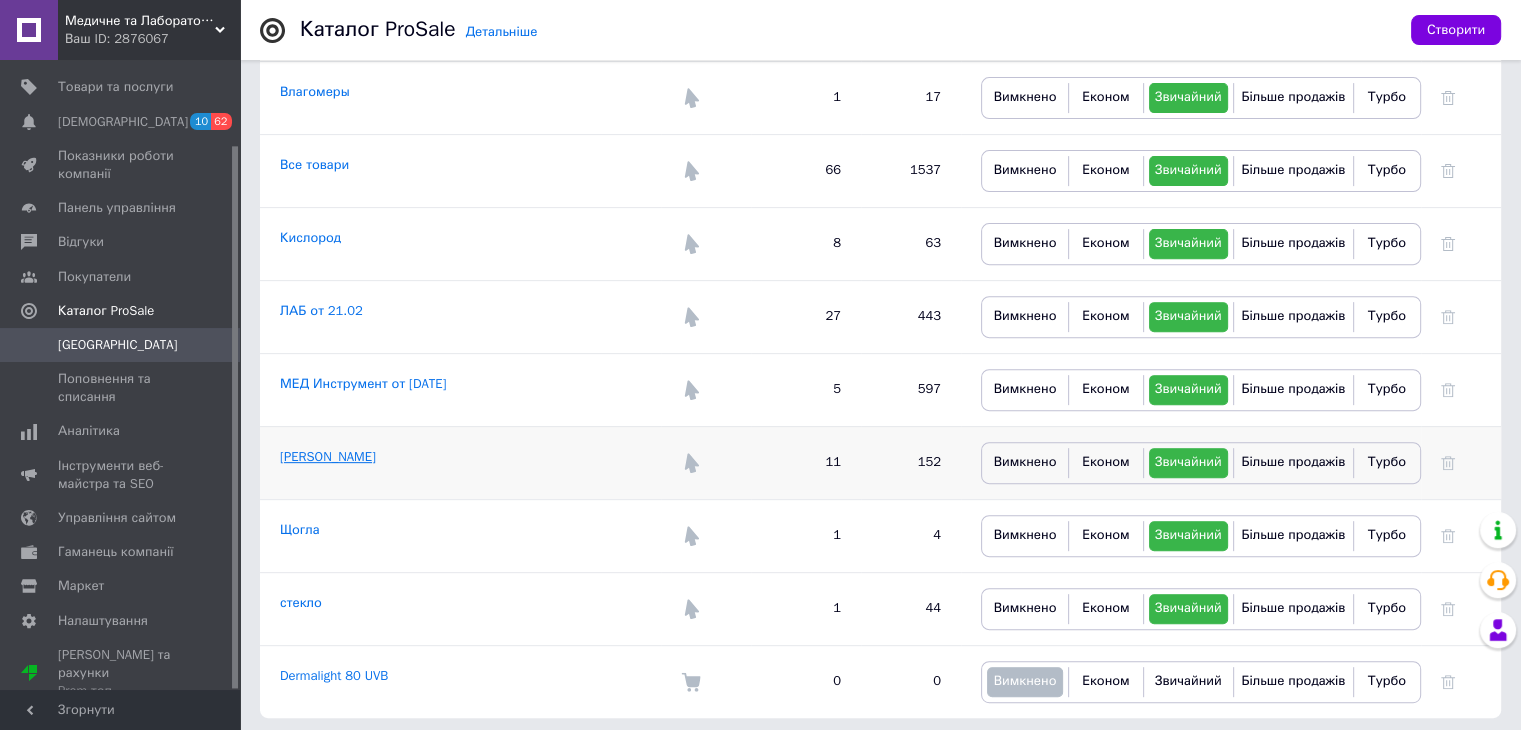 click on "[PERSON_NAME]" at bounding box center (328, 456) 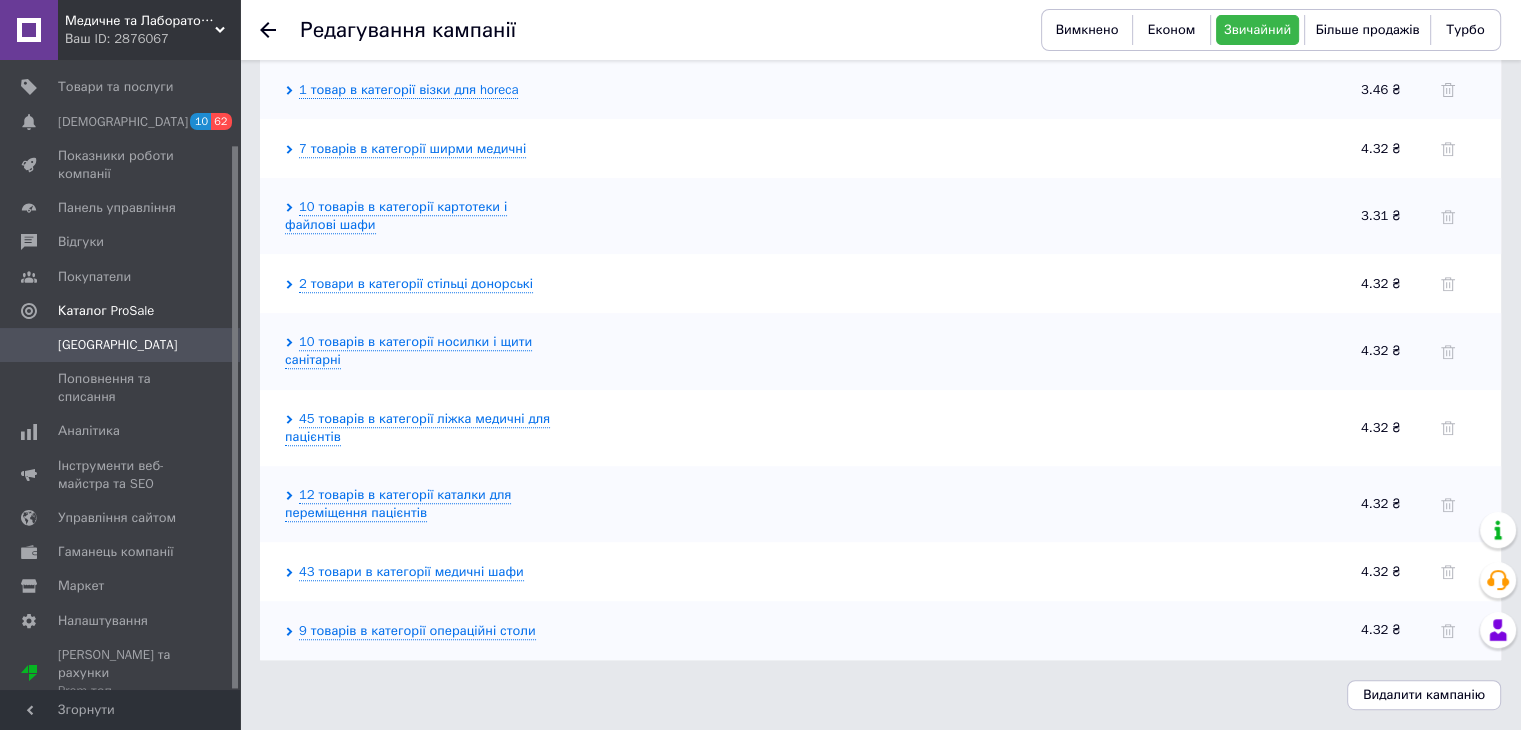 scroll, scrollTop: 845, scrollLeft: 0, axis: vertical 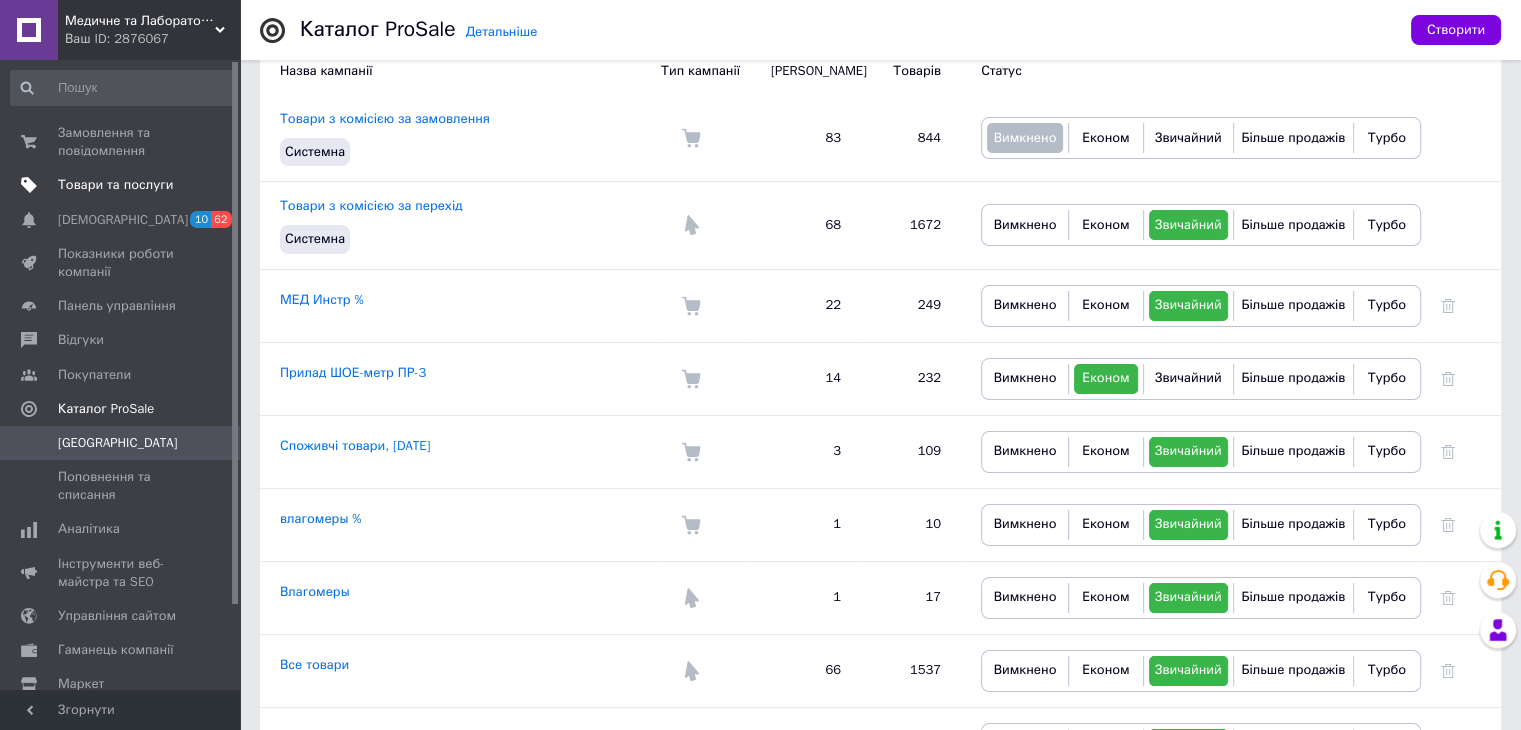 click on "Товари та послуги" at bounding box center [115, 185] 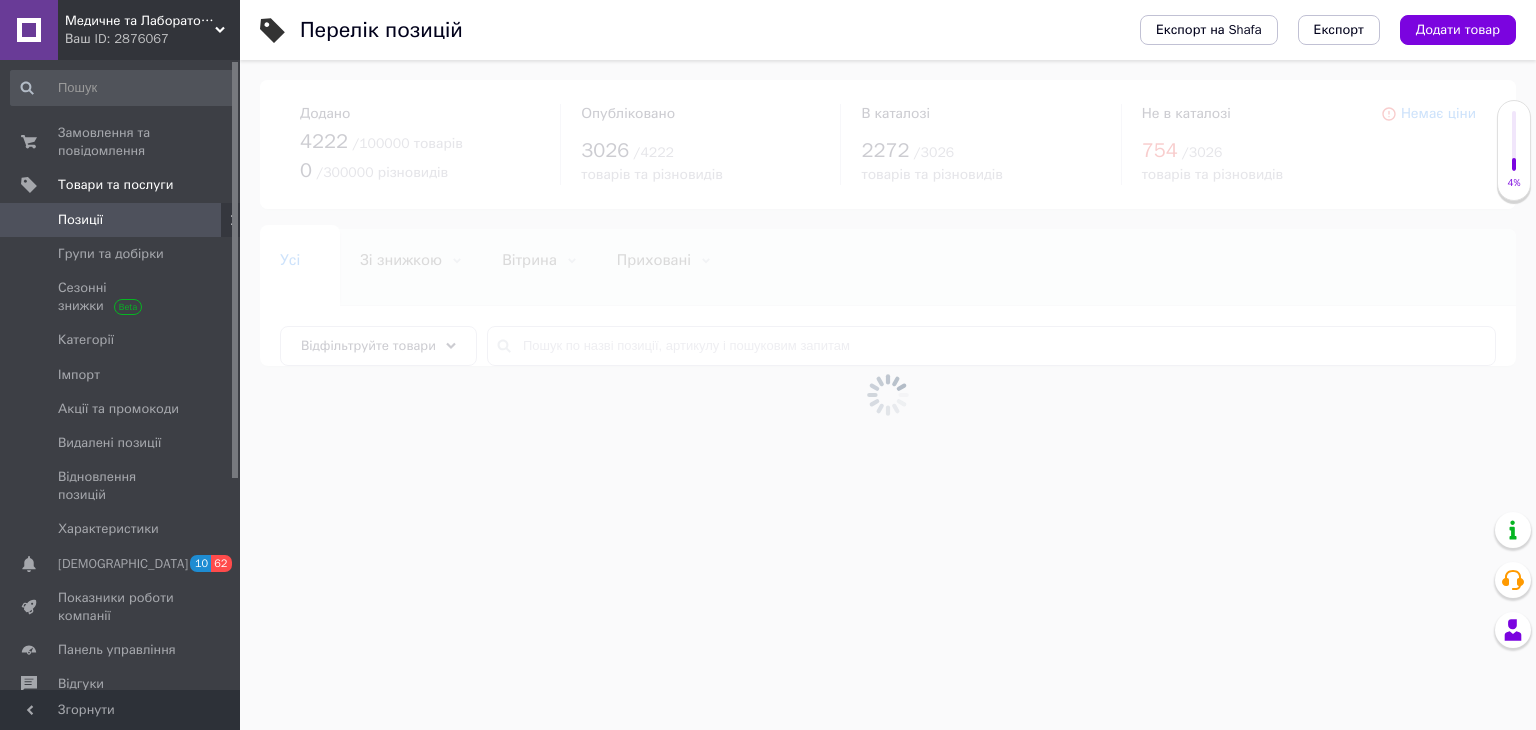 click at bounding box center (888, 395) 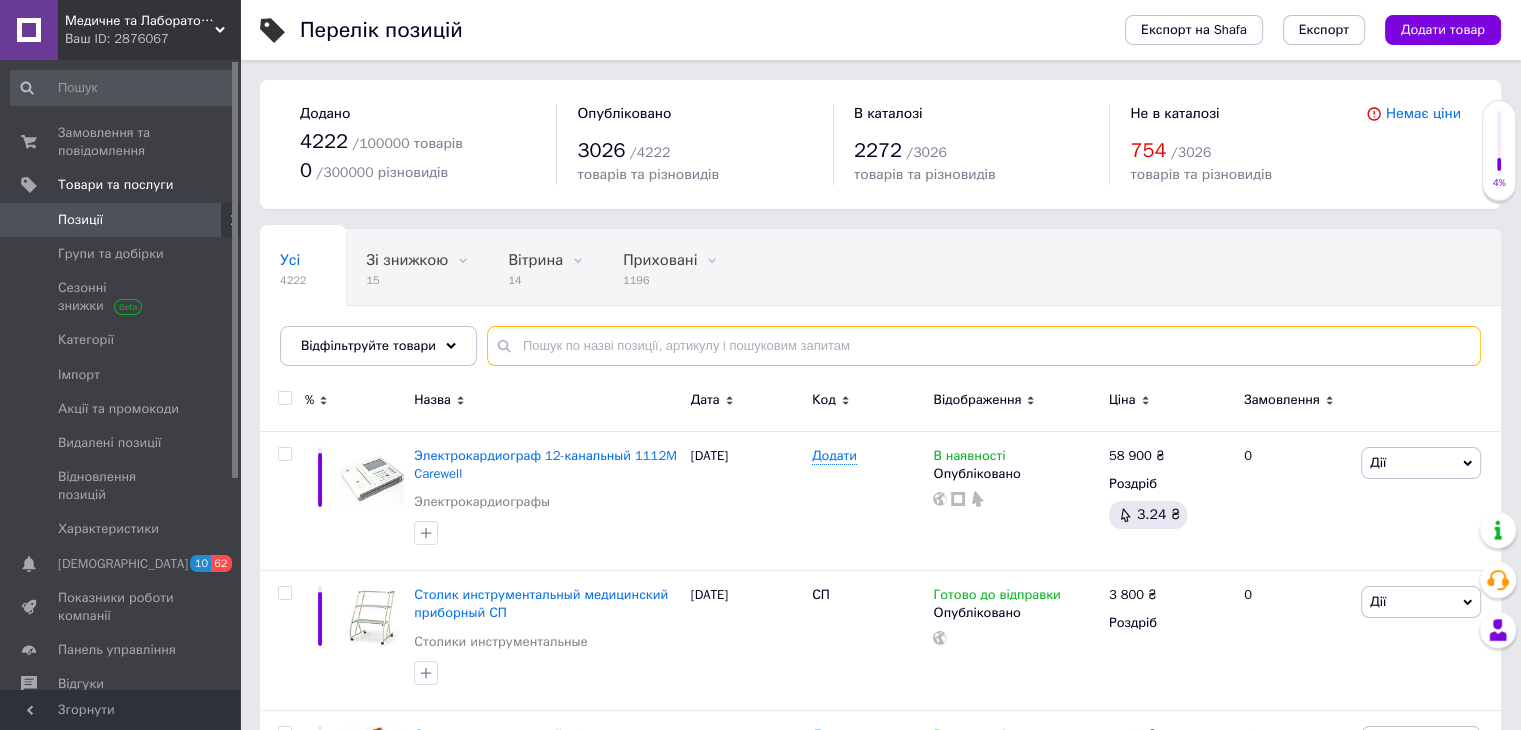 click at bounding box center (984, 346) 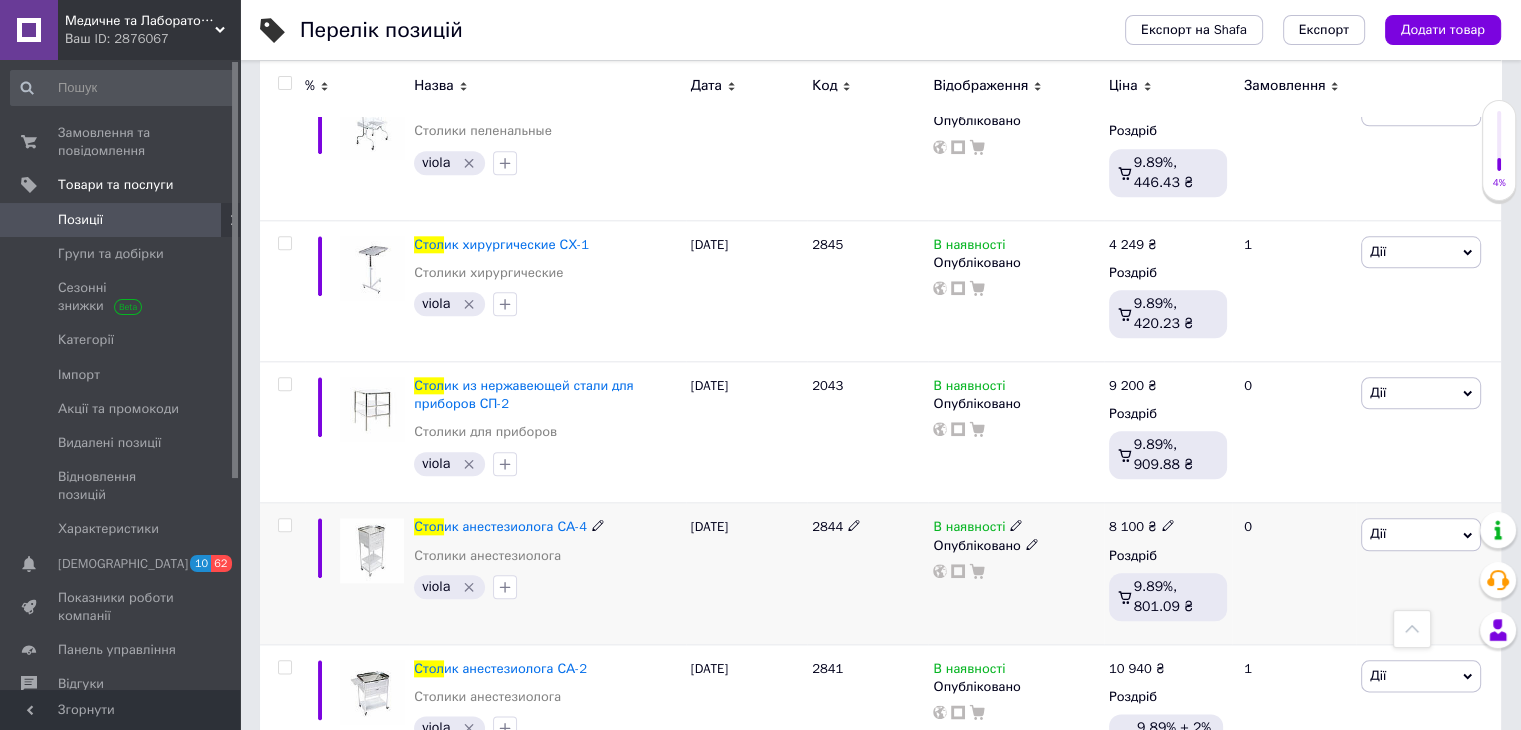scroll, scrollTop: 337, scrollLeft: 0, axis: vertical 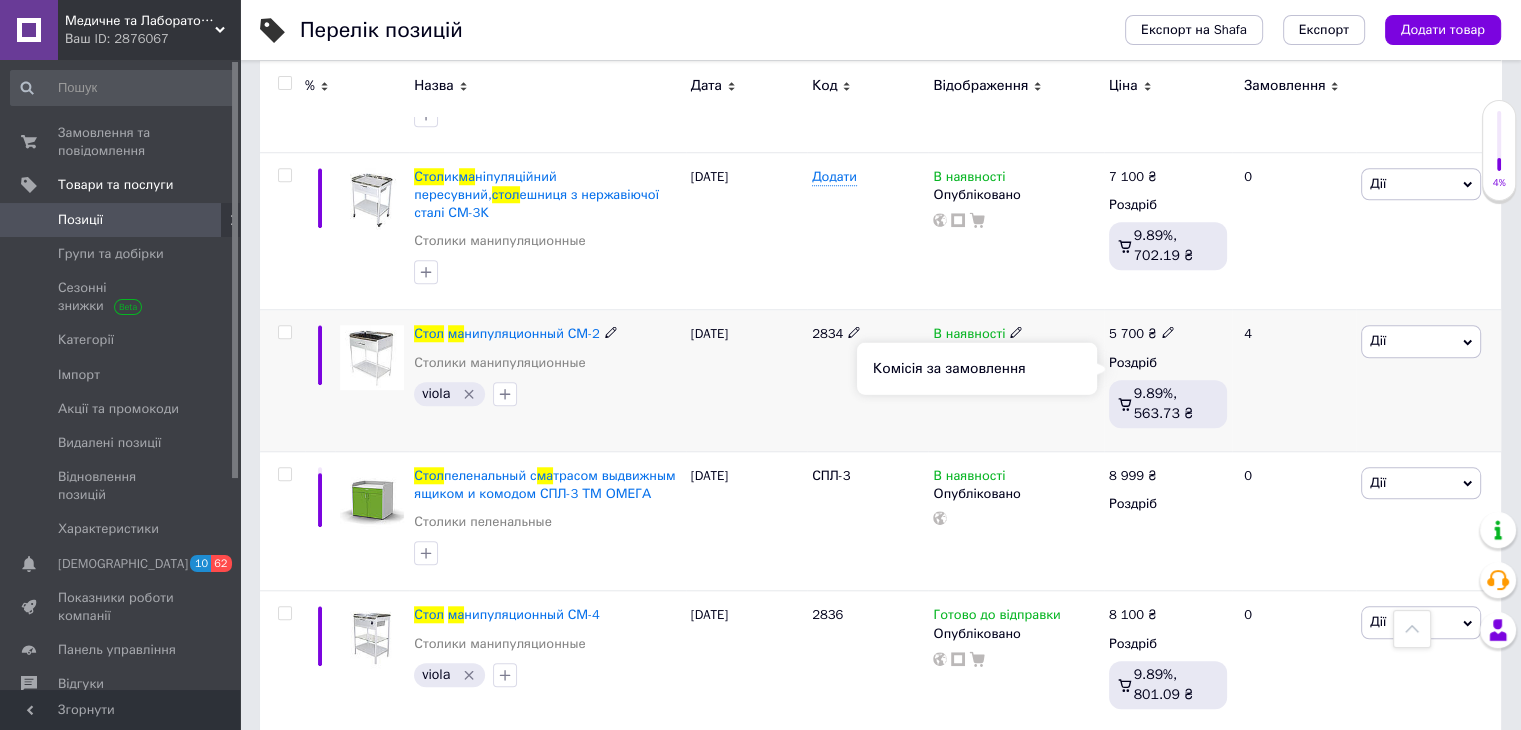 type on "стол ма" 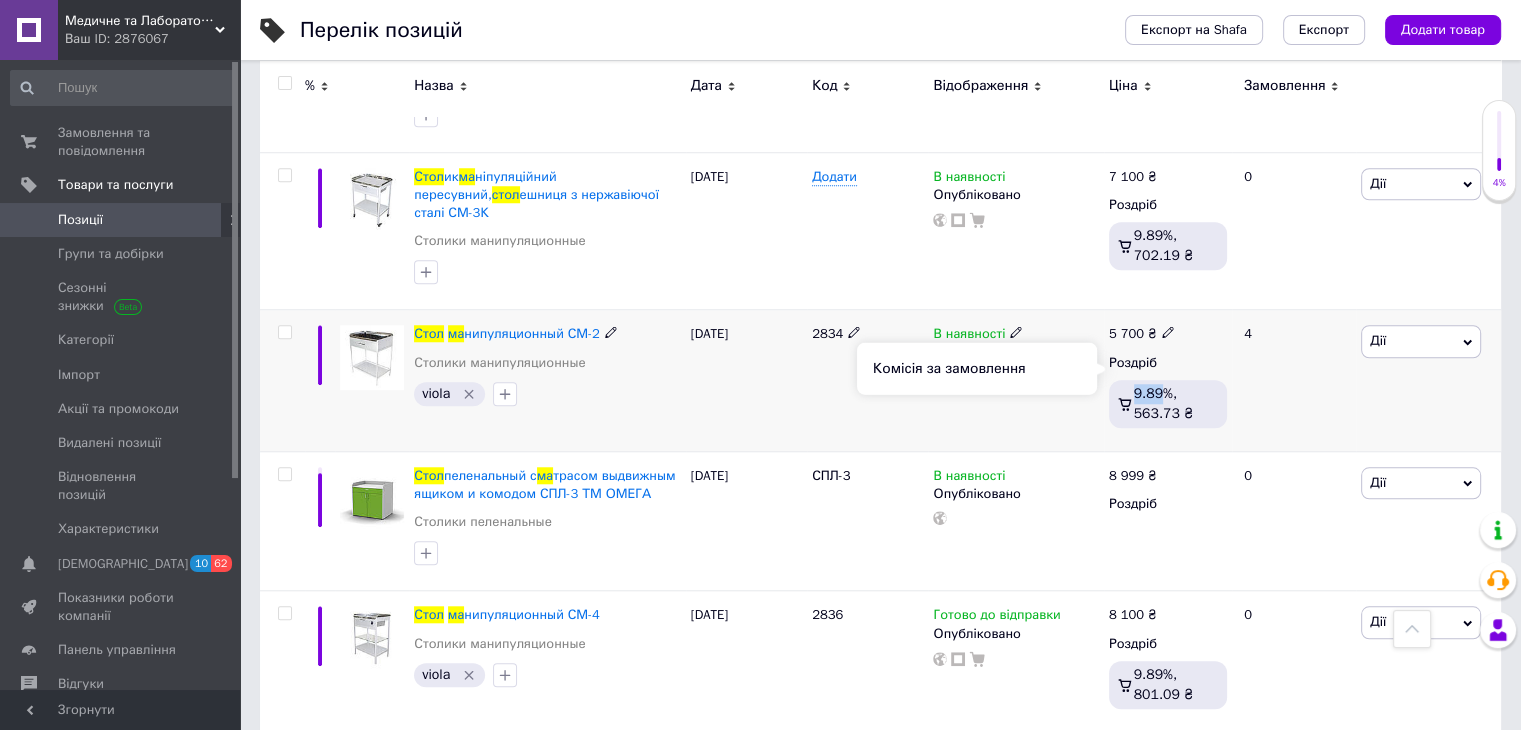 drag, startPoint x: 1133, startPoint y: 361, endPoint x: 1164, endPoint y: 357, distance: 31.257 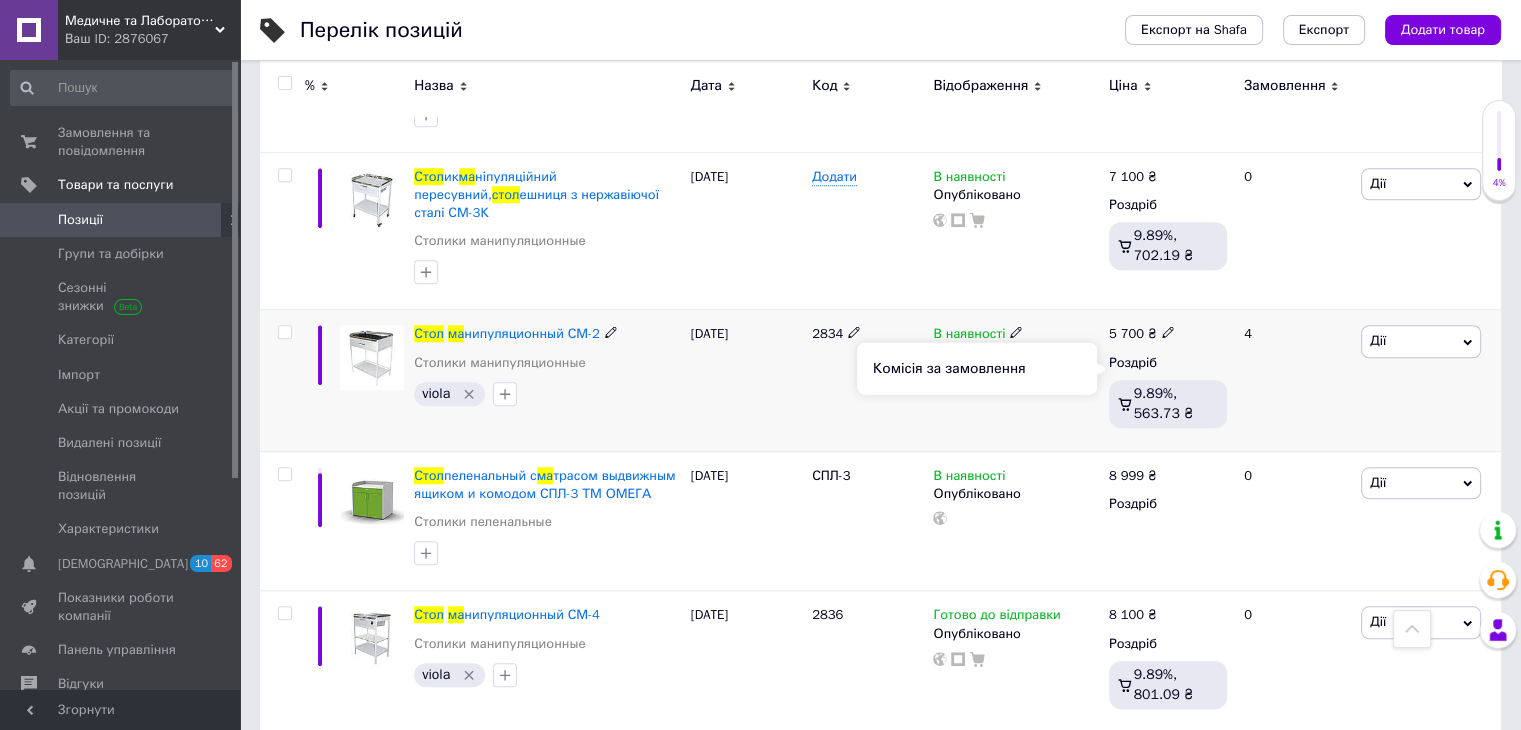 click 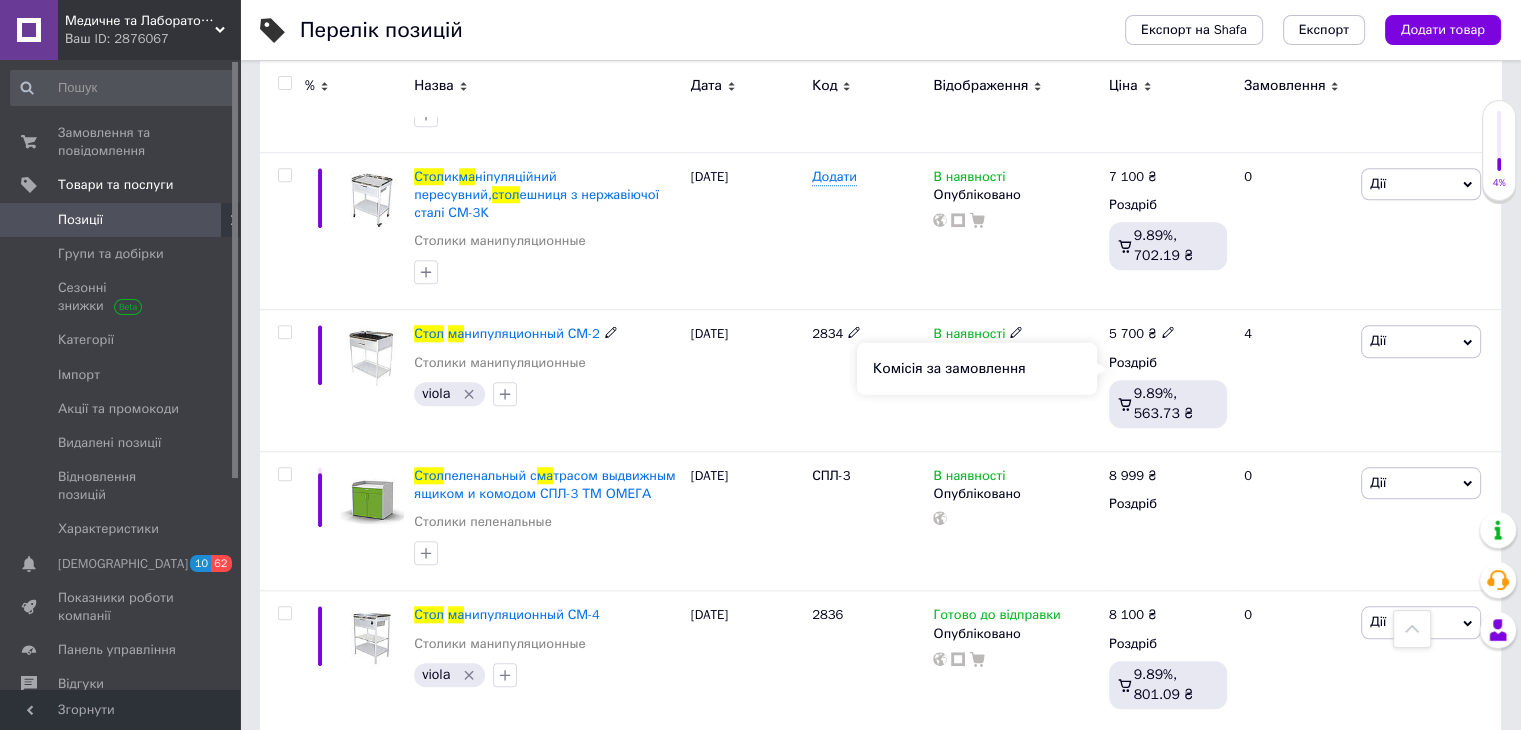 click on "Комісія за замовлення" at bounding box center [977, 368] 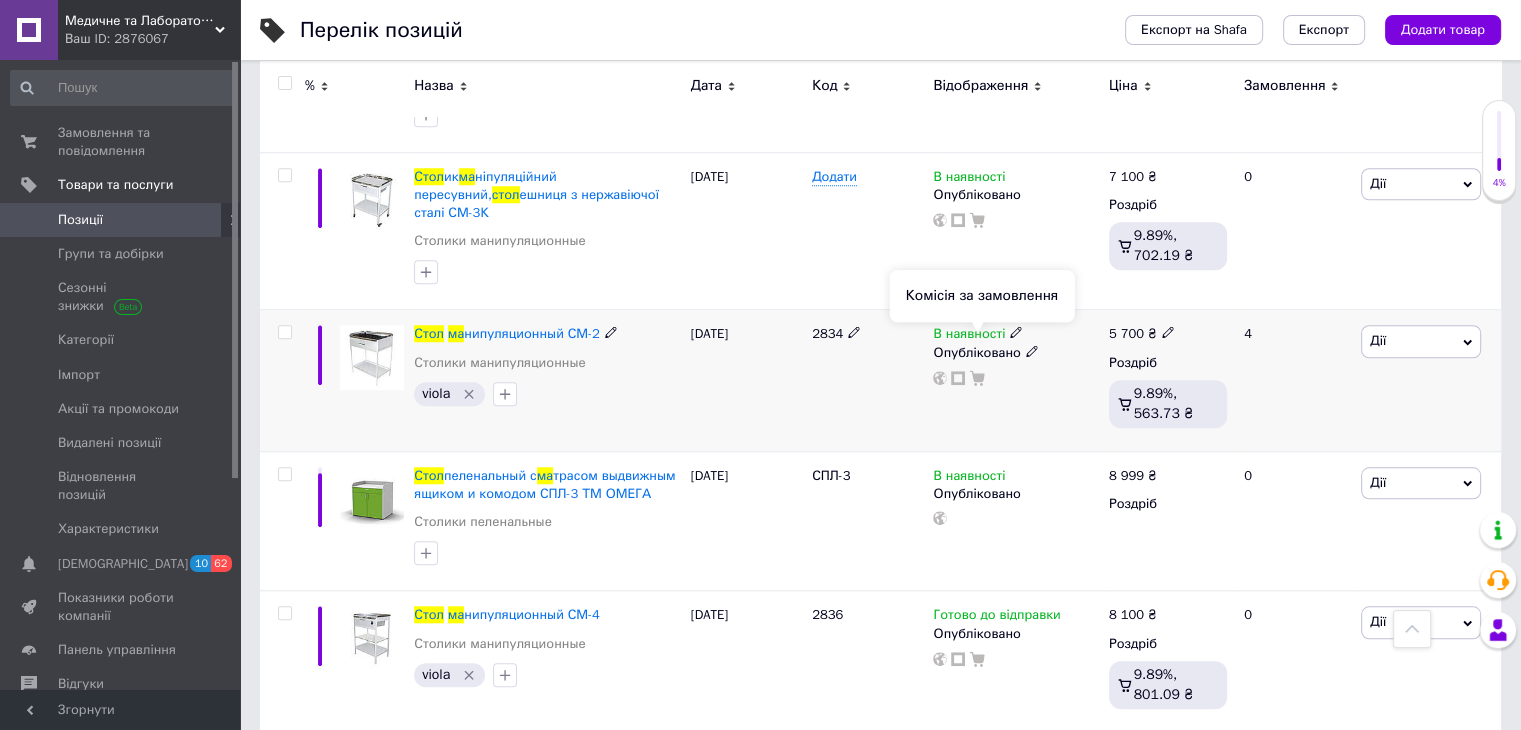 click 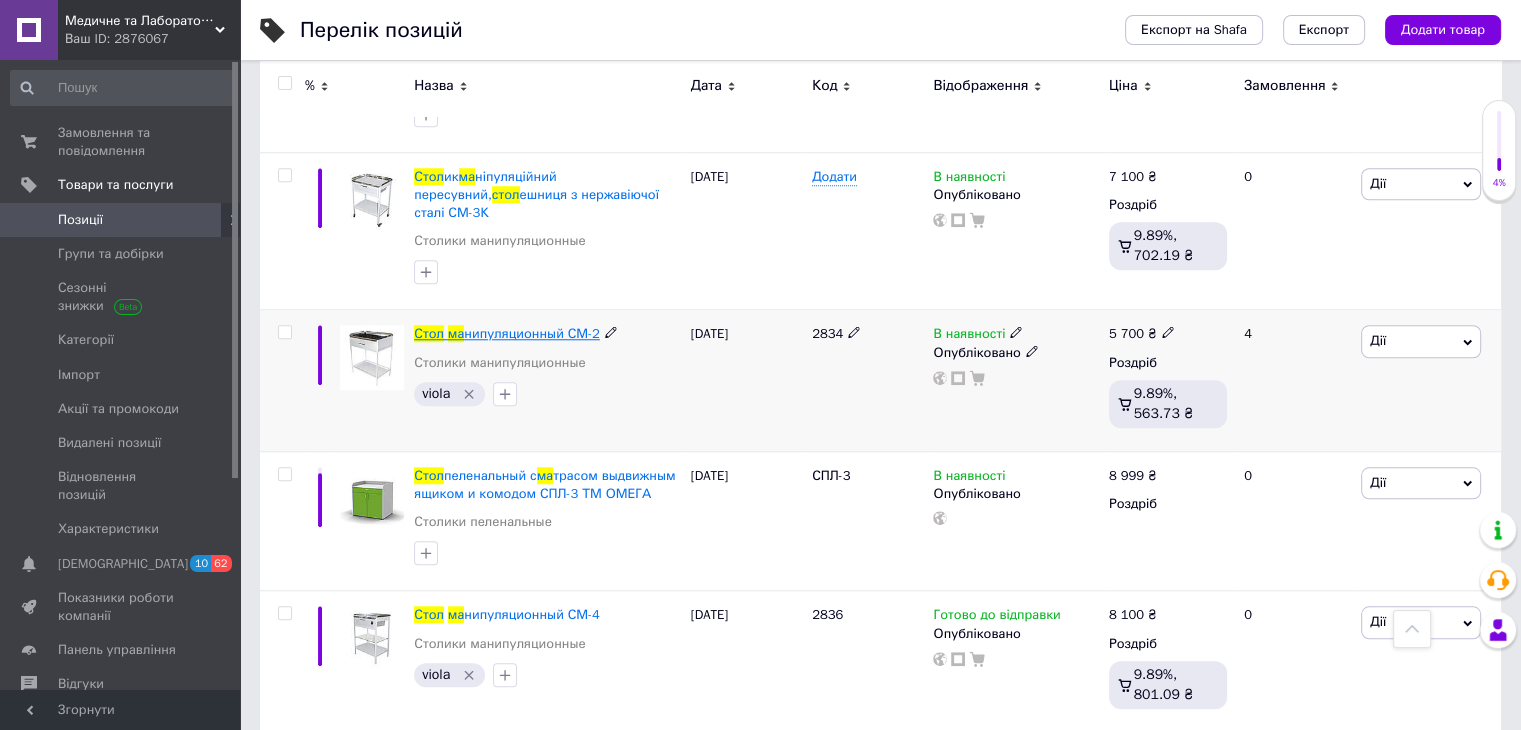 click on "нипуляционный СМ-2" at bounding box center [532, 333] 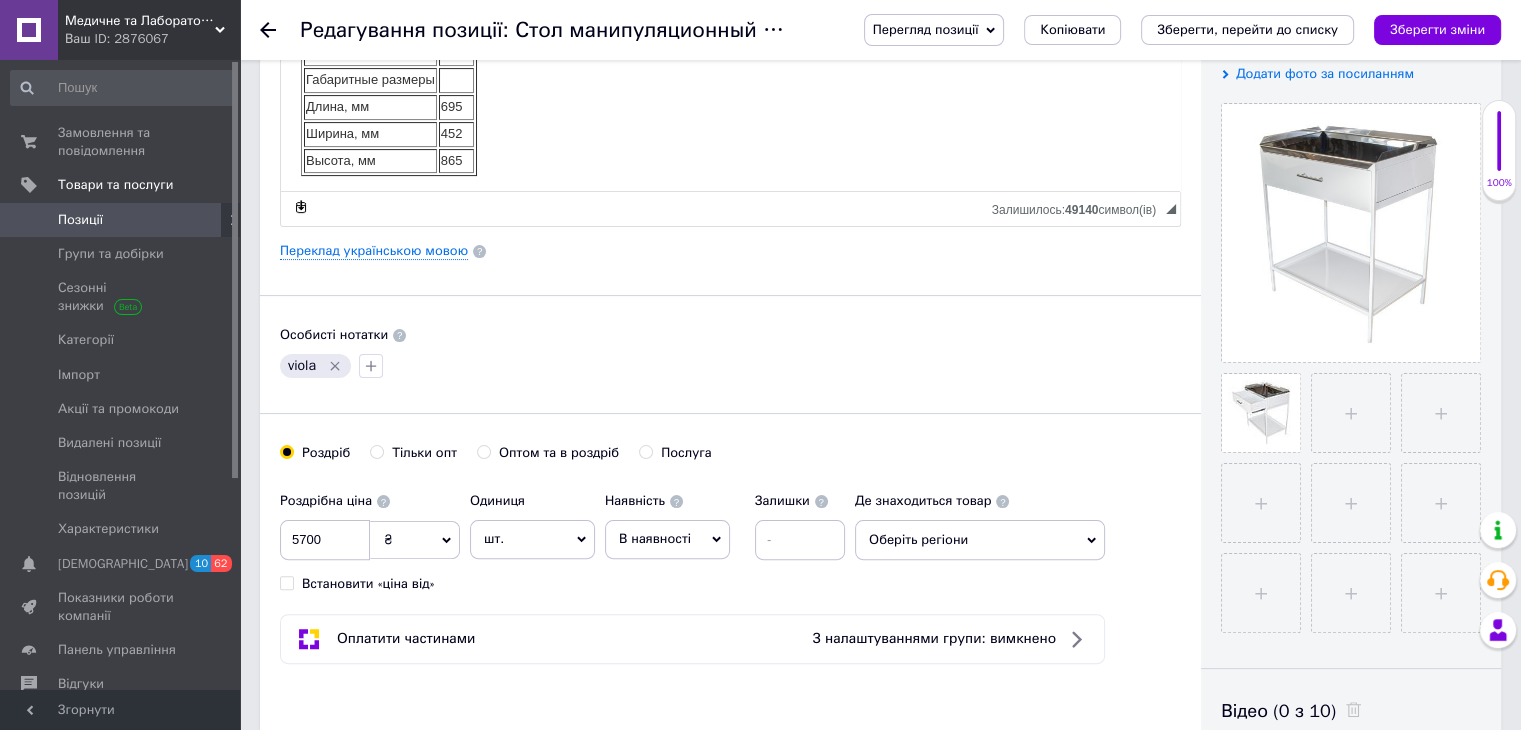 scroll, scrollTop: 400, scrollLeft: 0, axis: vertical 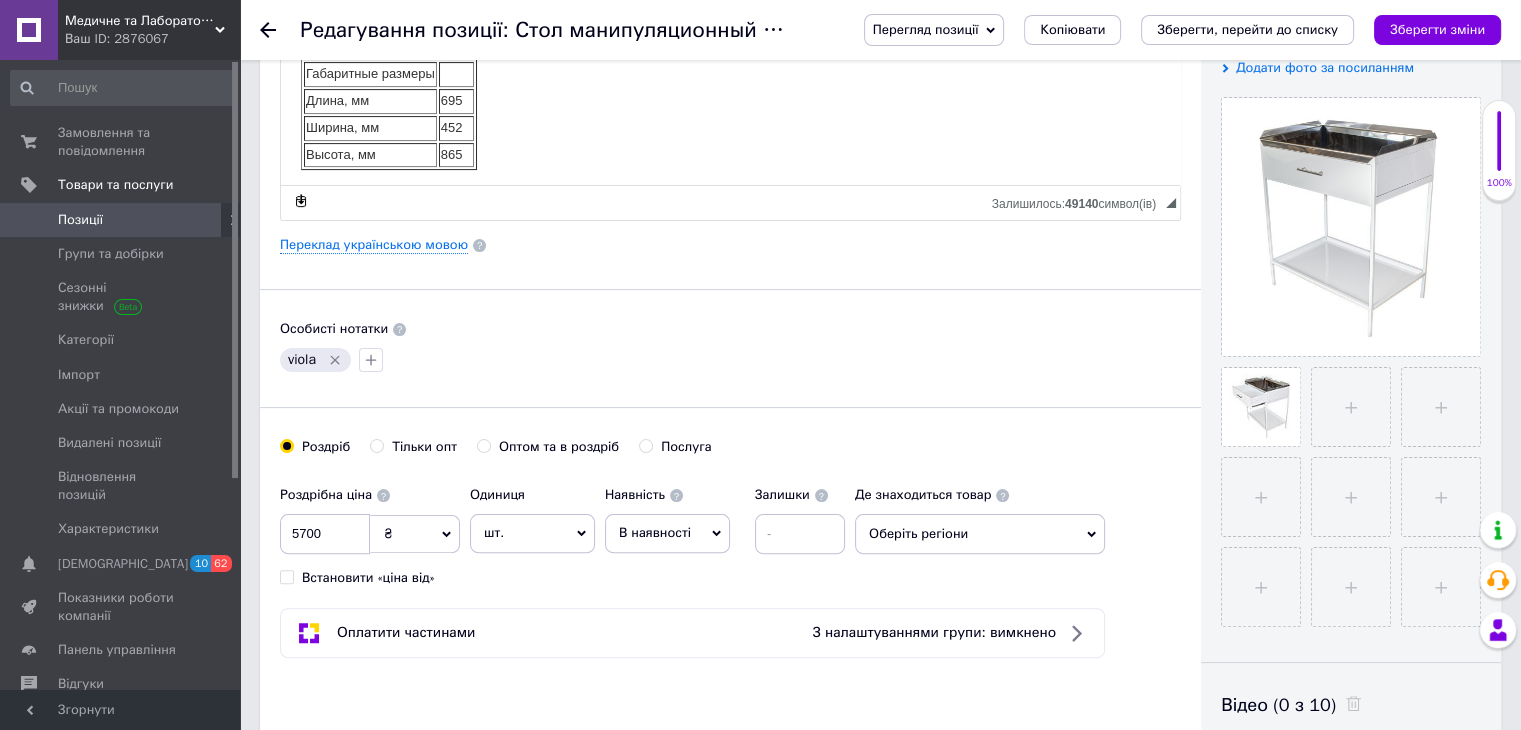 click on "Перегляд позиції" at bounding box center [934, 30] 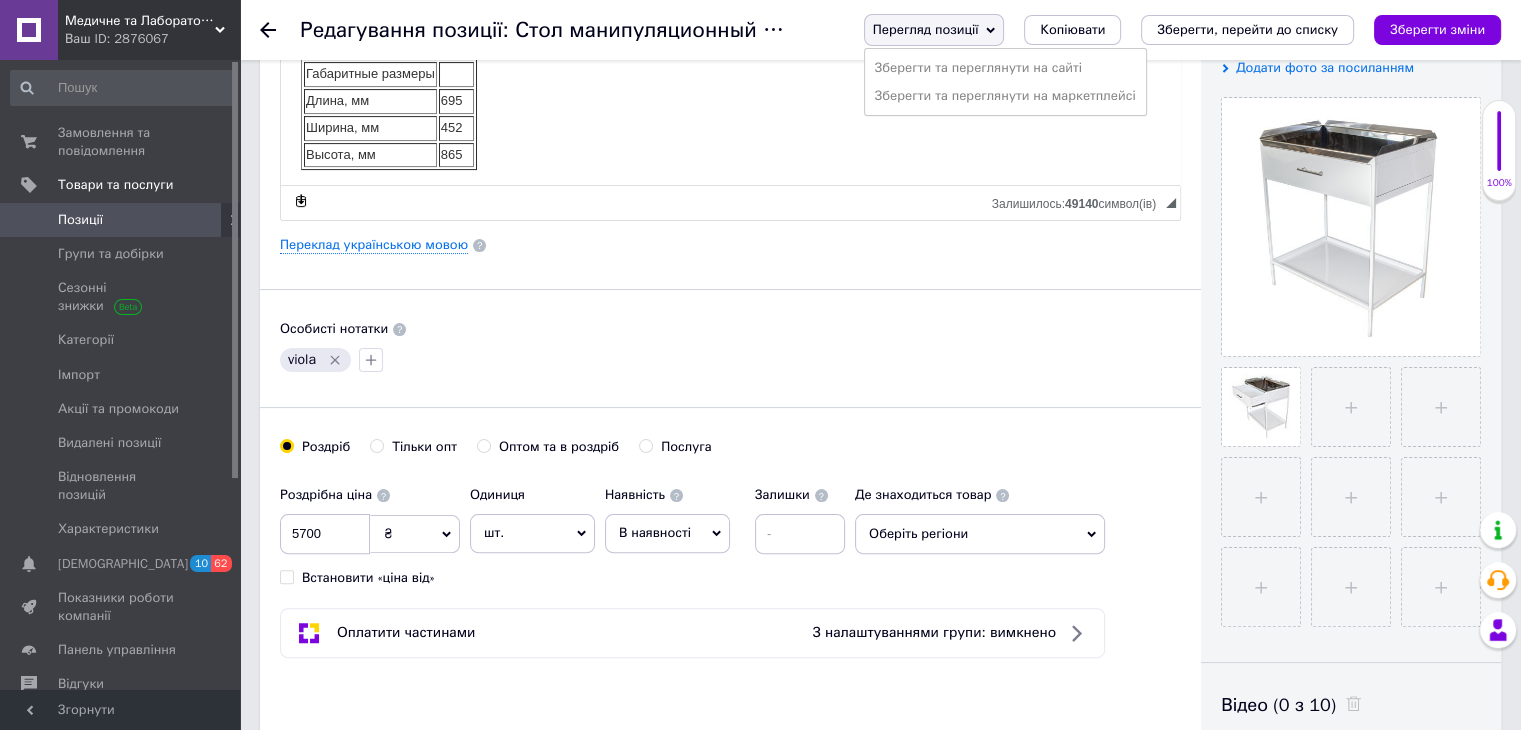click on "Перегляд позиції" at bounding box center (934, 30) 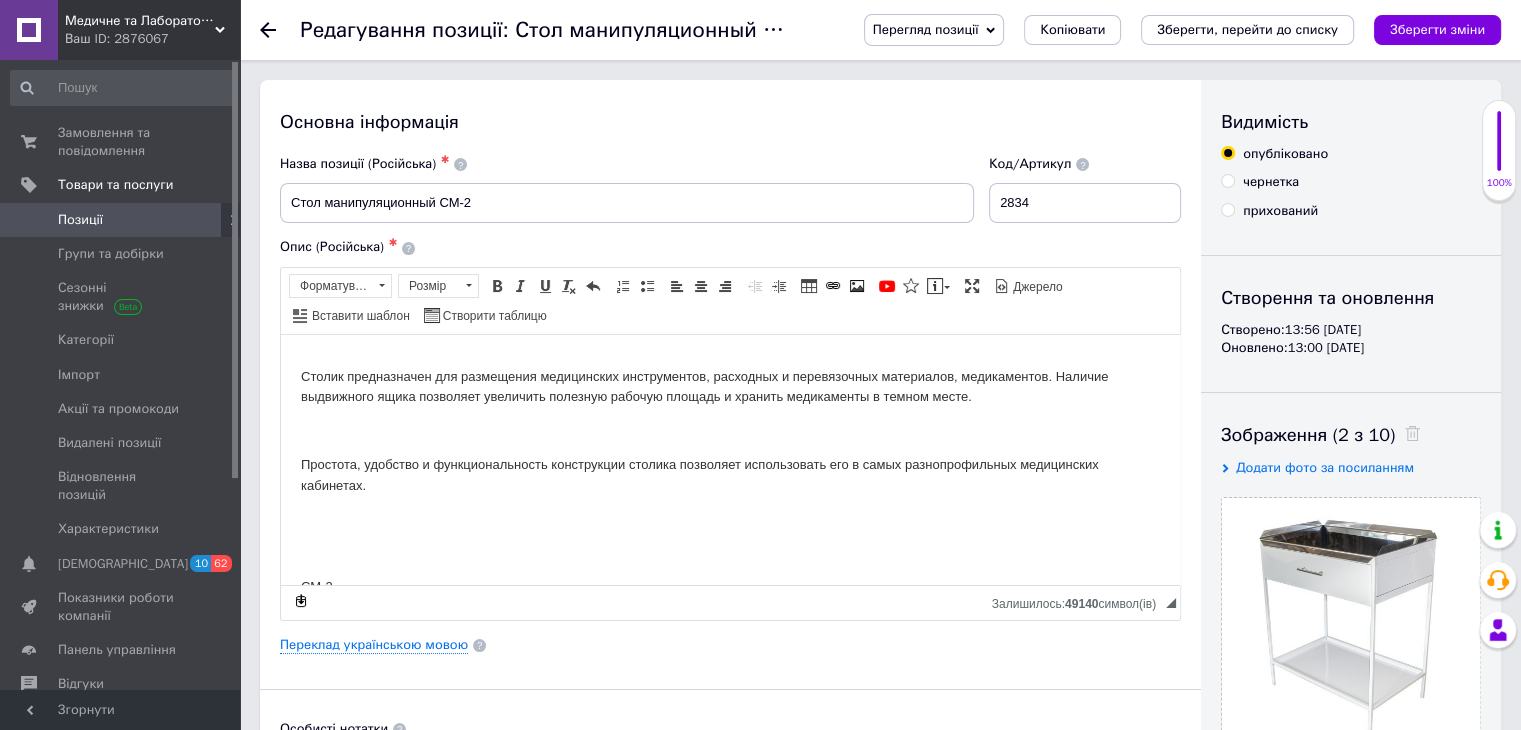 scroll, scrollTop: 0, scrollLeft: 0, axis: both 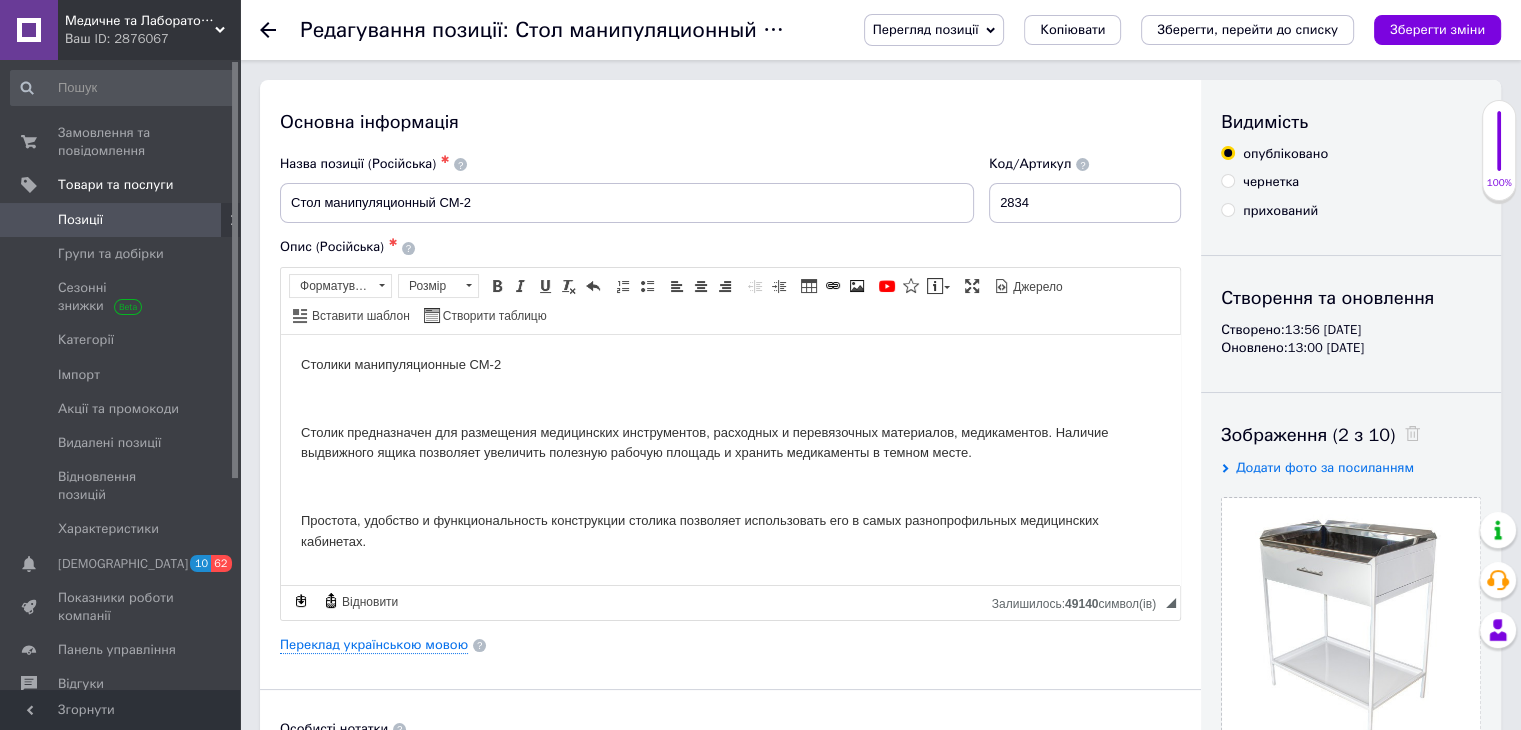click 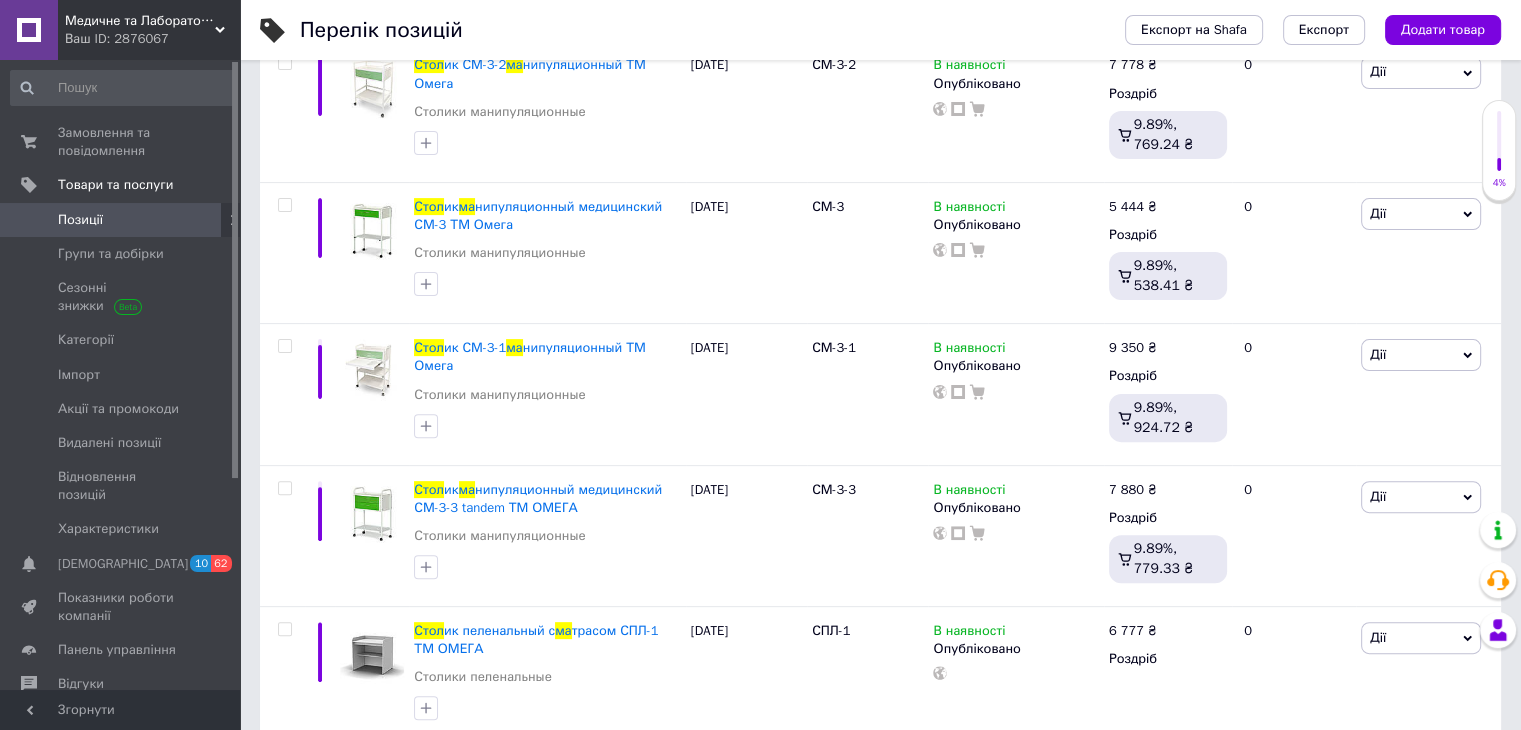 scroll, scrollTop: 600, scrollLeft: 0, axis: vertical 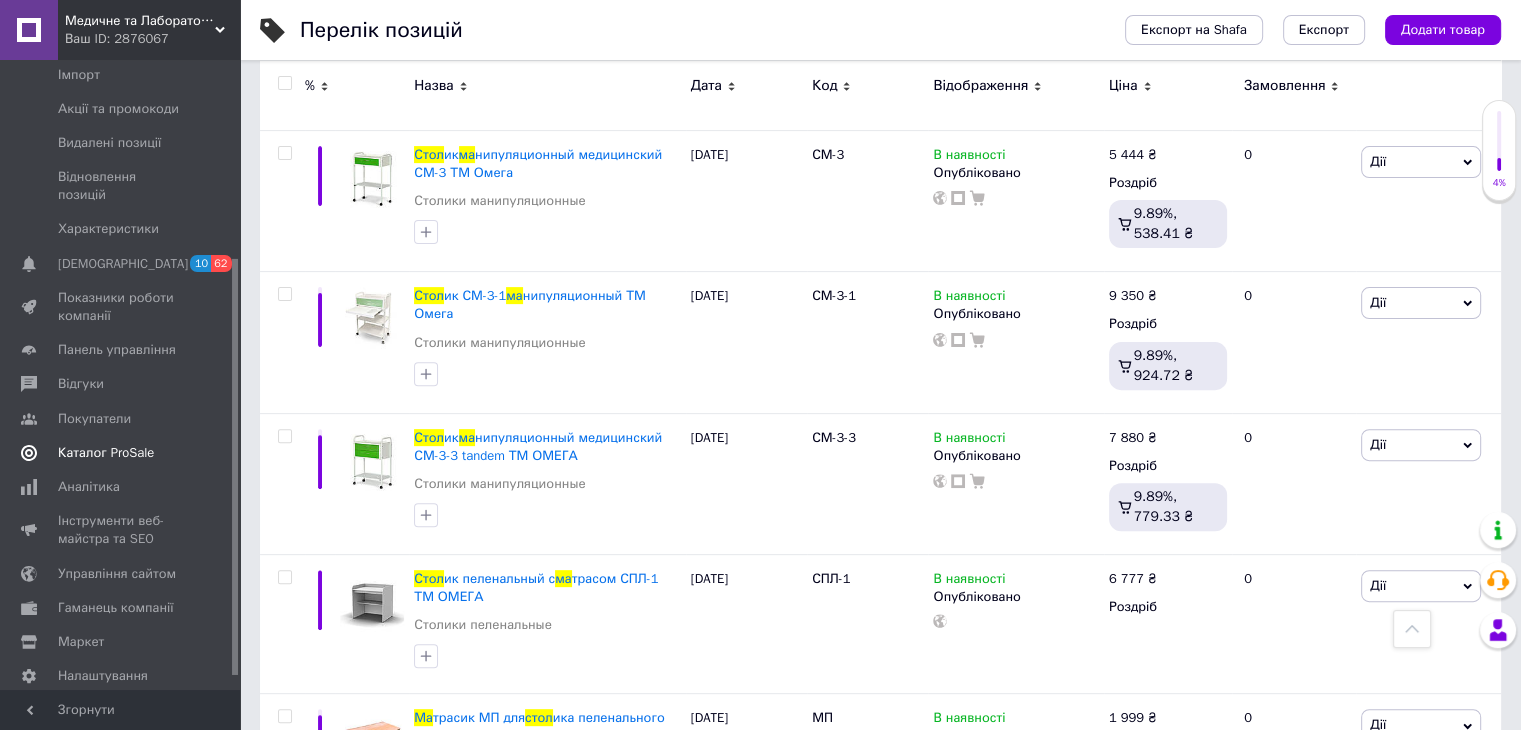 click on "Каталог ProSale" at bounding box center [106, 453] 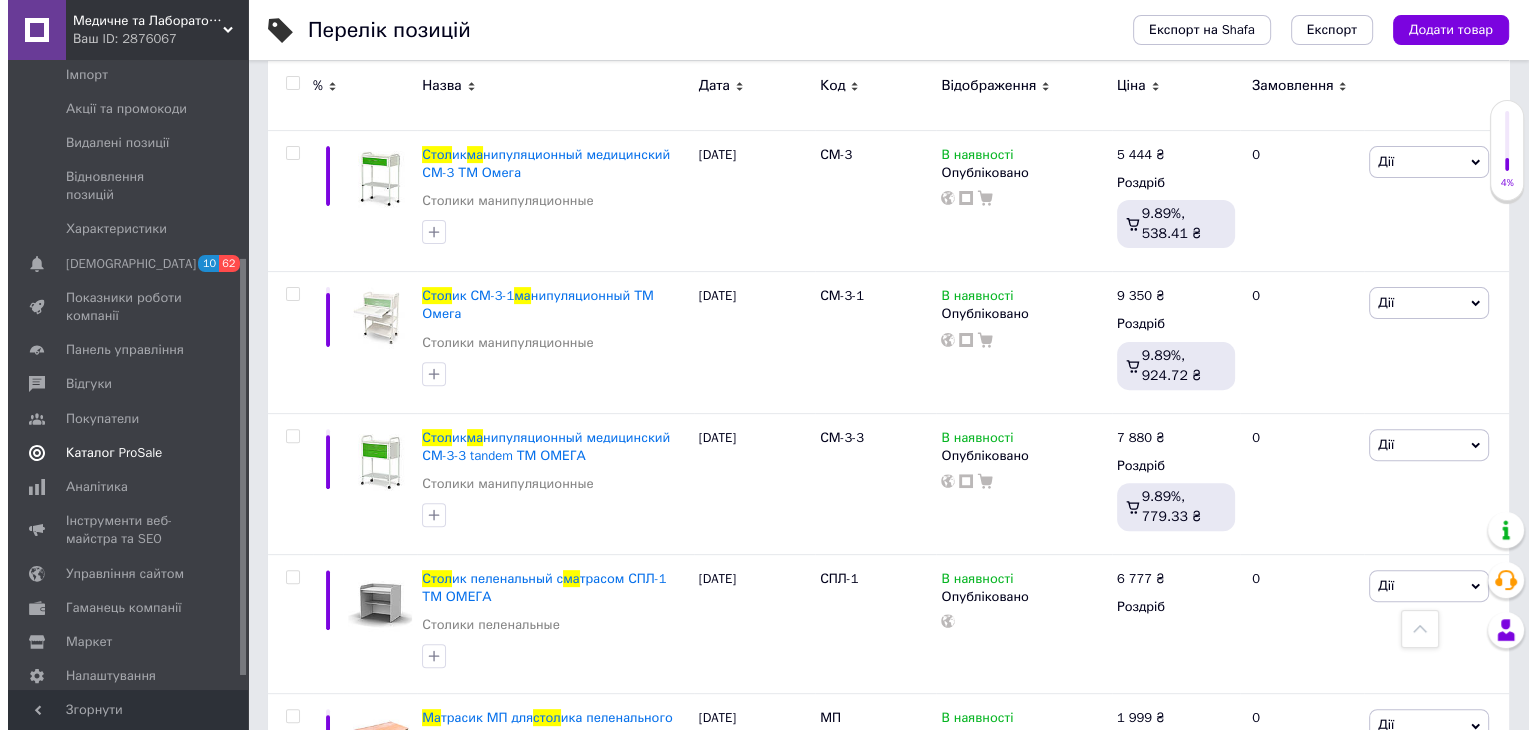 scroll, scrollTop: 0, scrollLeft: 0, axis: both 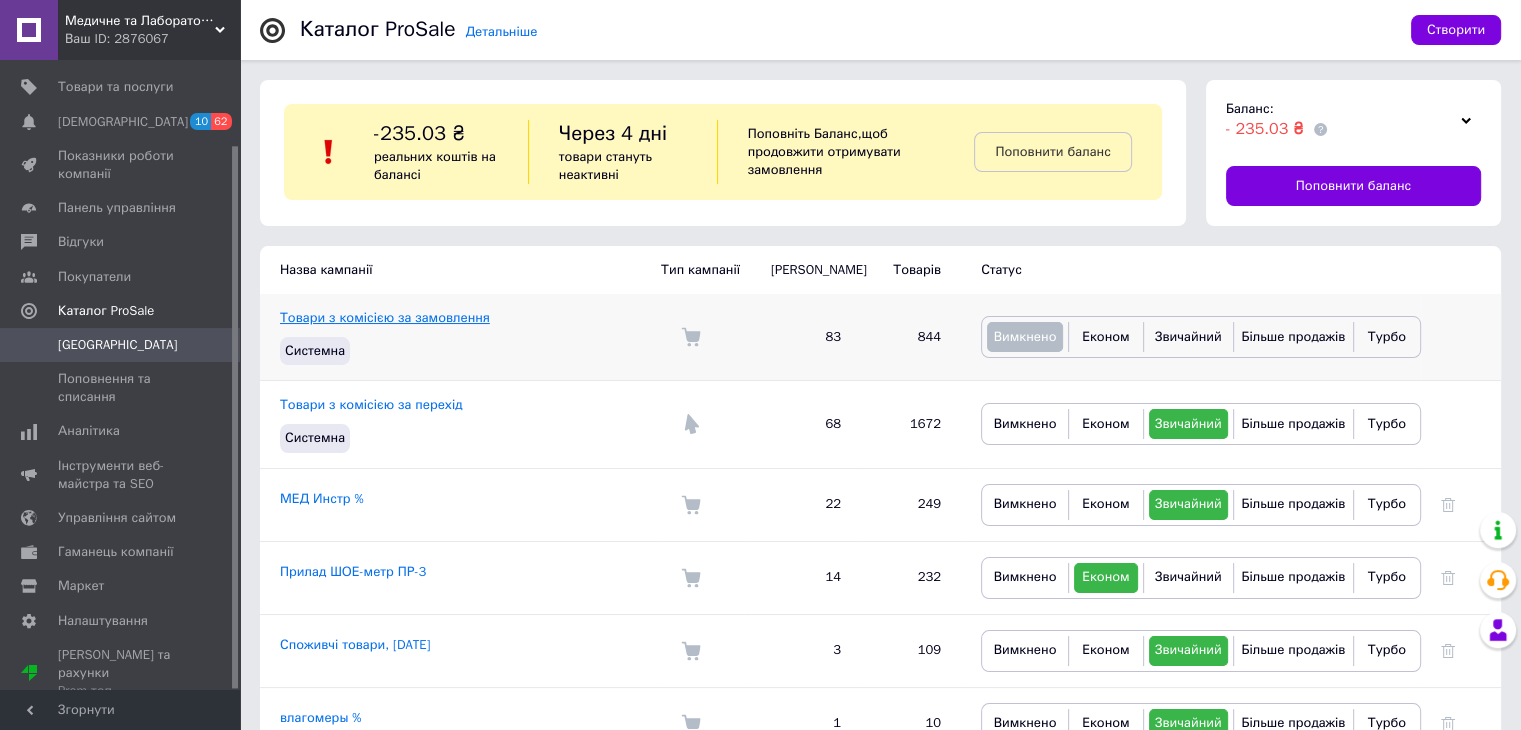 click on "Товари з комісією за замовлення" at bounding box center [385, 317] 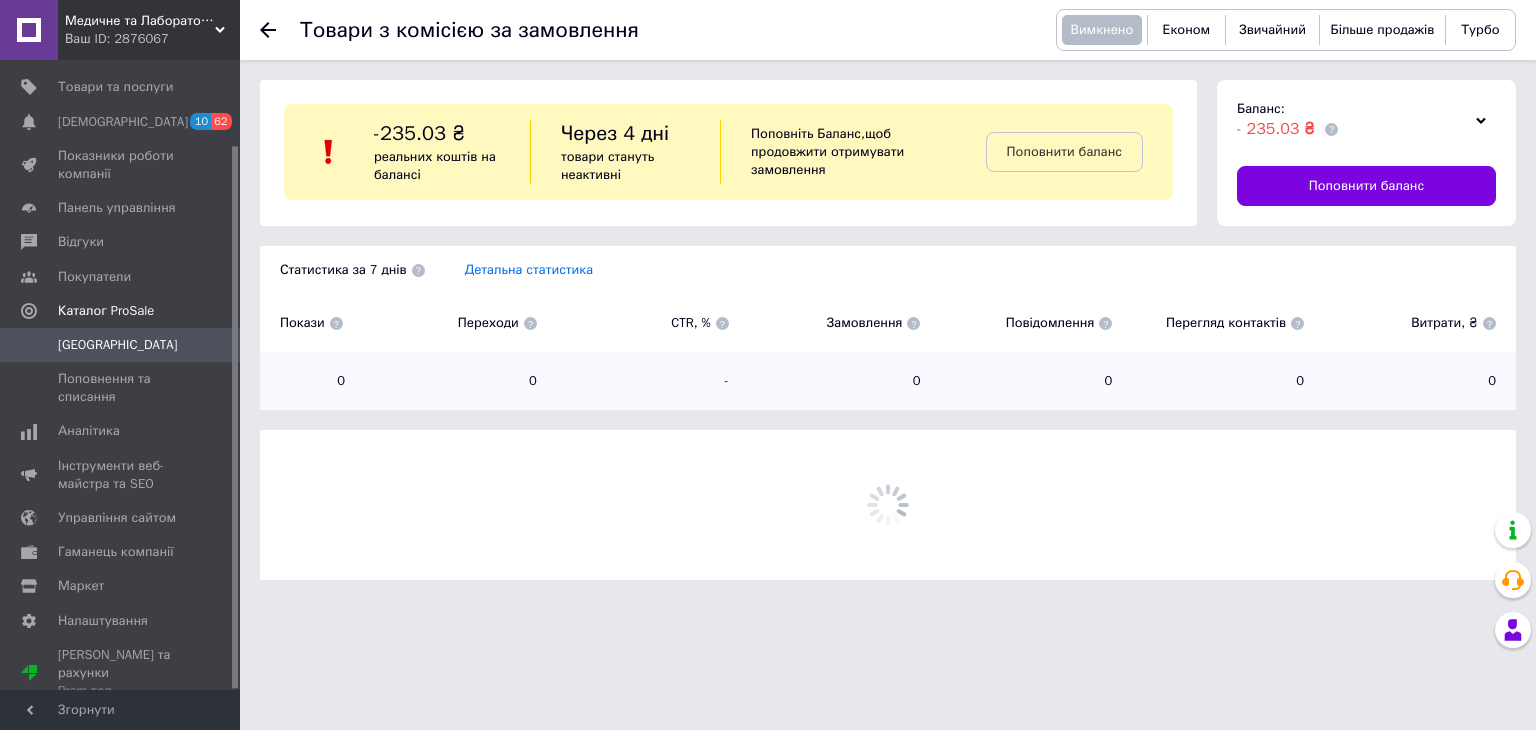 click 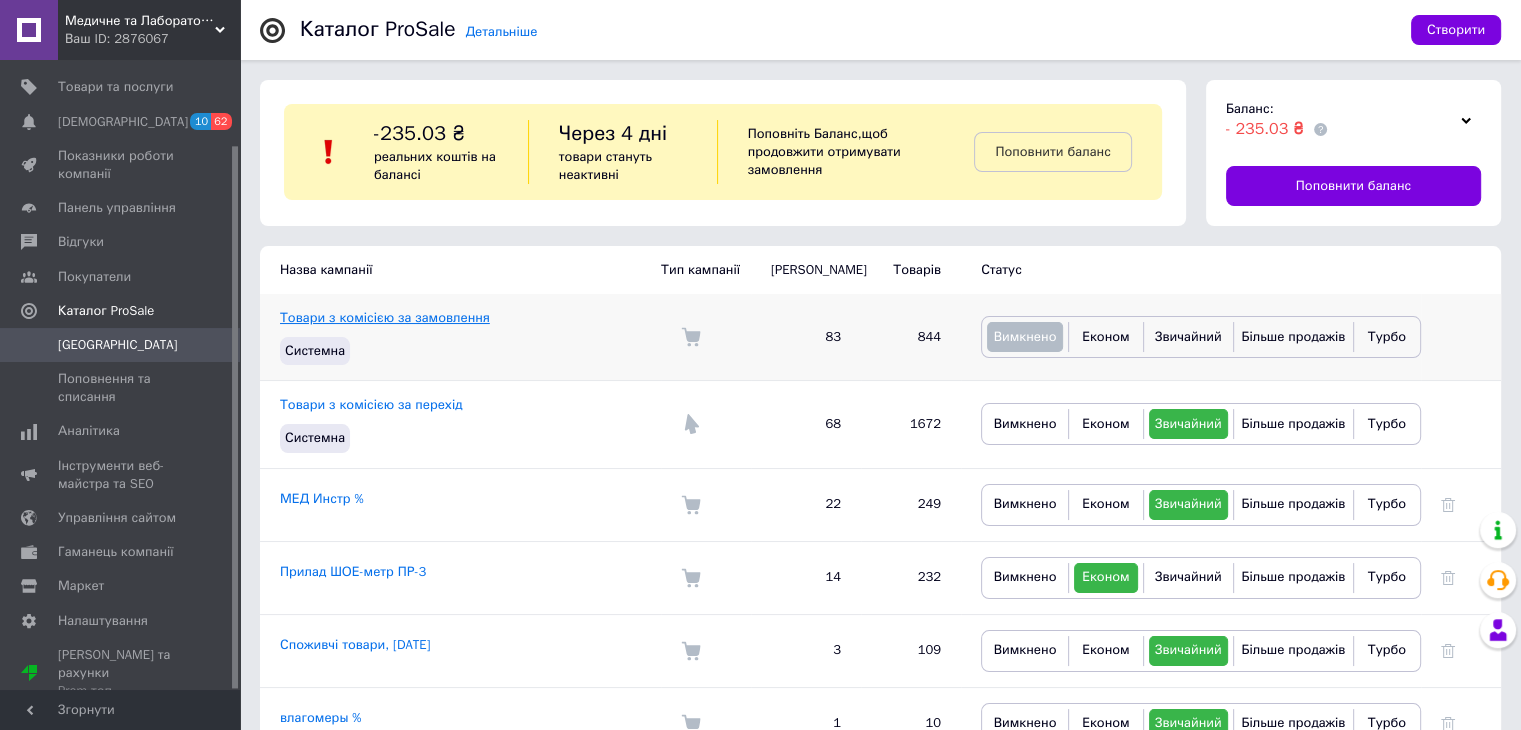 click on "Товари з комісією за замовлення" at bounding box center [385, 317] 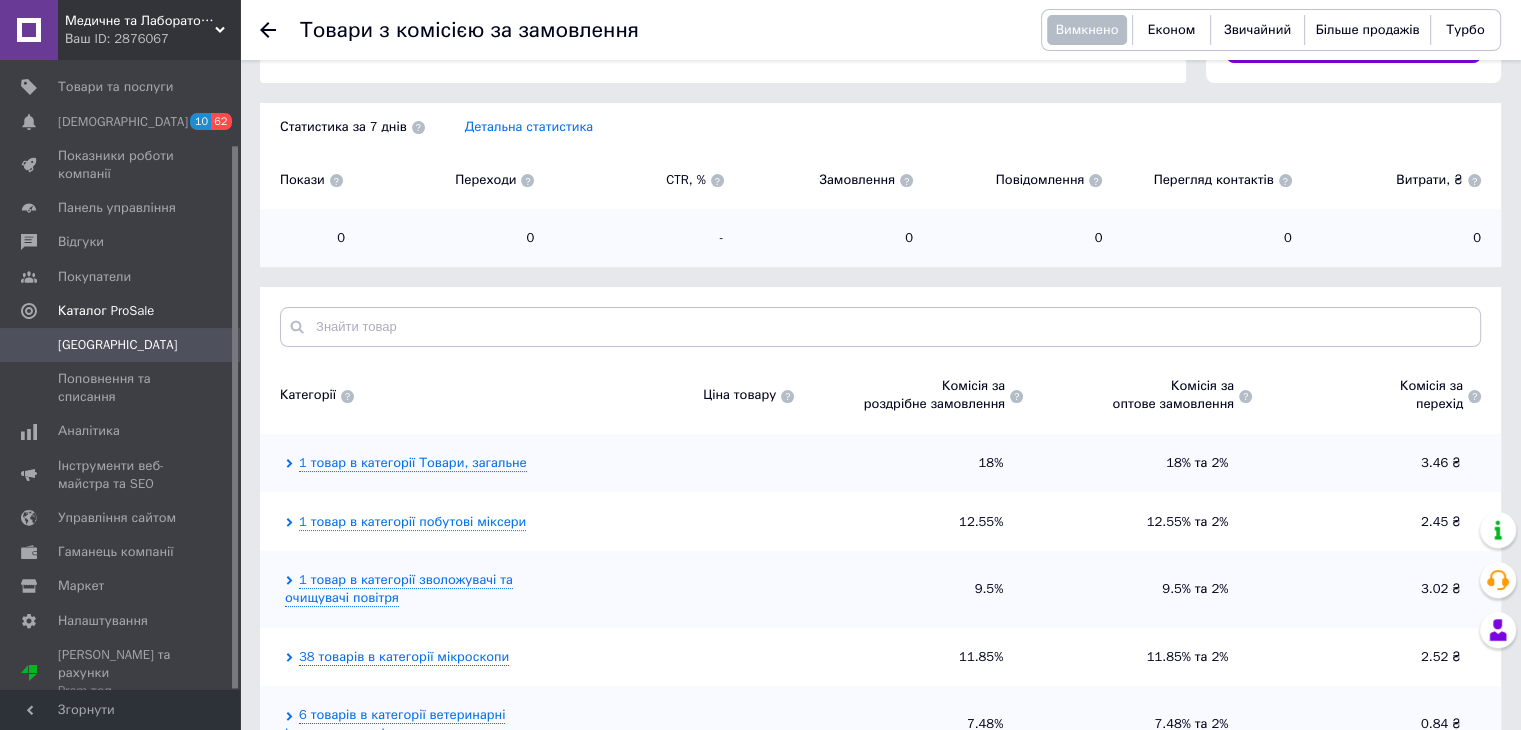 scroll, scrollTop: 200, scrollLeft: 0, axis: vertical 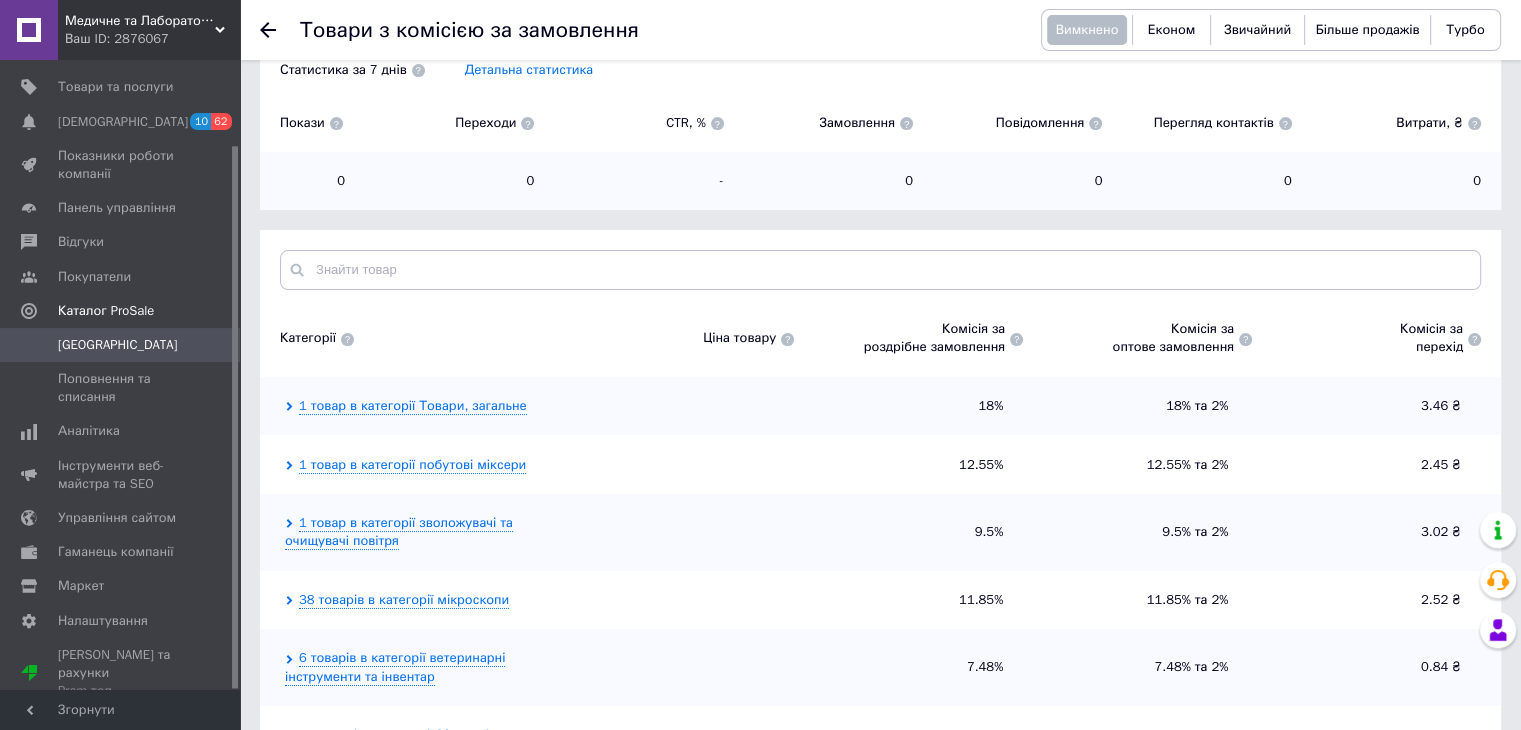 click on "Комісія за   оптове замовлення" at bounding box center (1173, 338) 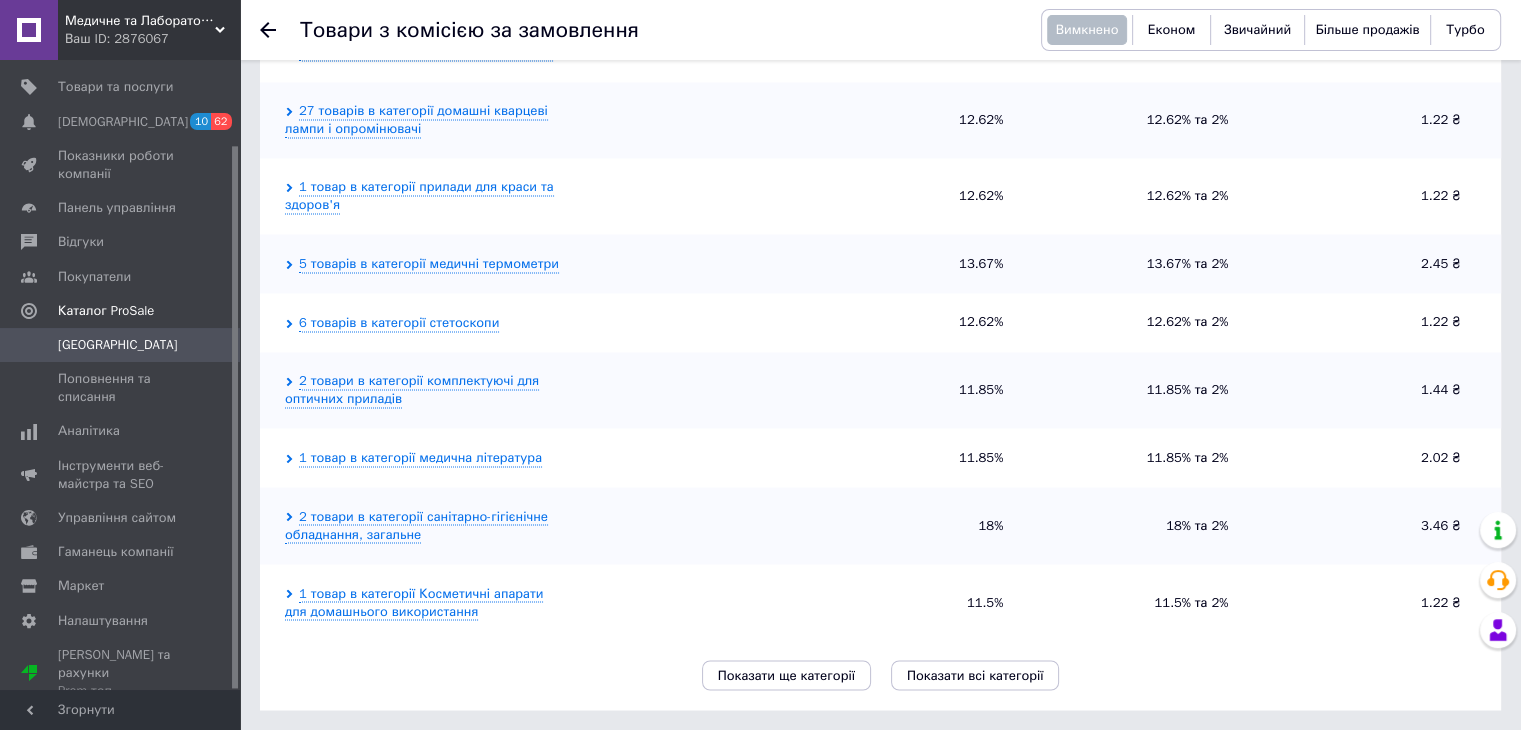 scroll, scrollTop: 3336, scrollLeft: 0, axis: vertical 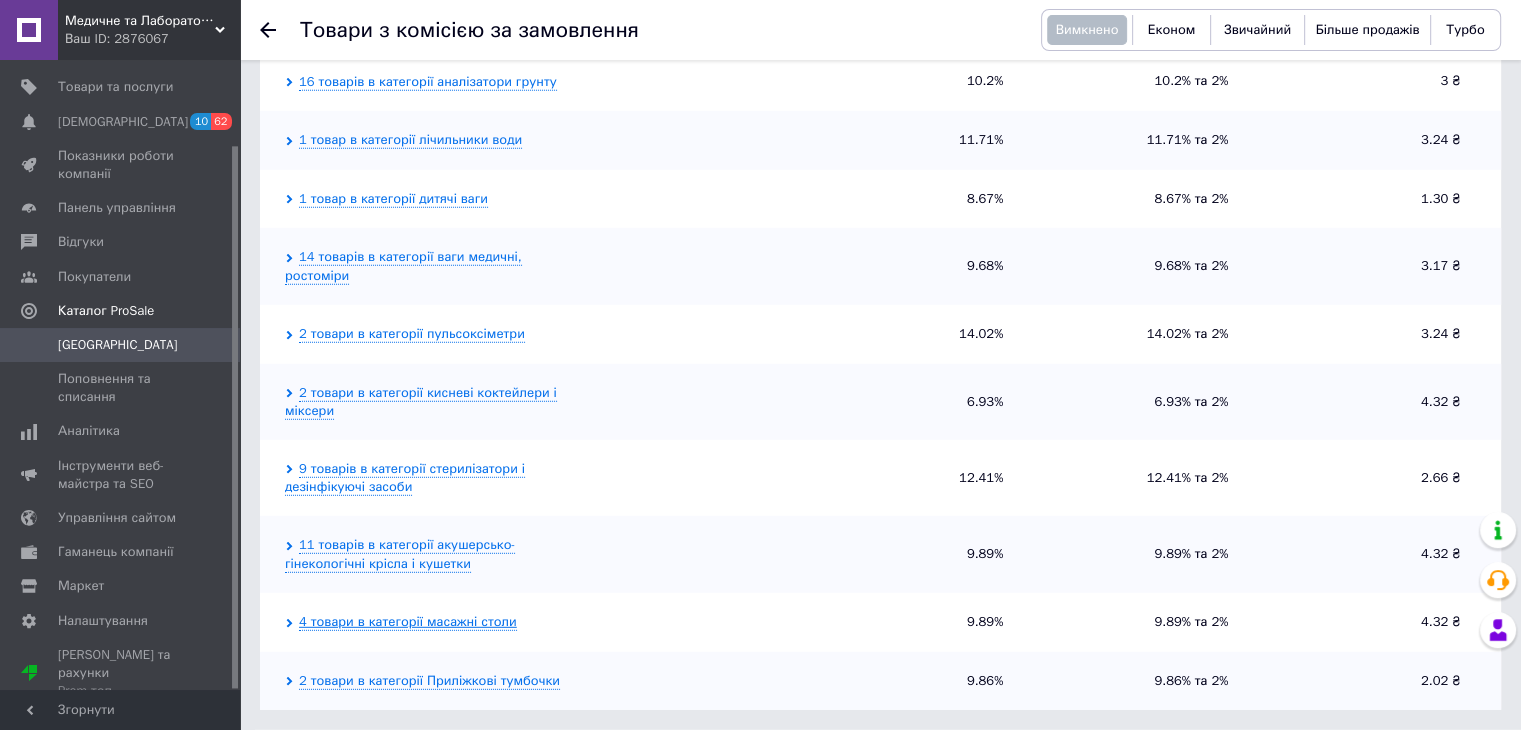 click on "4 товари в категорії масажні столи" at bounding box center [408, 622] 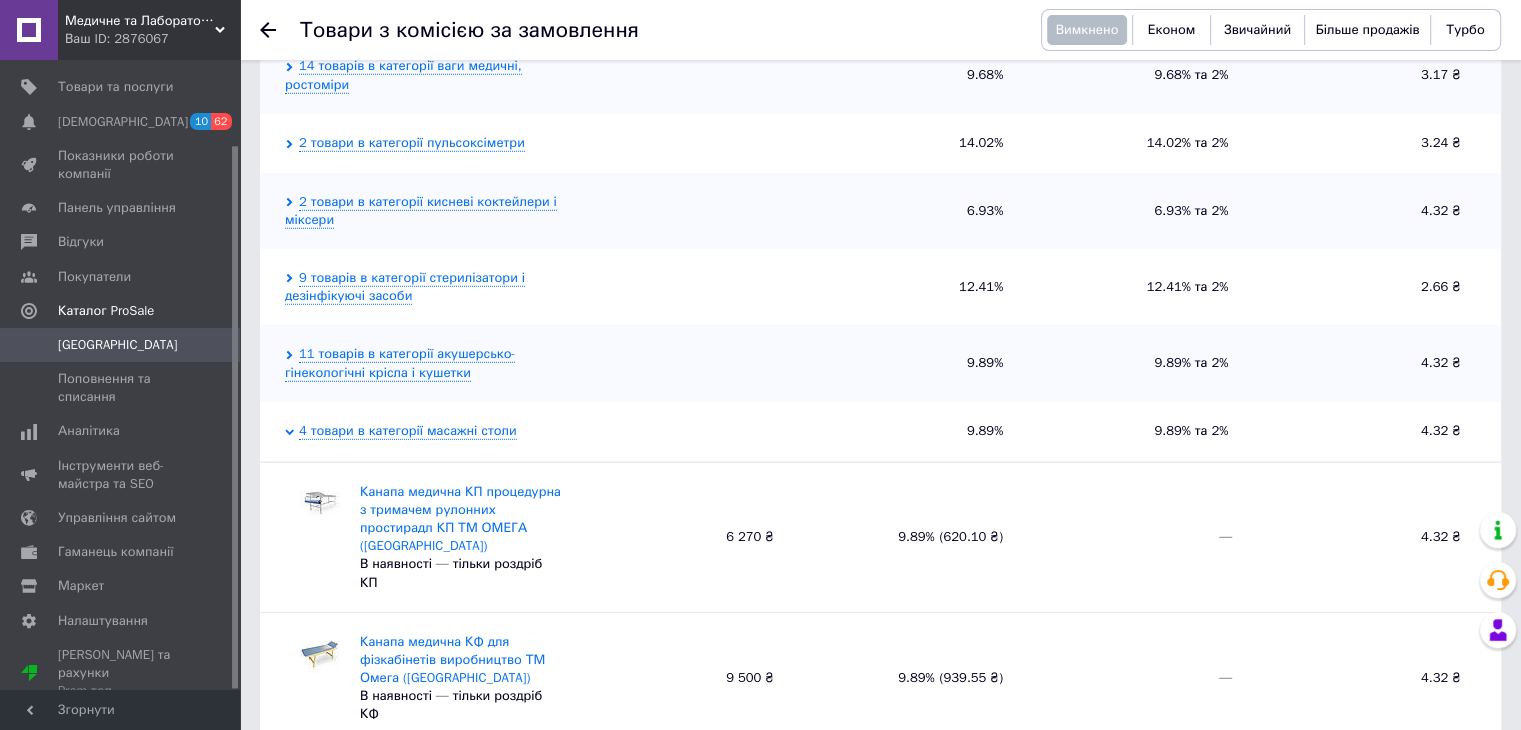 scroll, scrollTop: 5713, scrollLeft: 0, axis: vertical 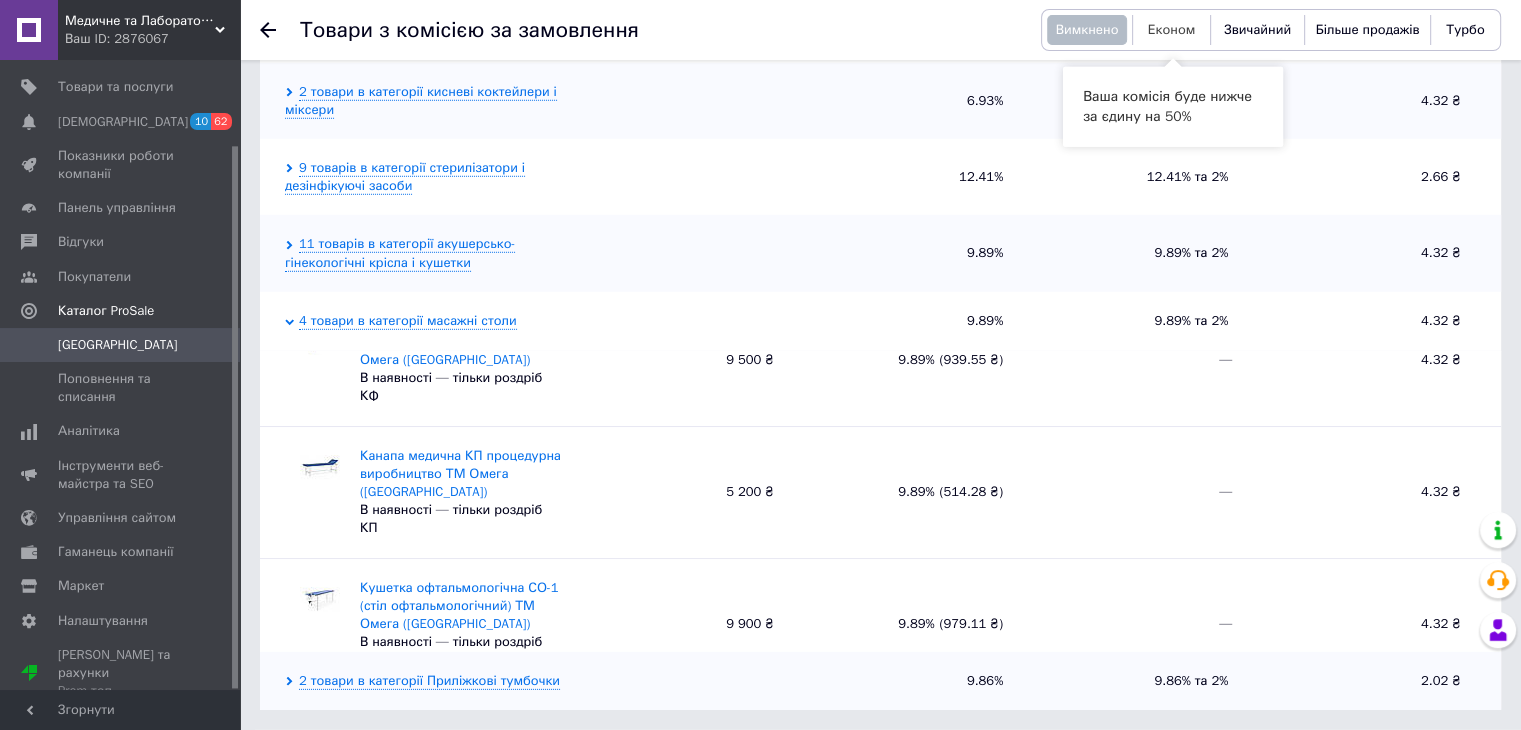 click on "Економ" at bounding box center (1172, 29) 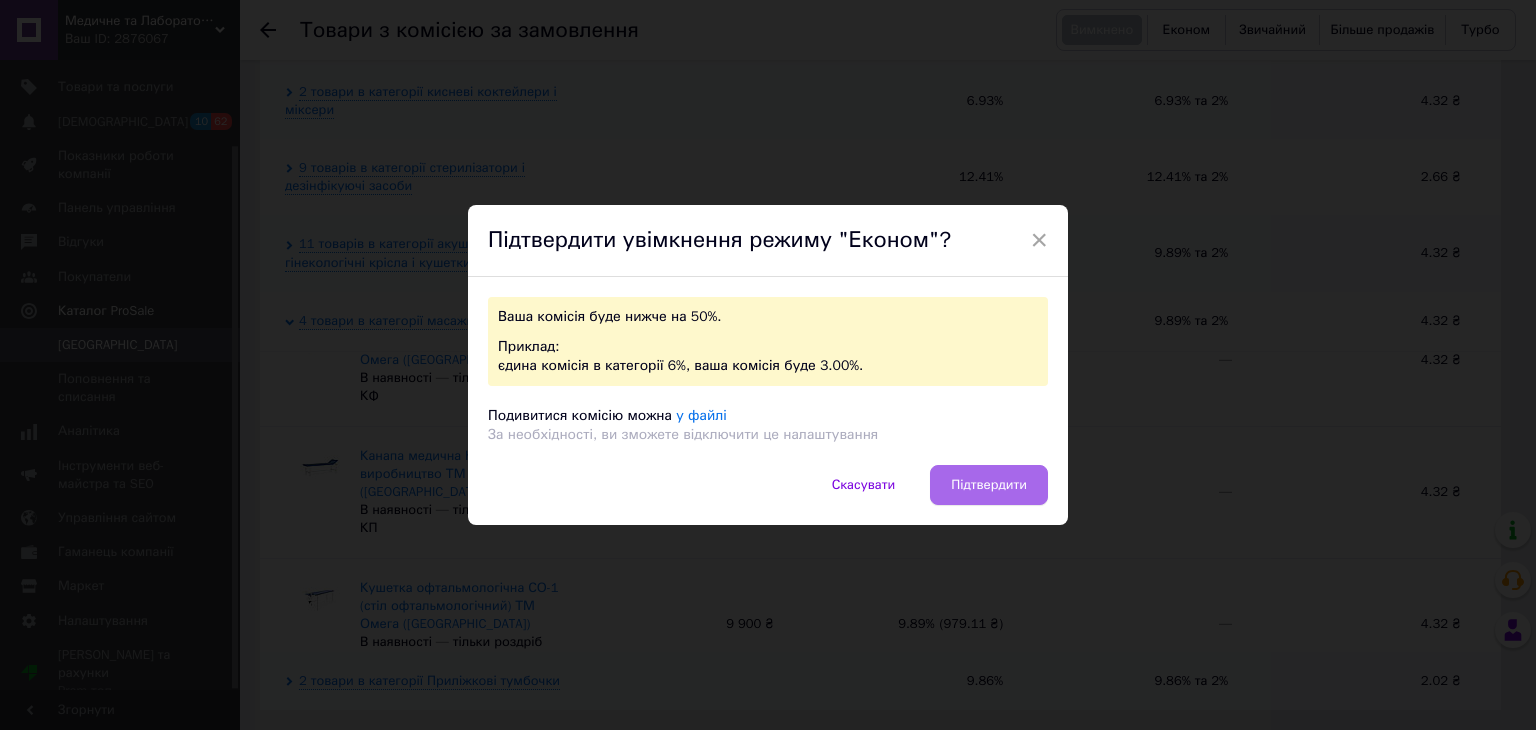 click on "Підтвердити" at bounding box center (989, 485) 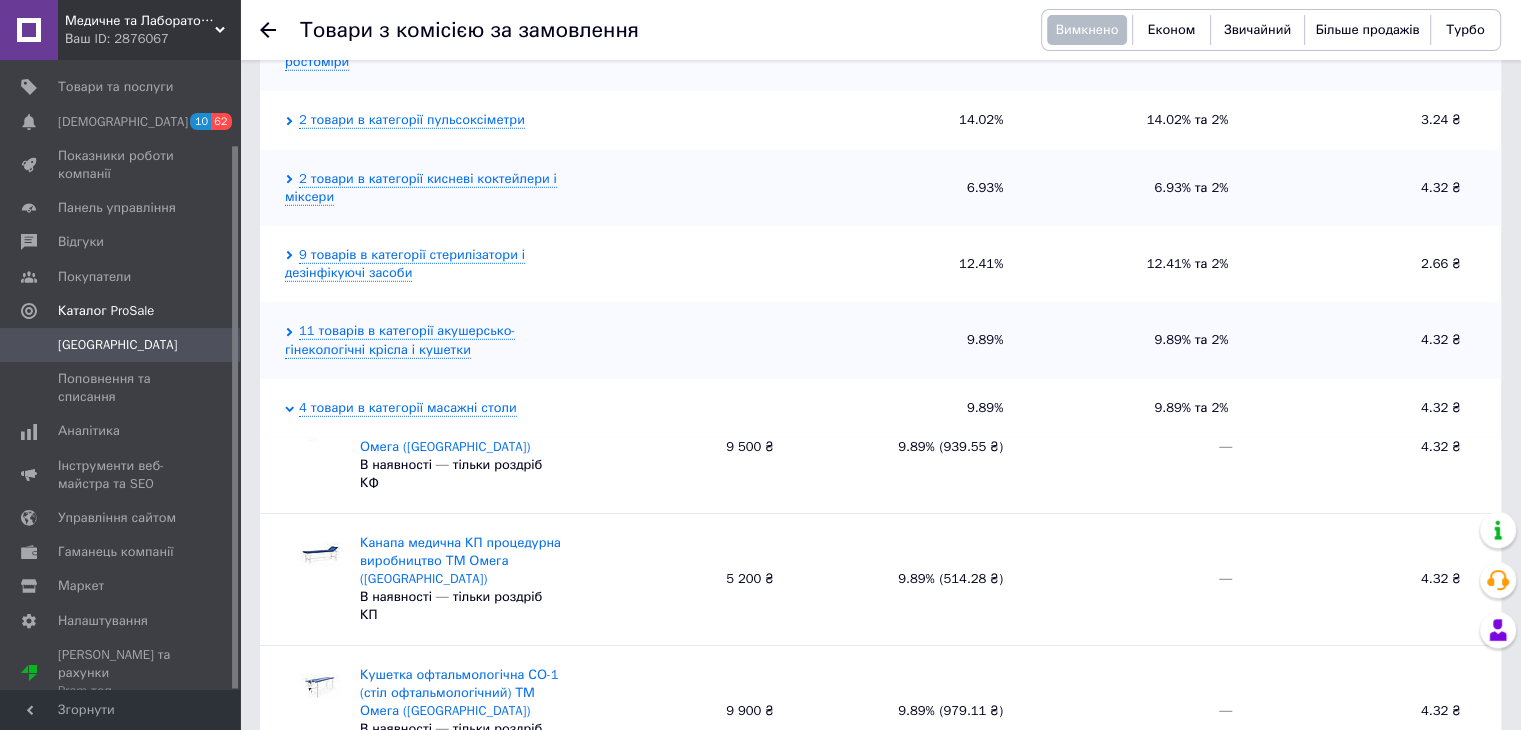 scroll, scrollTop: 5714, scrollLeft: 0, axis: vertical 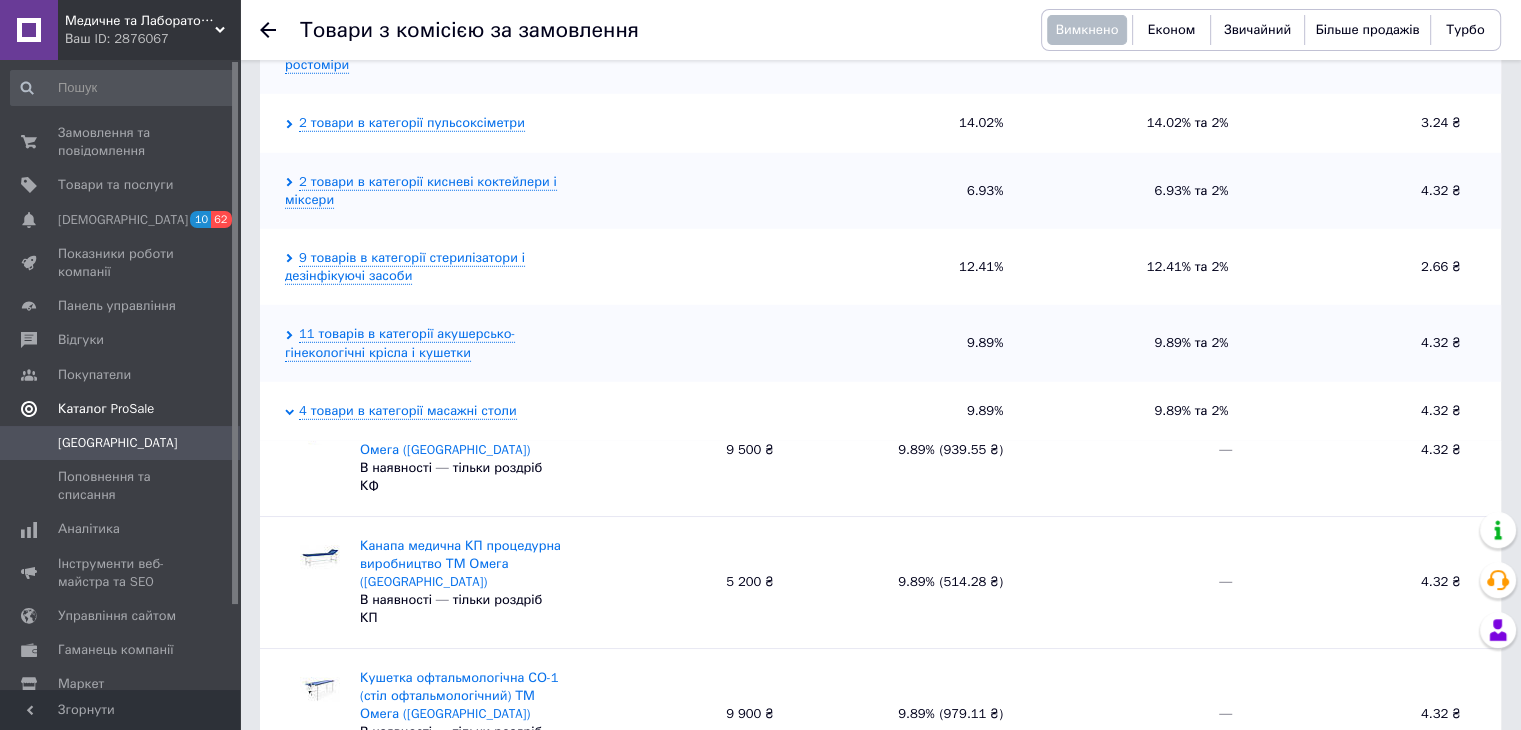 click on "Каталог ProSale" at bounding box center (106, 409) 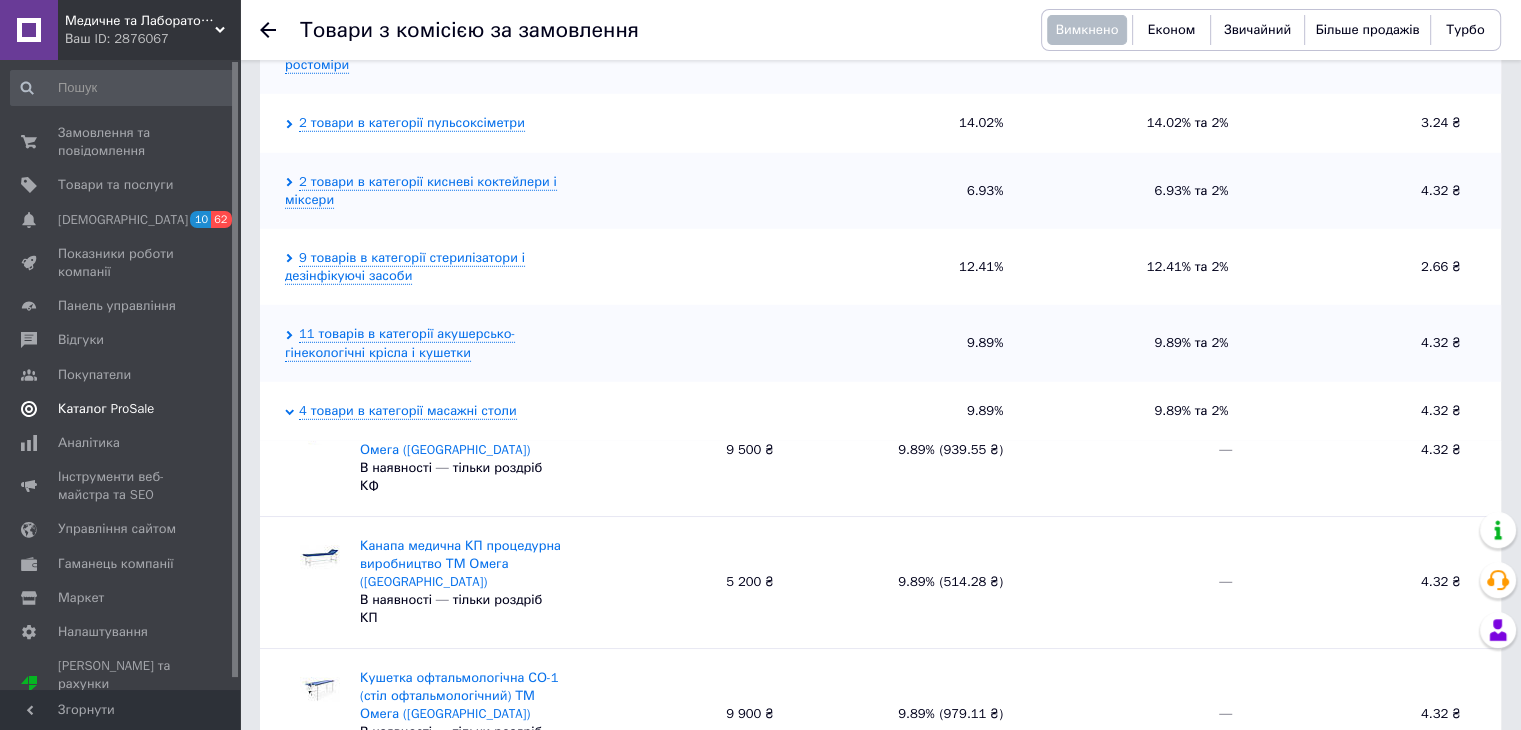 scroll, scrollTop: 0, scrollLeft: 0, axis: both 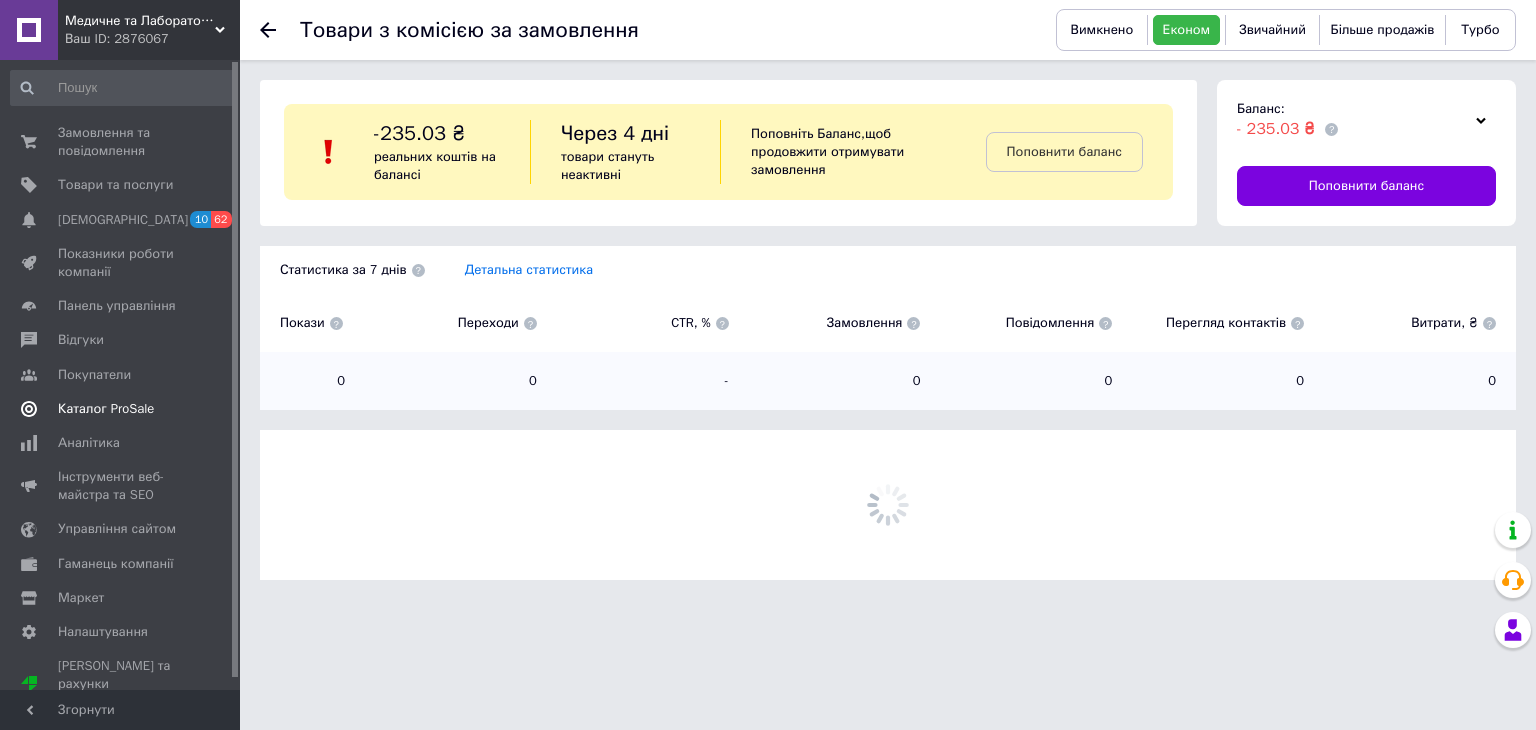 click on "Каталог ProSale" at bounding box center (106, 409) 